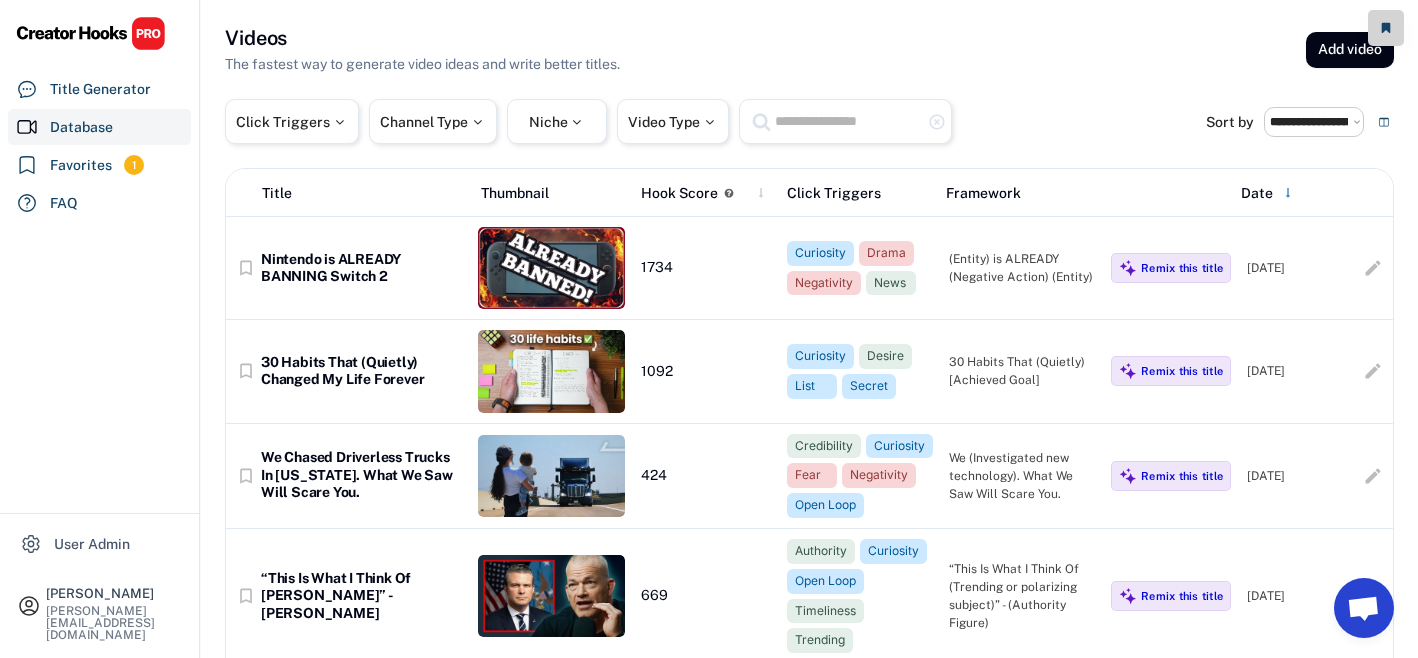 select on "**********" 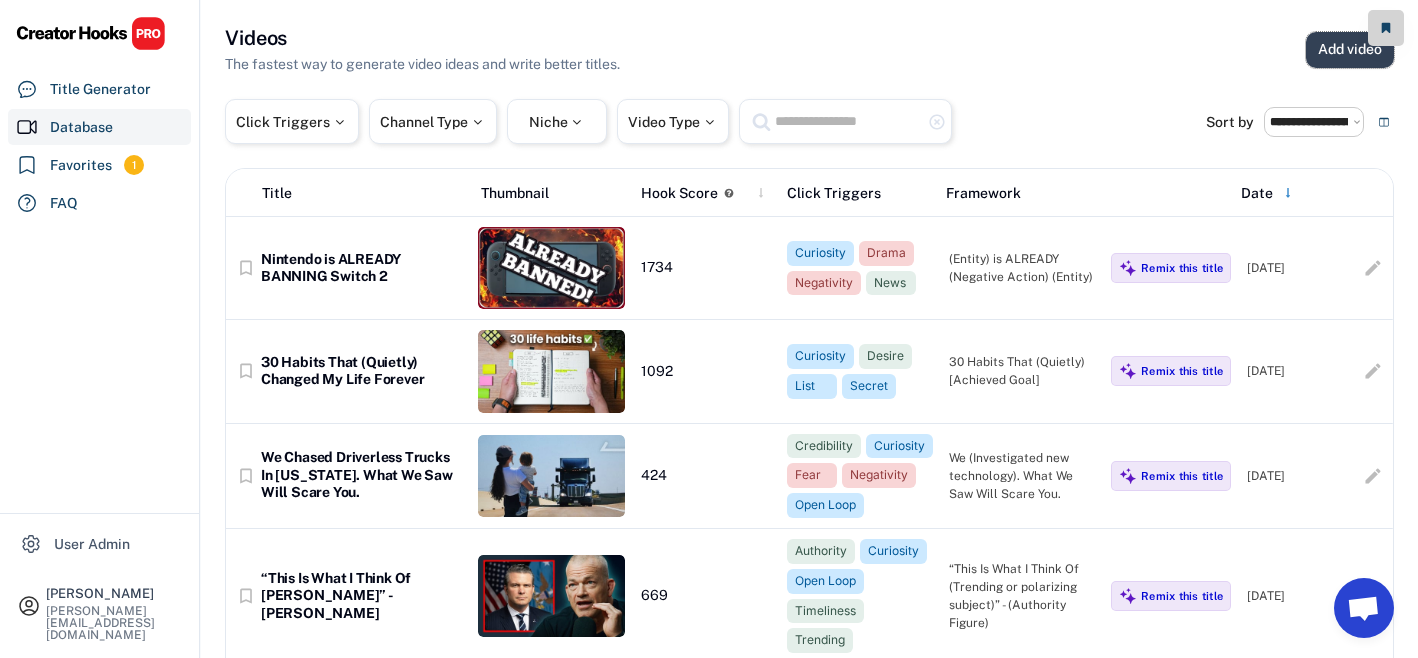 click on "Add video" at bounding box center [1350, 50] 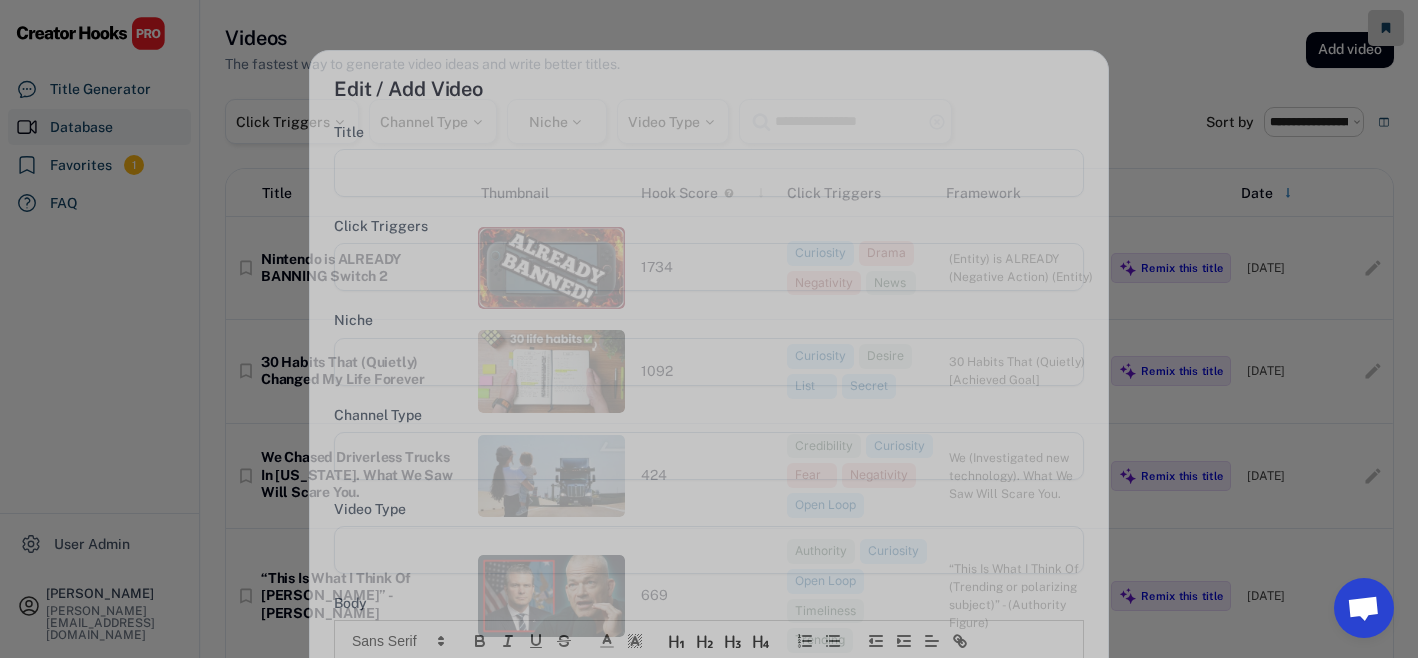 select 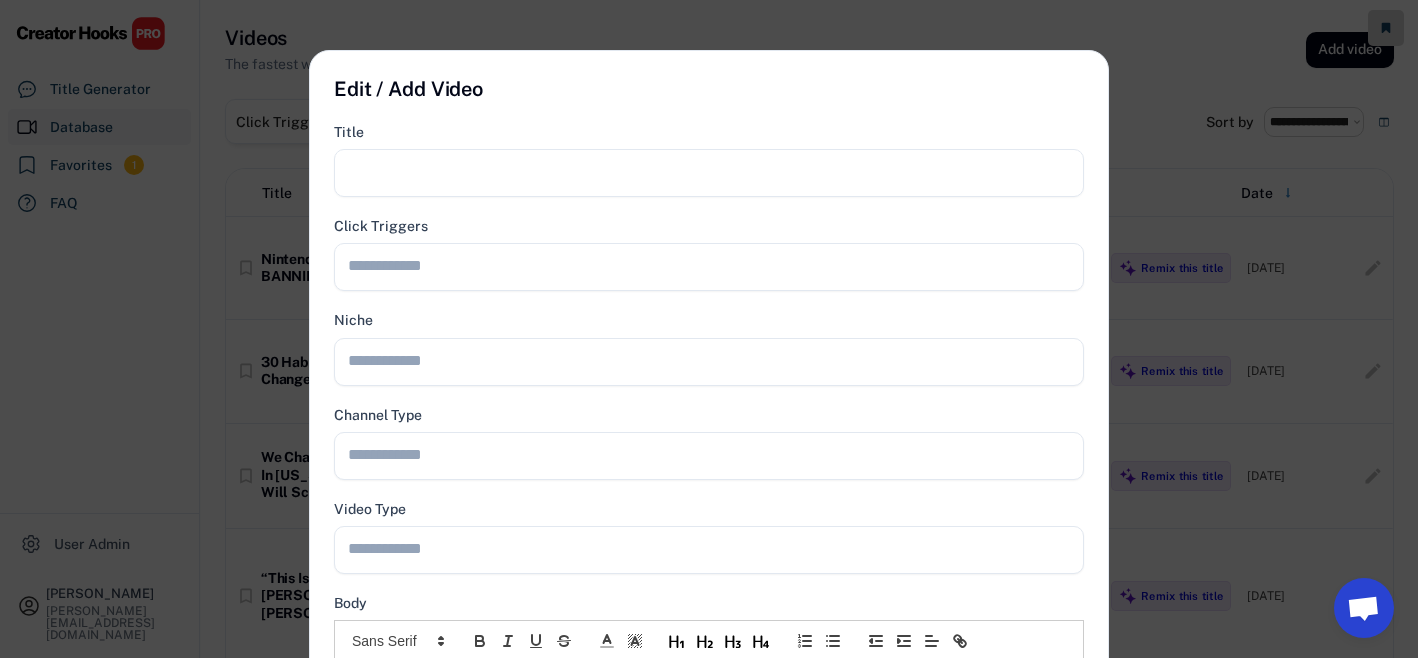 scroll, scrollTop: 401, scrollLeft: 0, axis: vertical 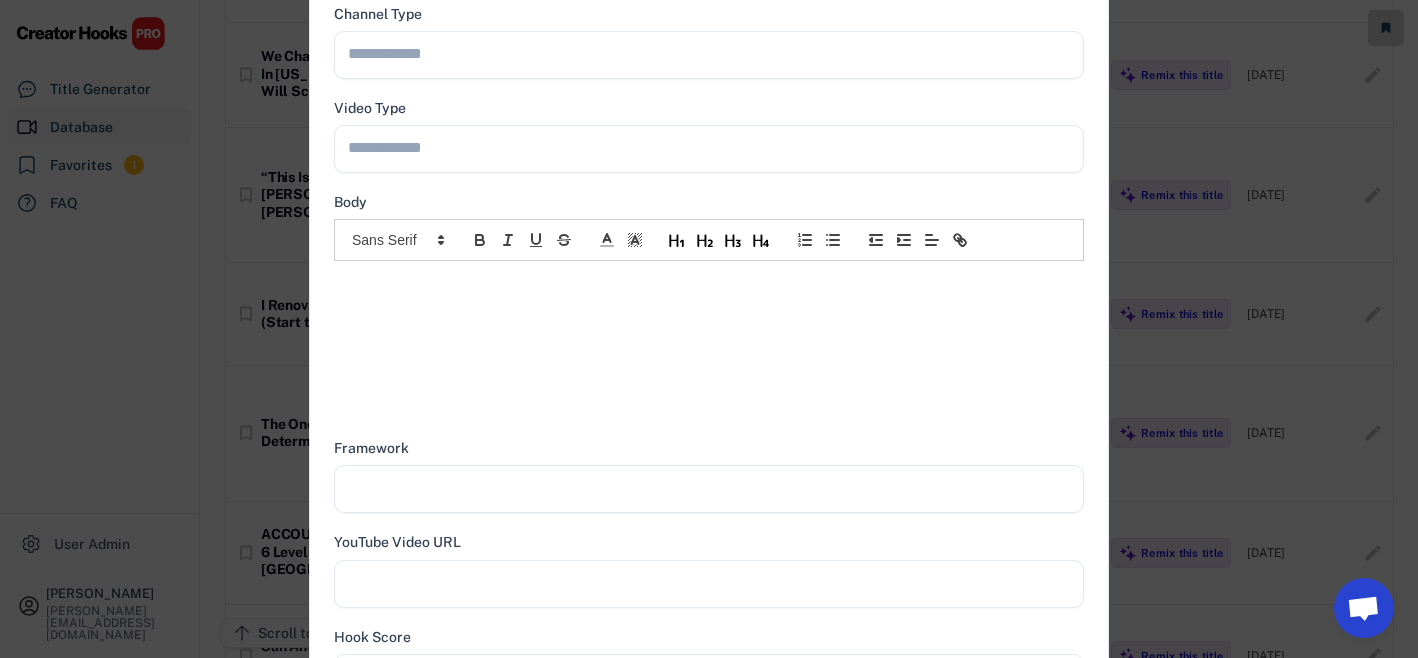 click at bounding box center (709, 282) 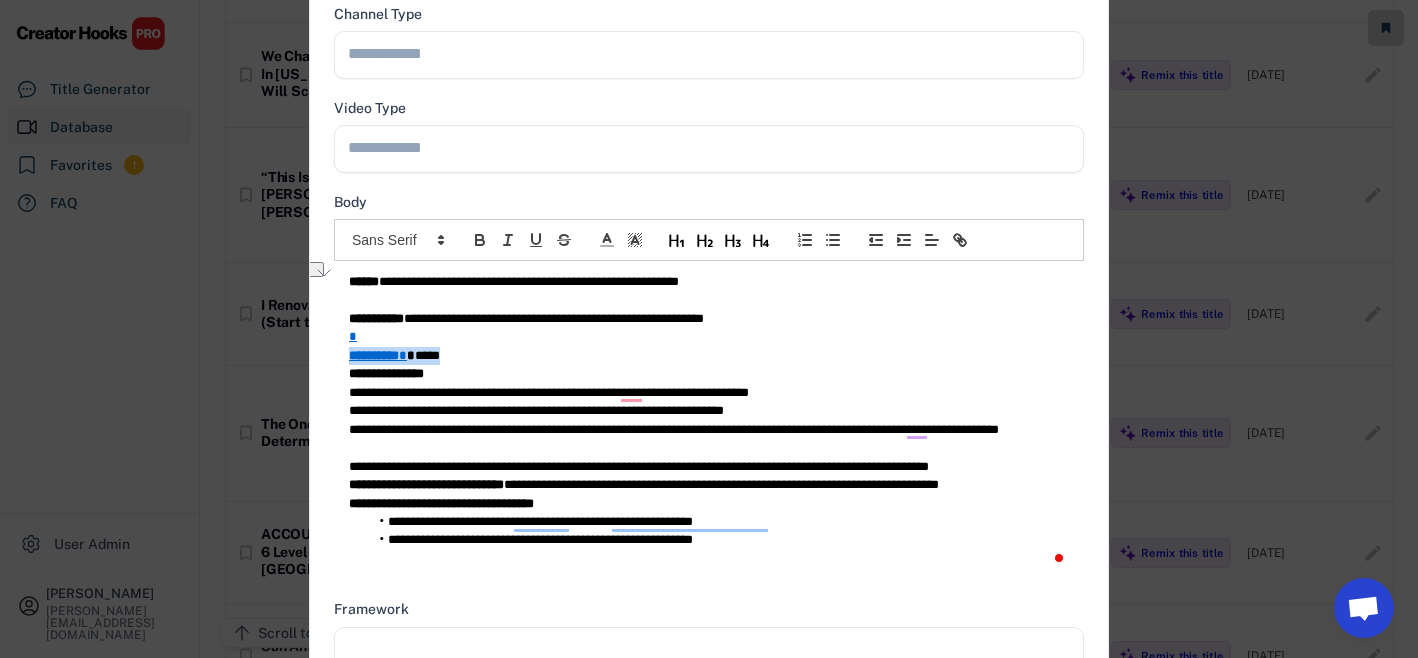 type on "**********" 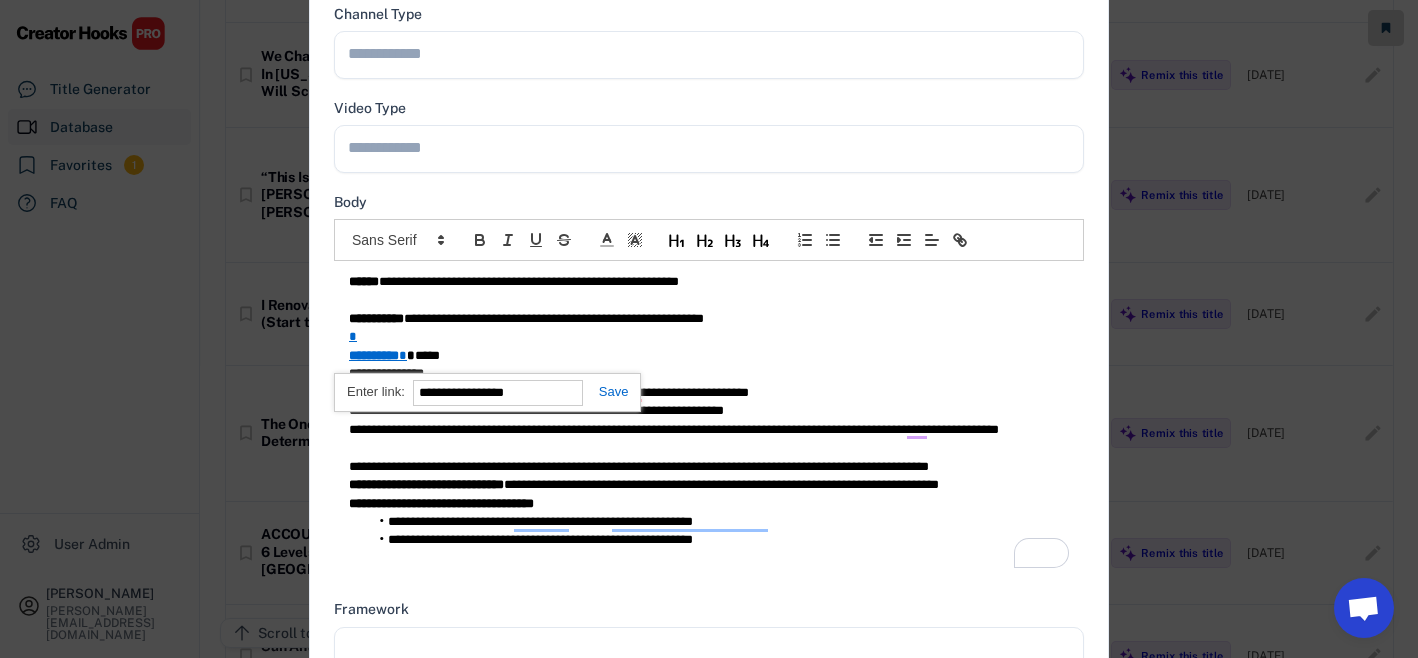 type 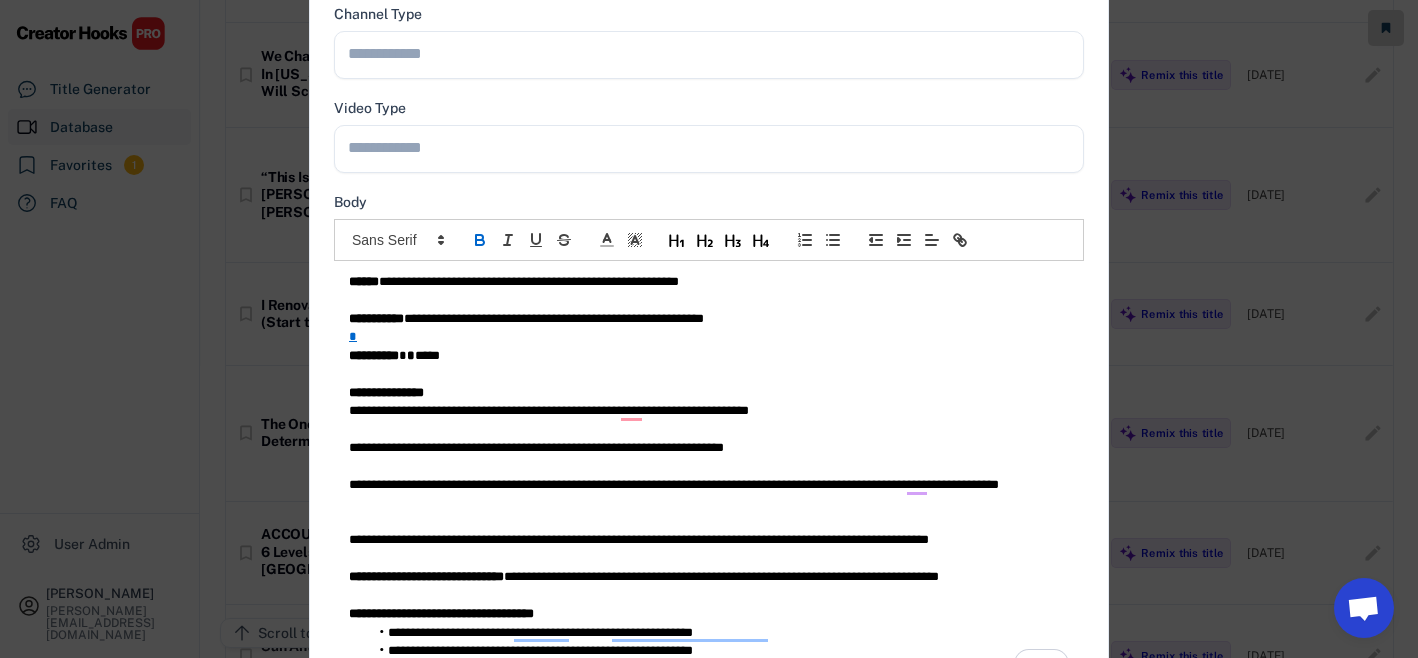 click on "**********" at bounding box center (709, 282) 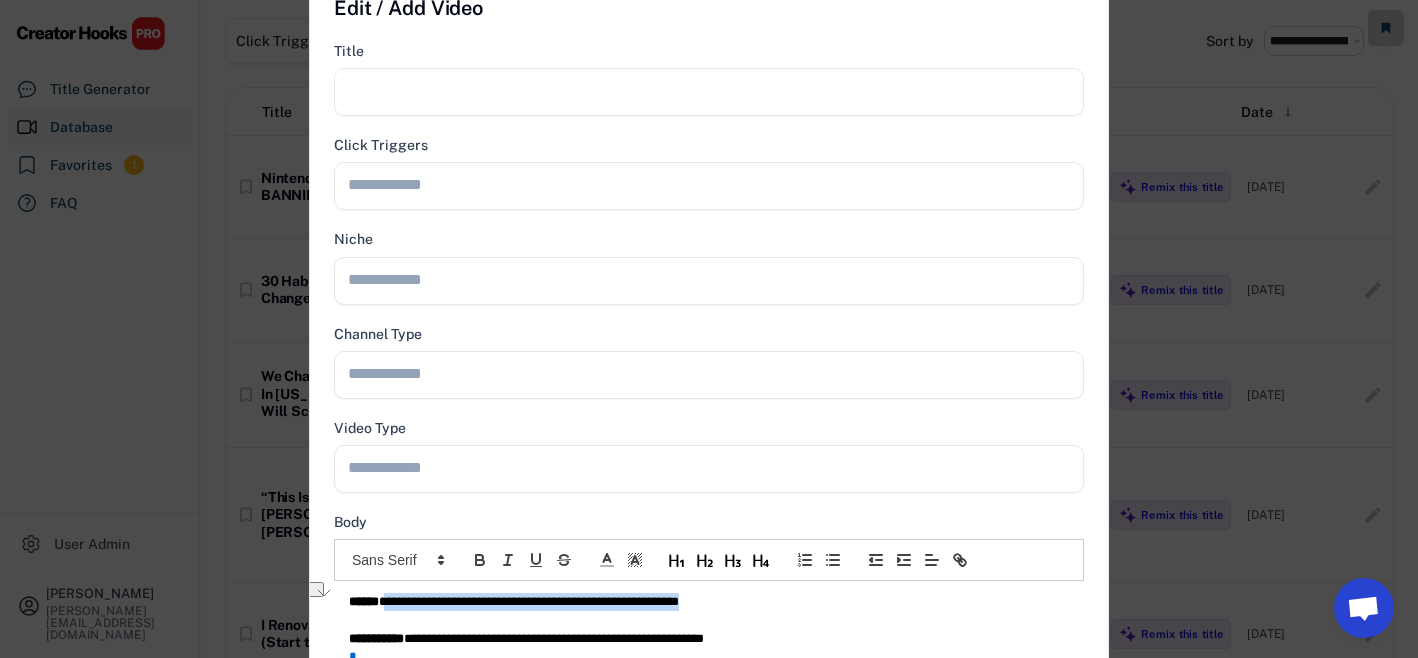 scroll, scrollTop: 0, scrollLeft: 0, axis: both 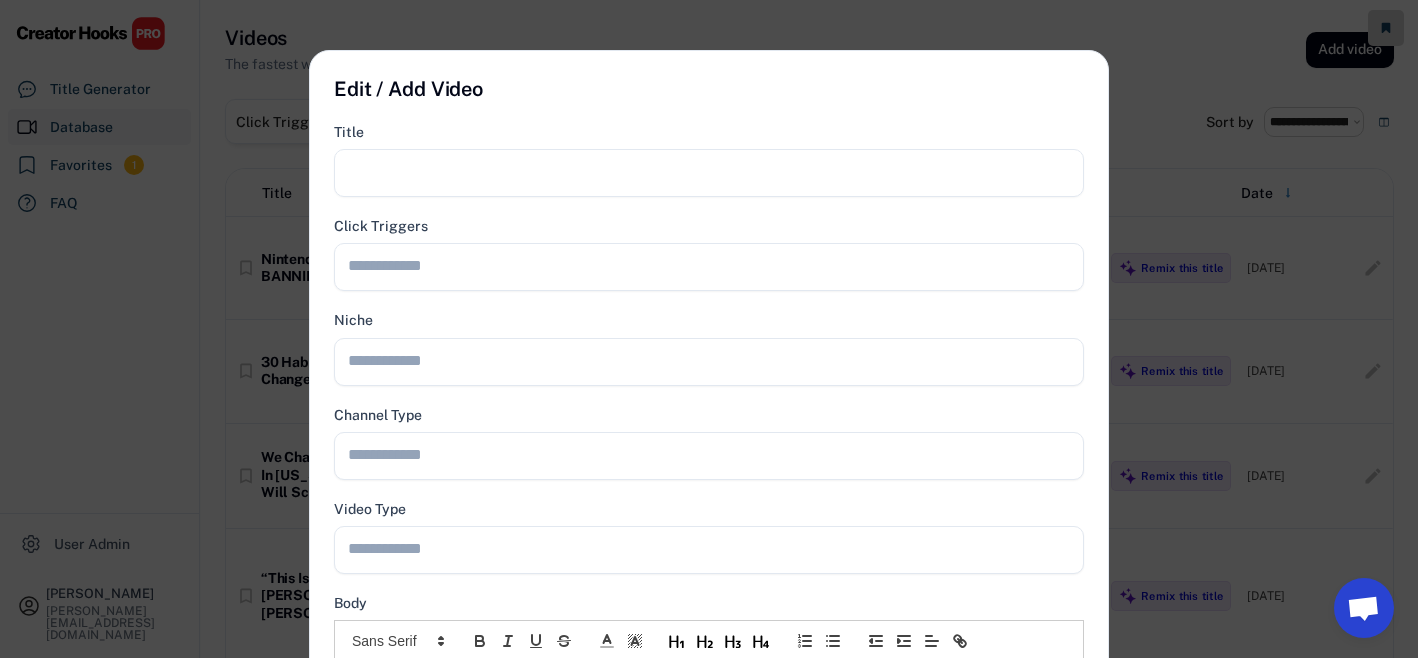 click at bounding box center (709, 173) 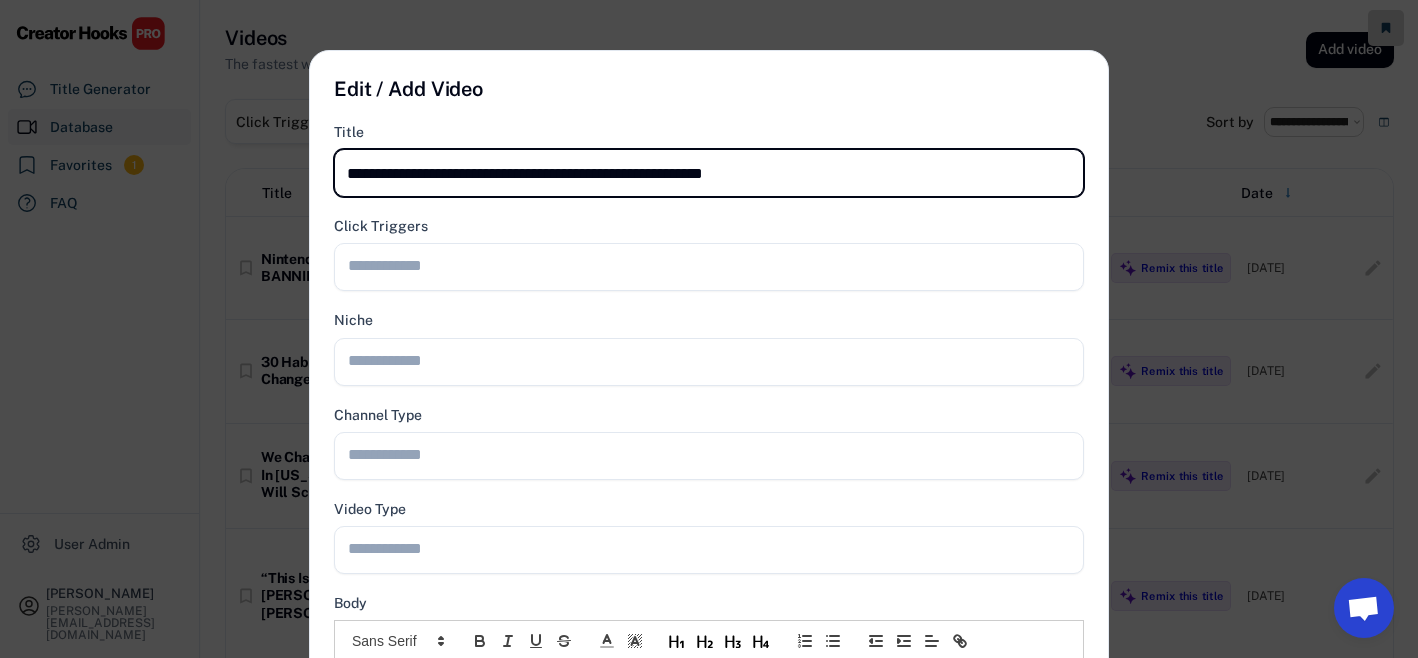 type on "**********" 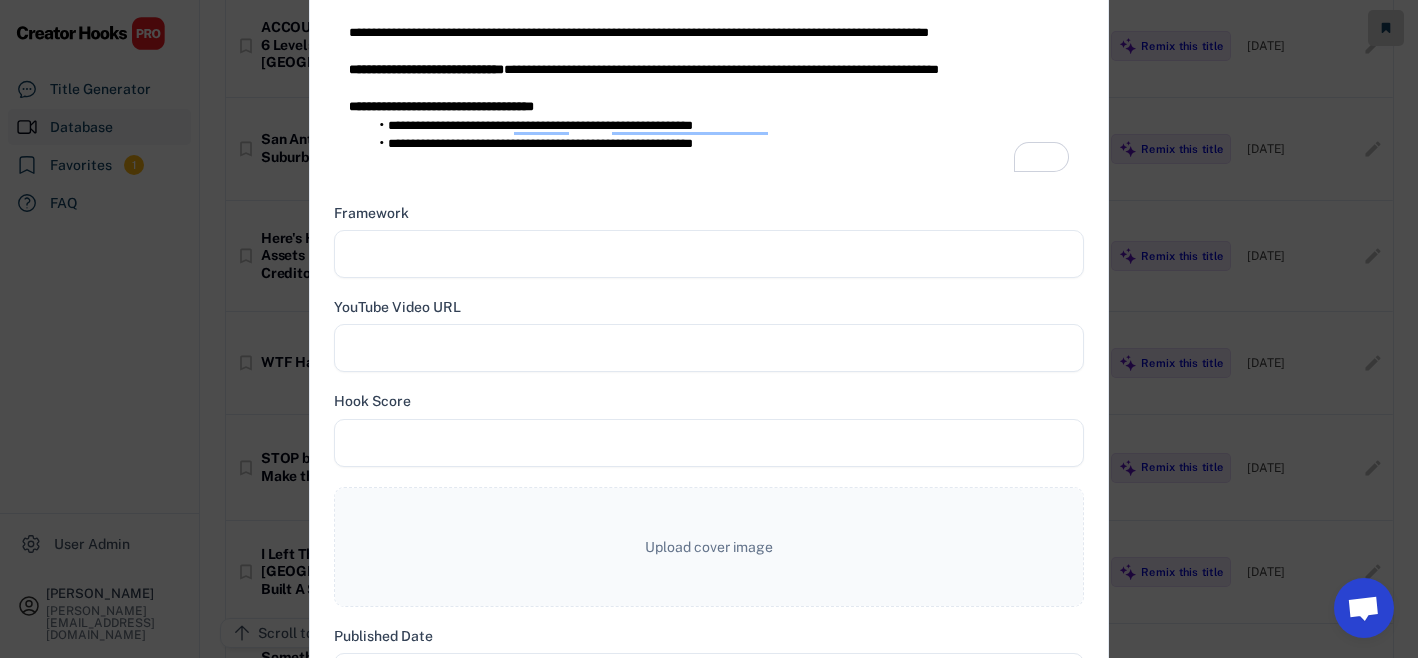 scroll, scrollTop: 910, scrollLeft: 0, axis: vertical 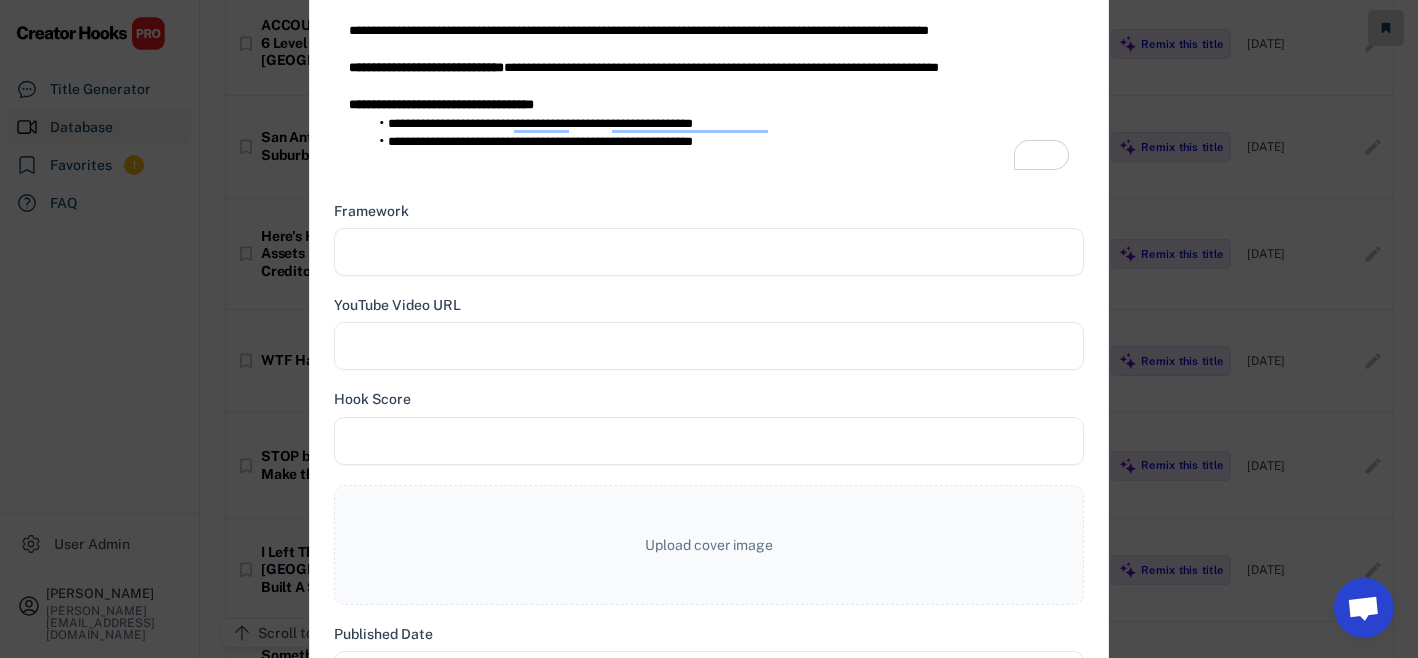 click at bounding box center [709, 346] 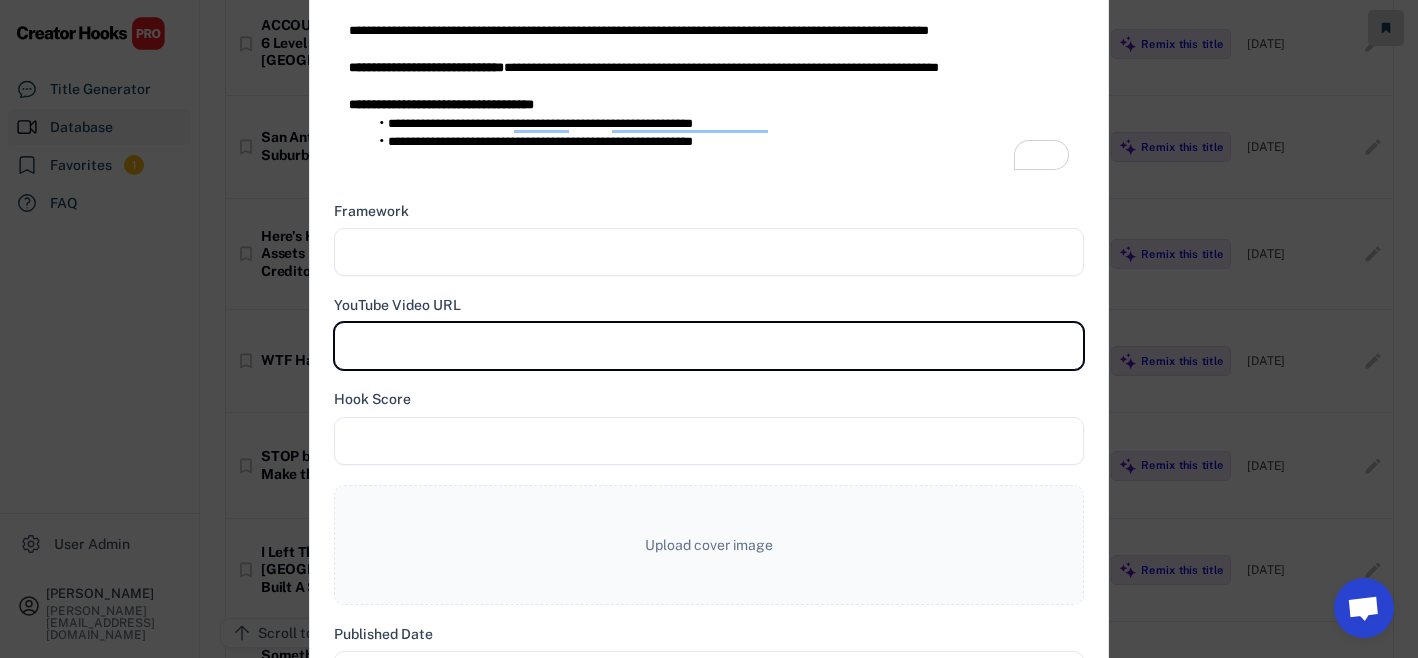 paste on "**********" 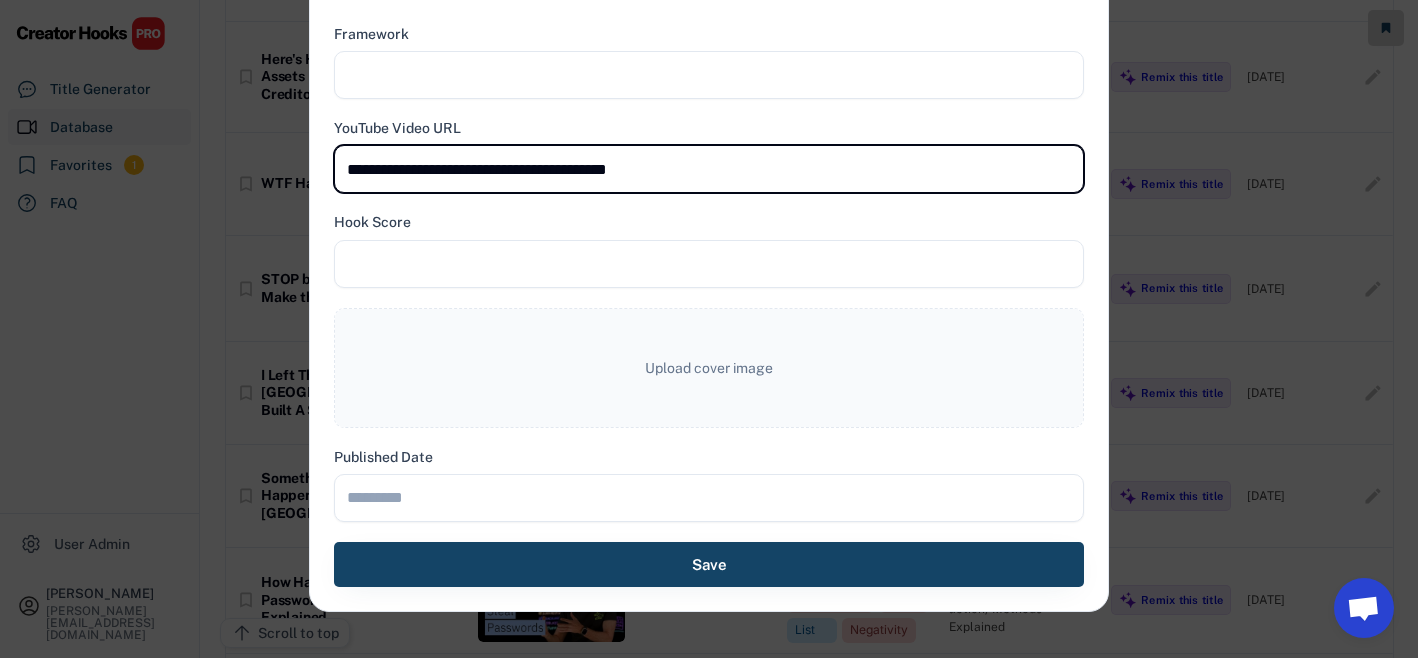 scroll, scrollTop: 1091, scrollLeft: 0, axis: vertical 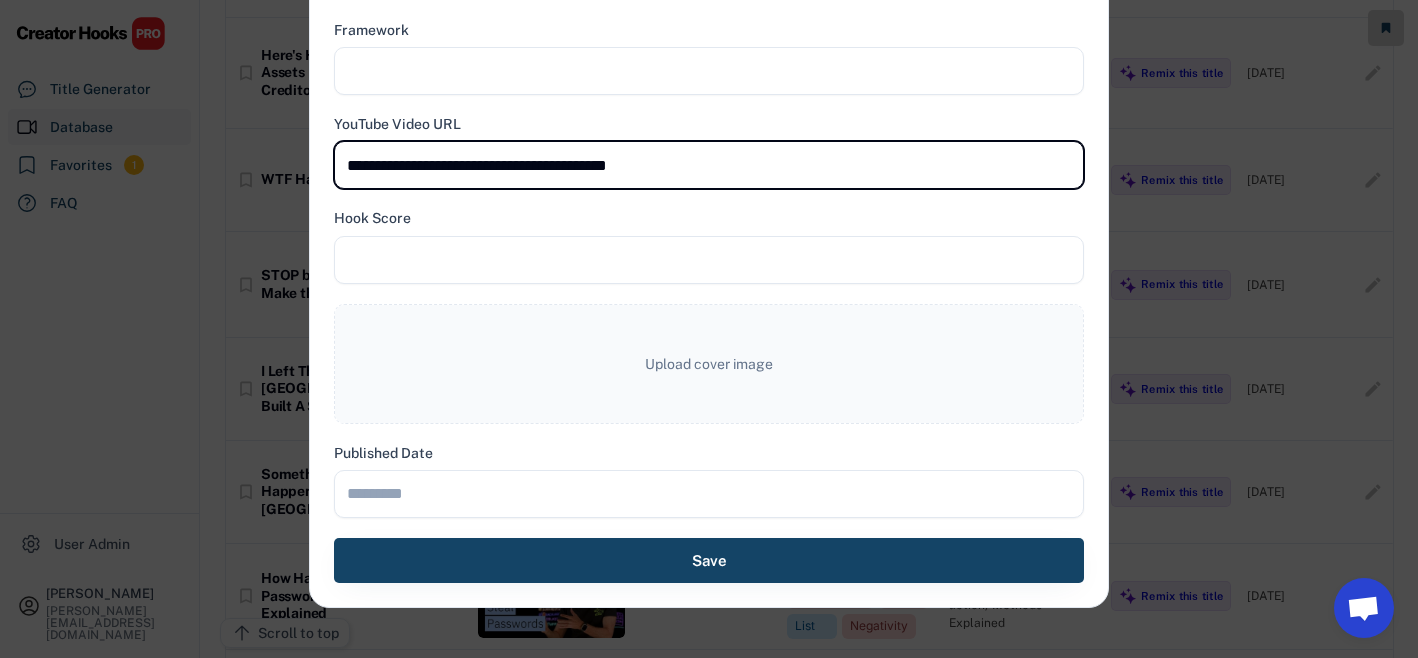 type on "**********" 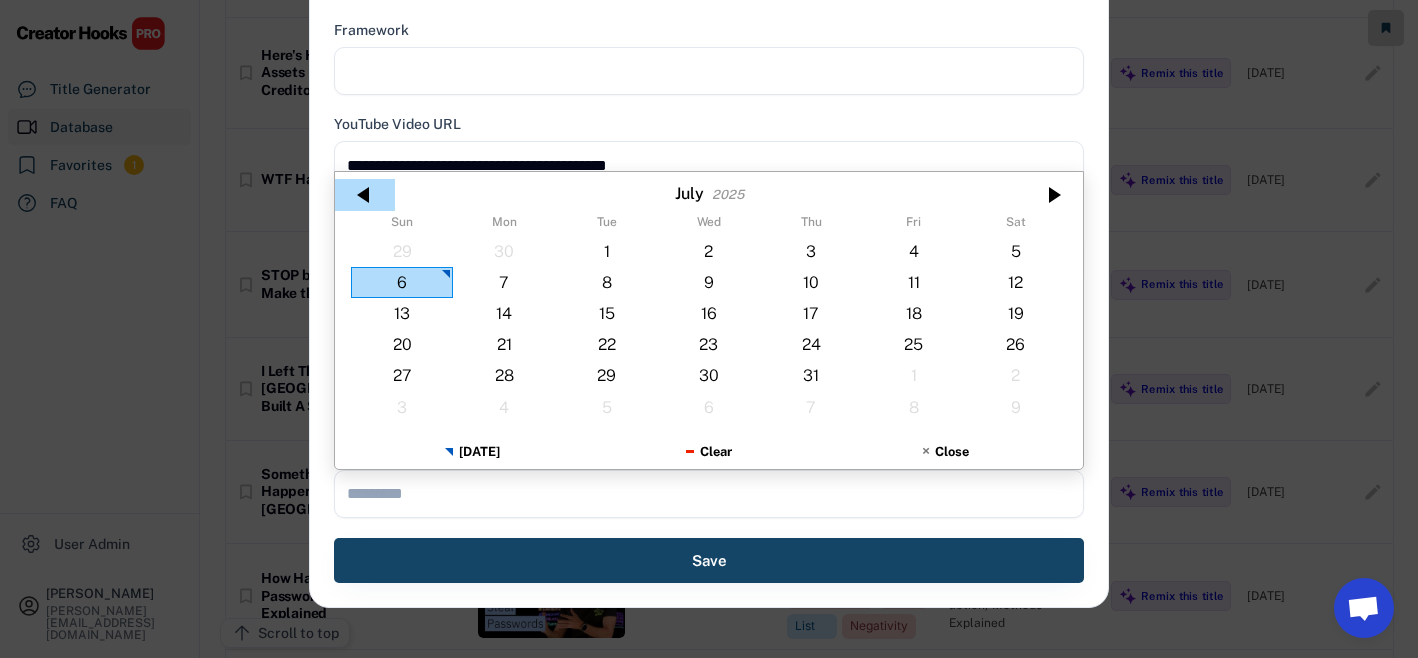 click at bounding box center [365, 195] 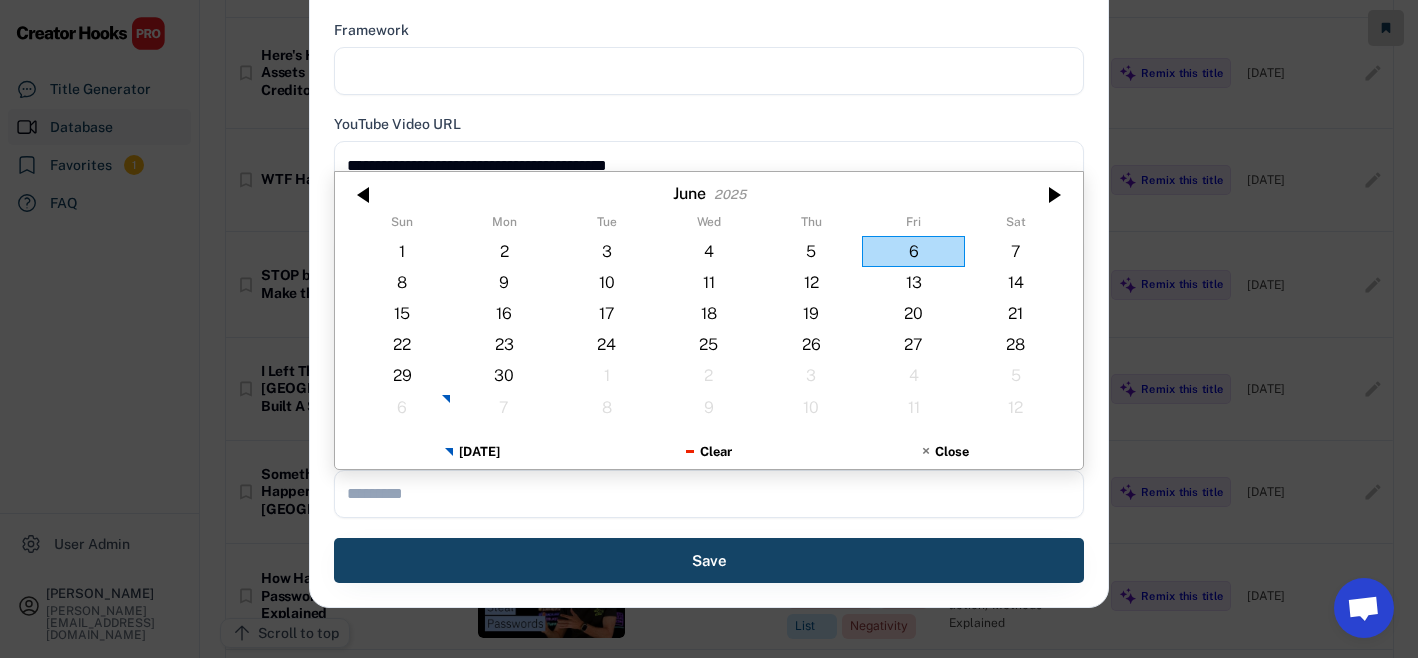 click at bounding box center [365, 195] 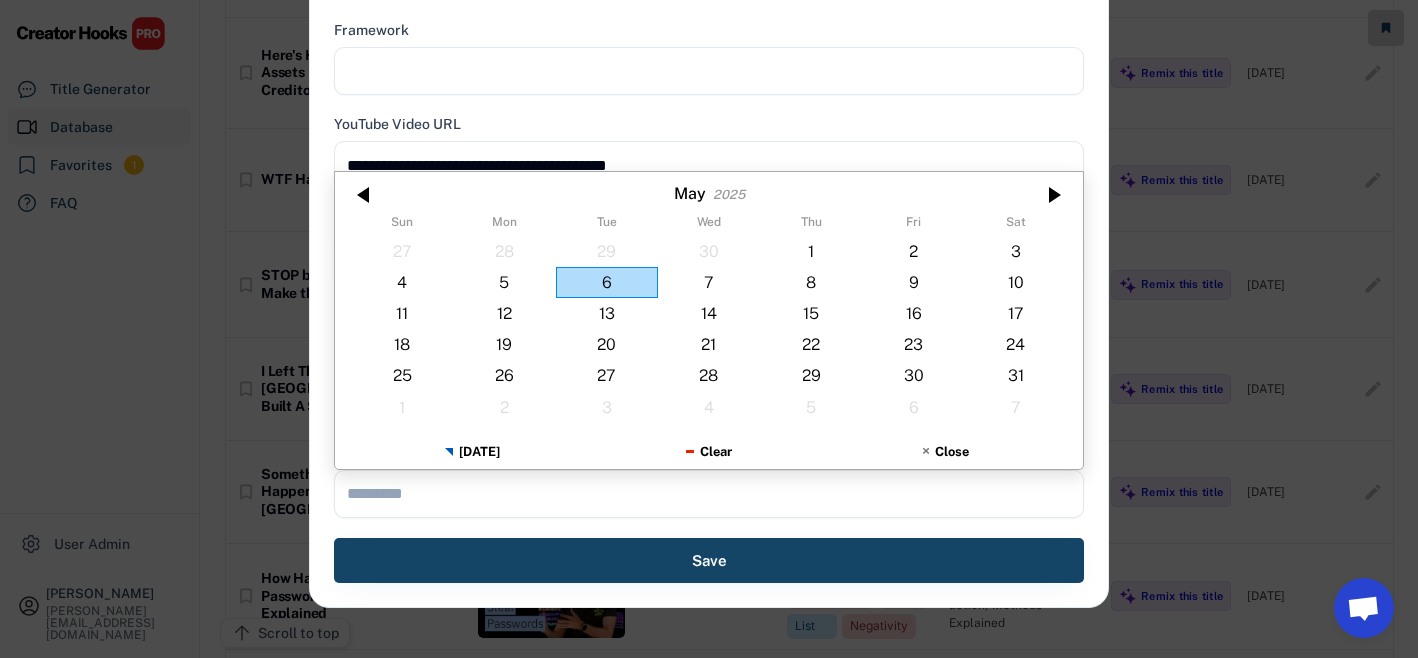 click at bounding box center [365, 195] 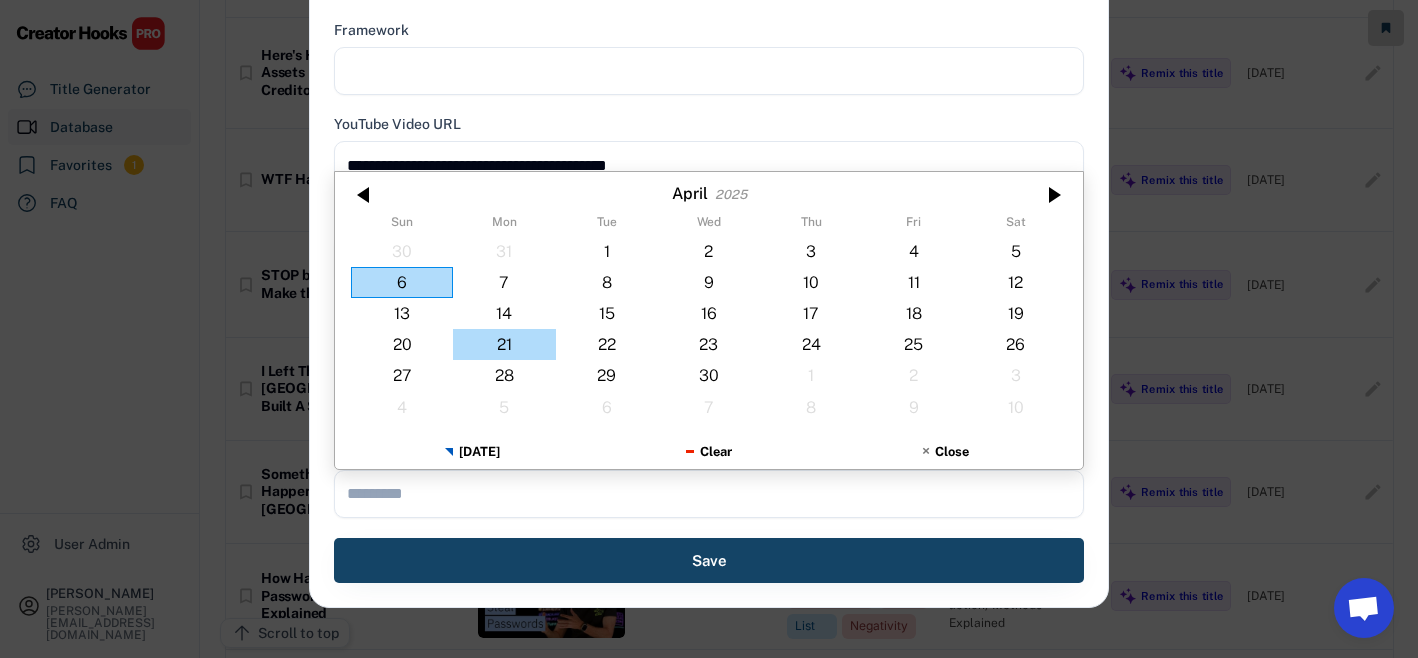 click on "21" at bounding box center [504, 344] 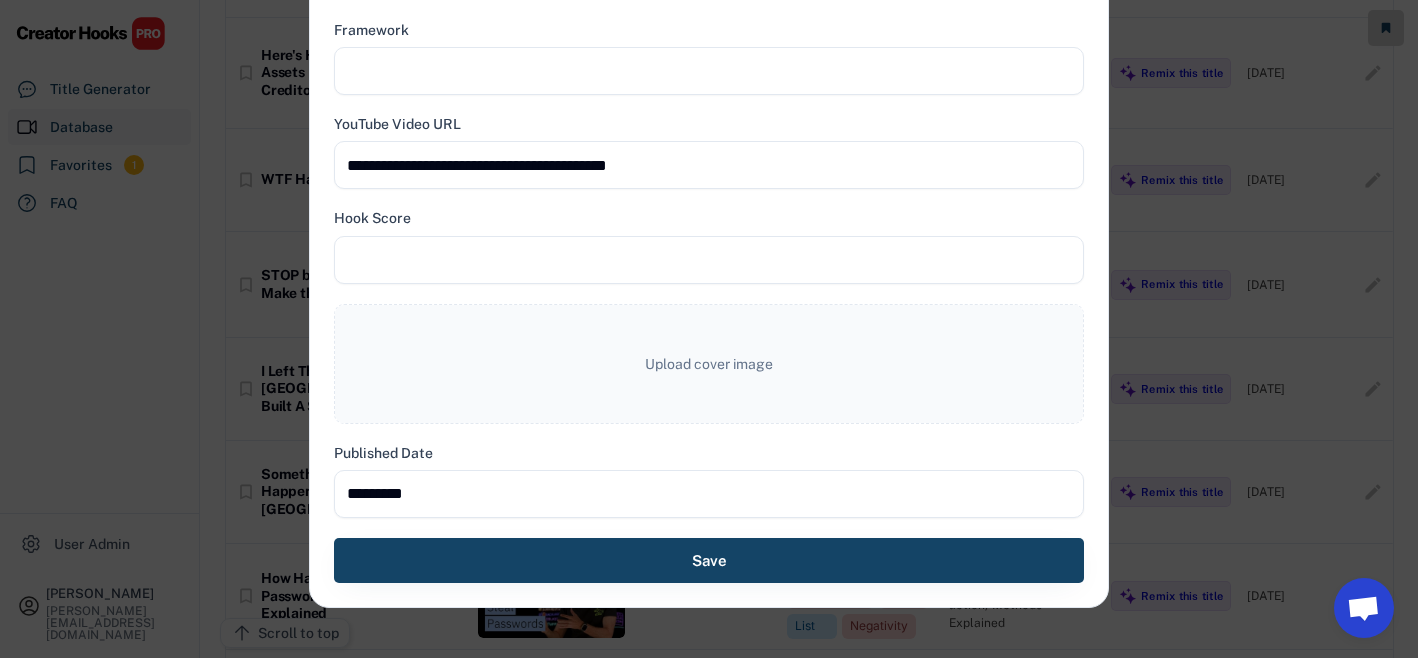 type on "**********" 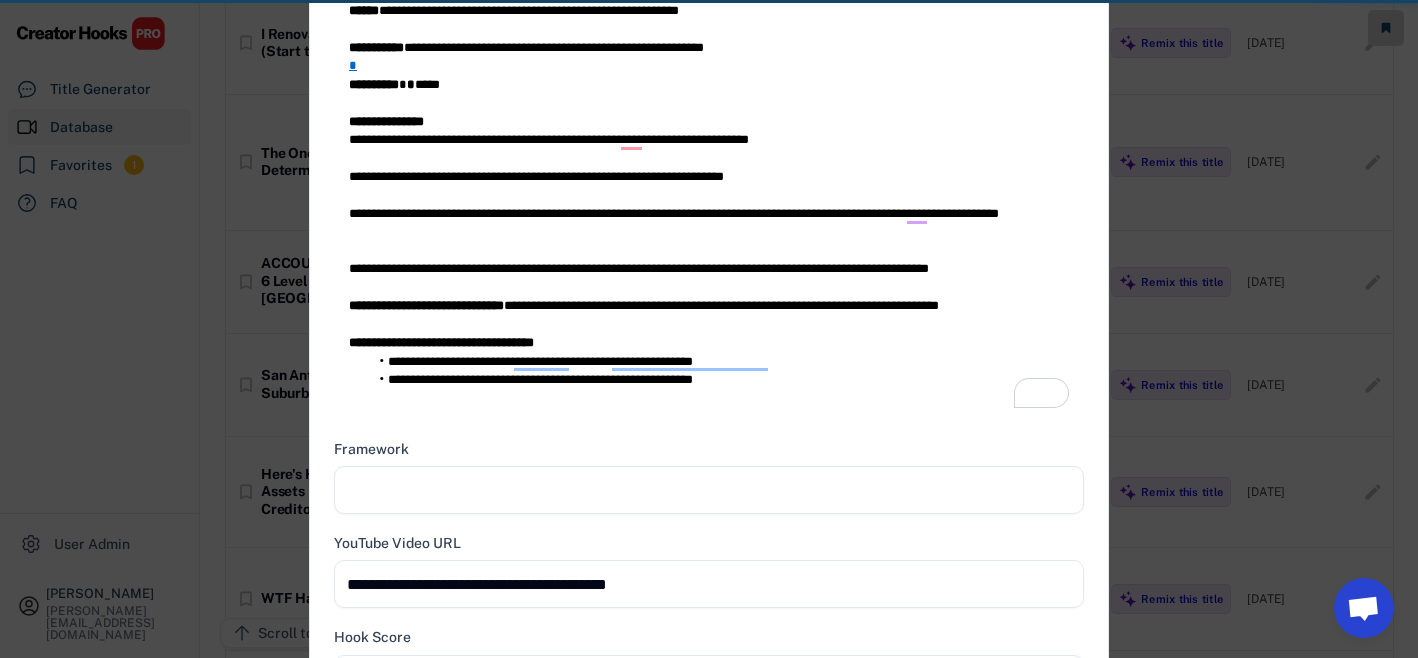 type 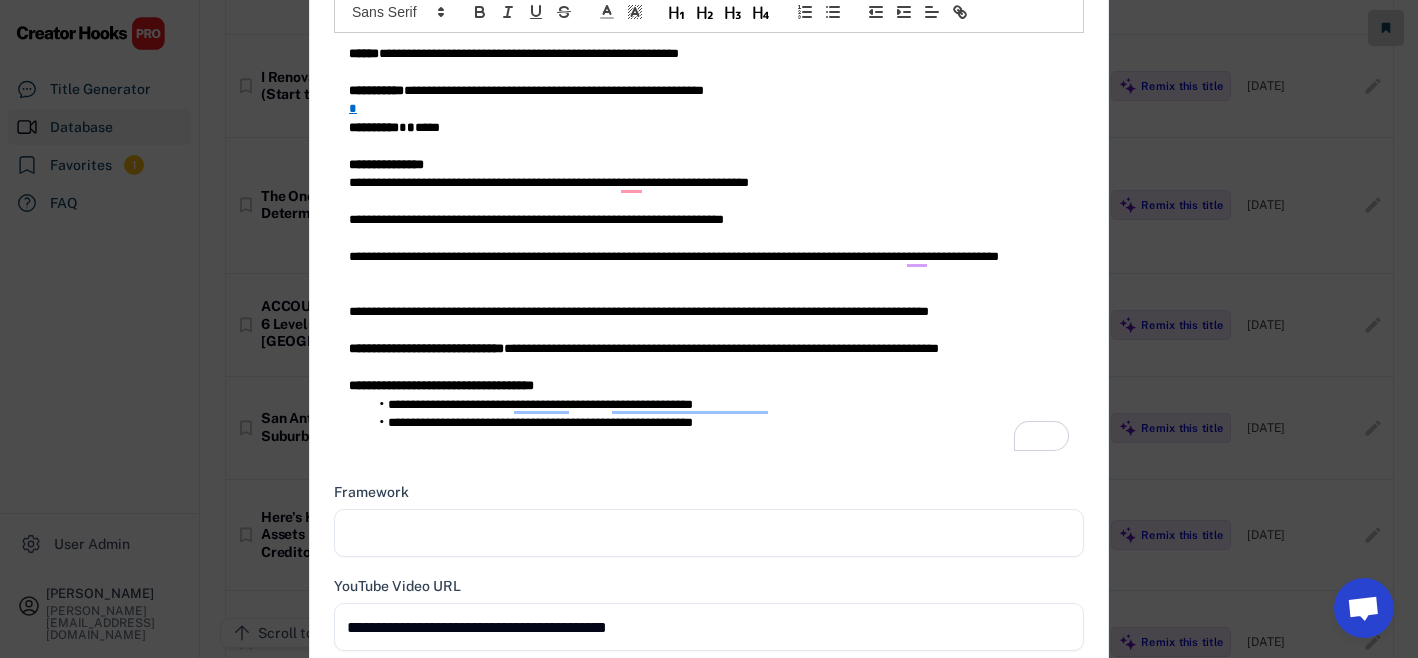 scroll, scrollTop: 511, scrollLeft: 0, axis: vertical 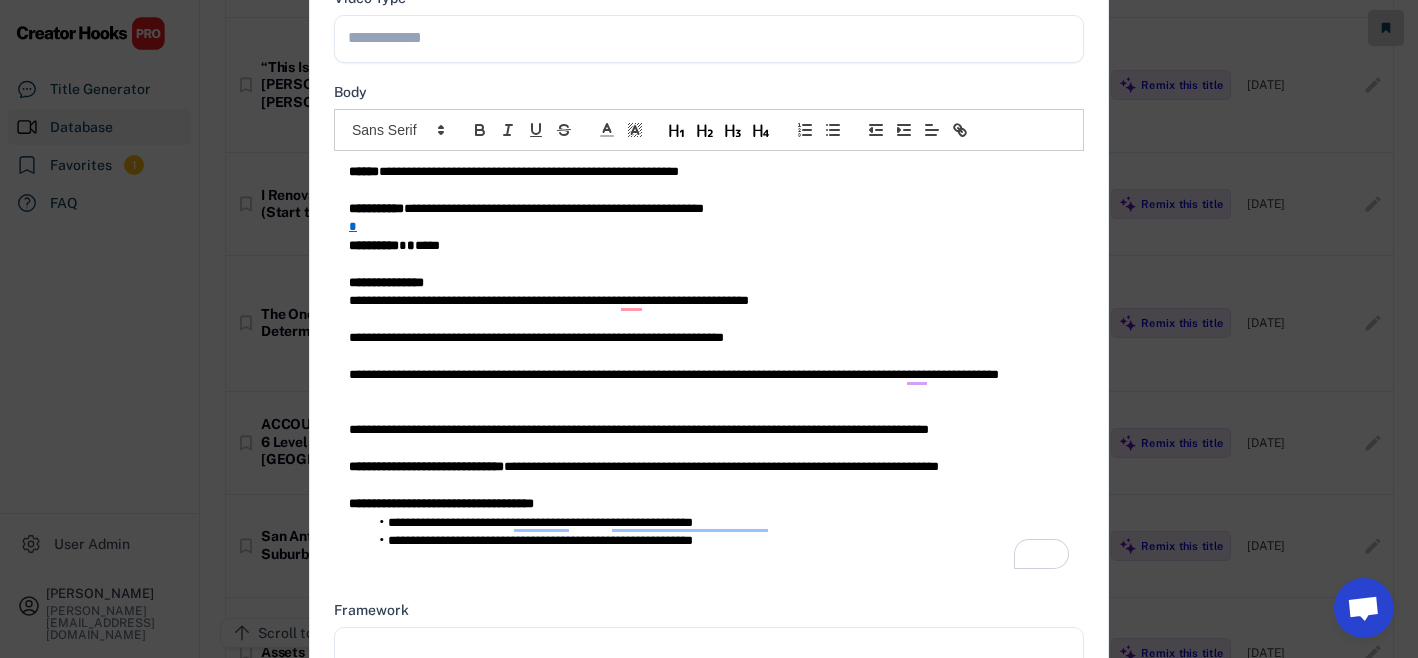 click on "**********" at bounding box center (709, 209) 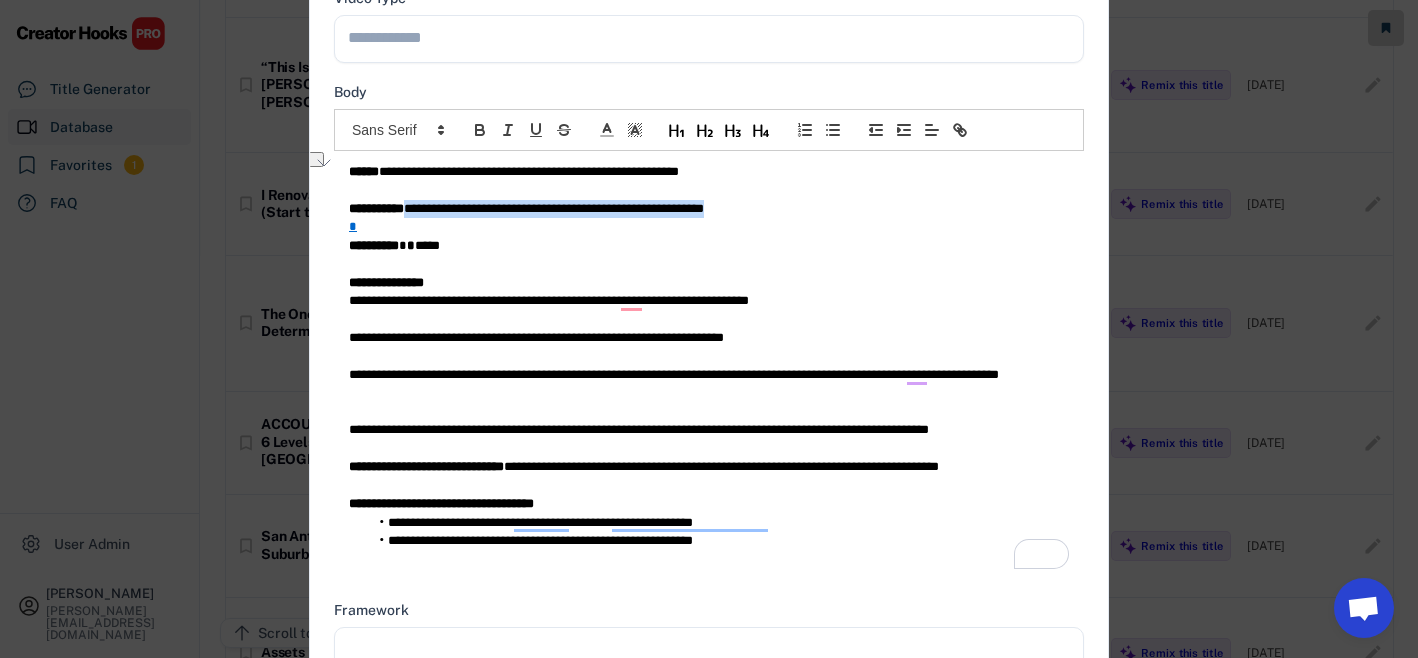 copy on "**********" 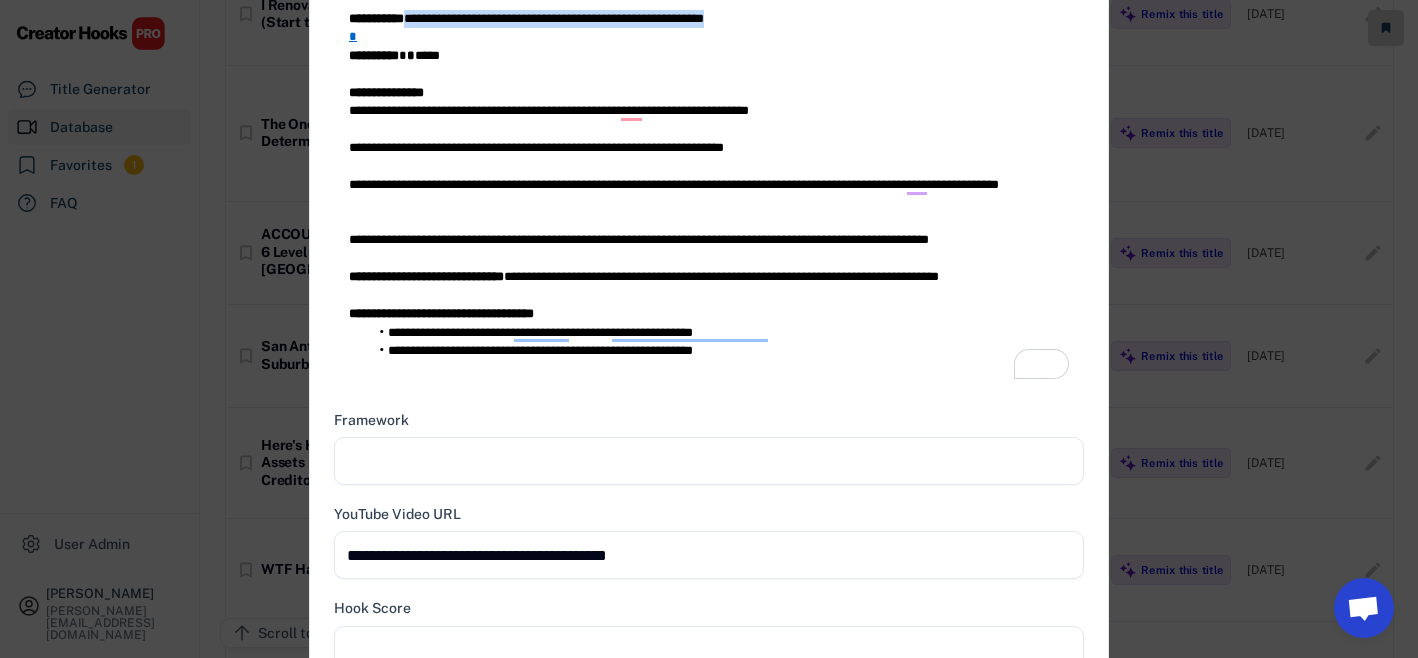 scroll, scrollTop: 1107, scrollLeft: 0, axis: vertical 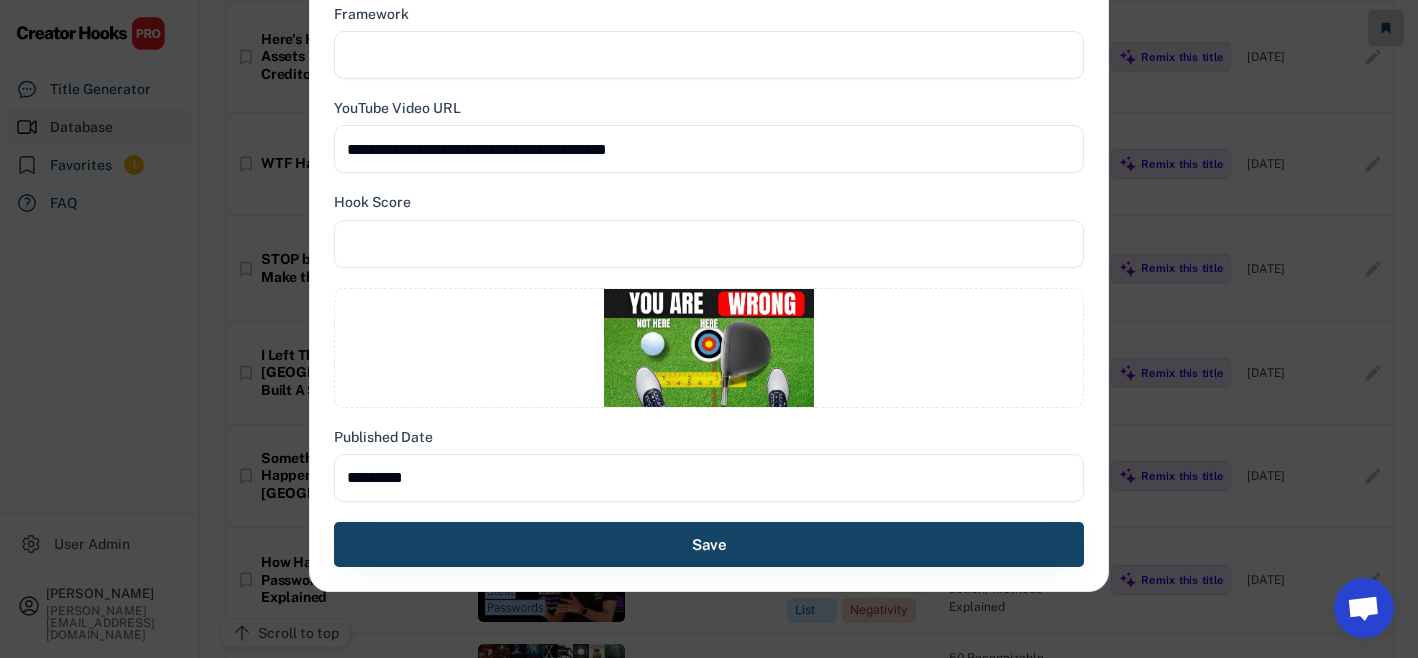 click at bounding box center (709, 244) 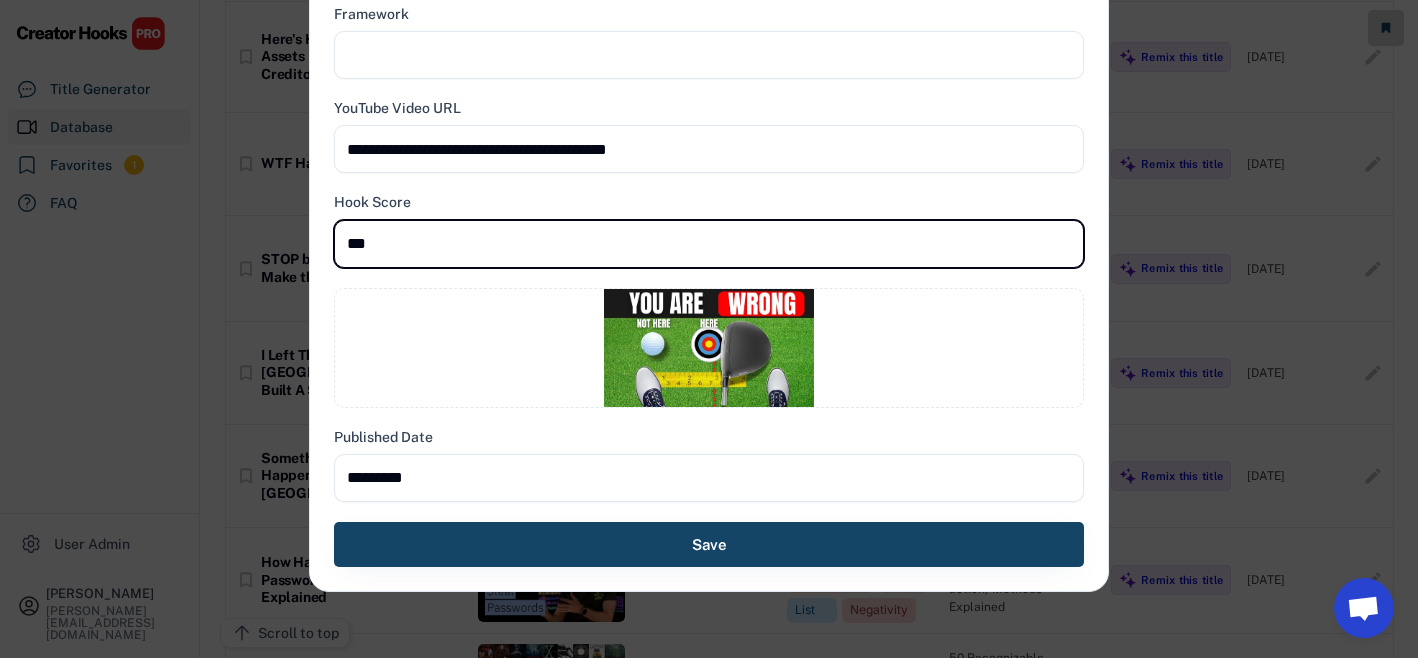 type on "***" 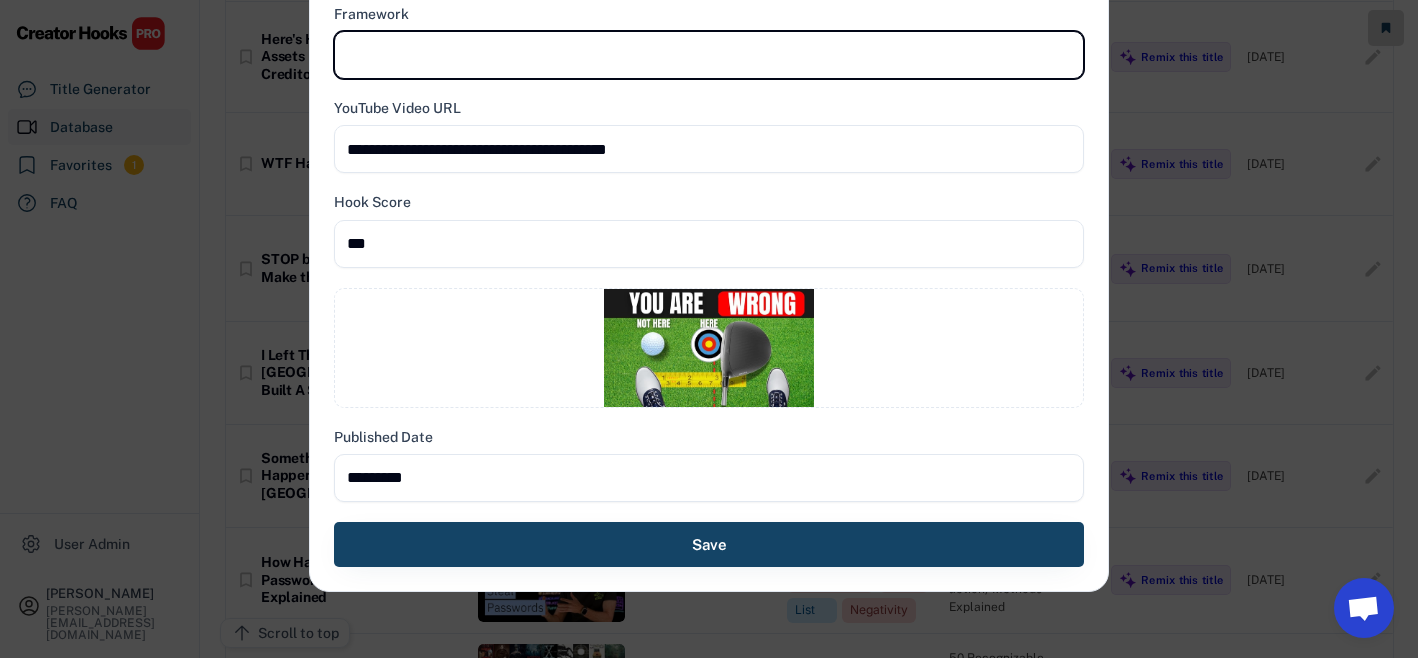click at bounding box center [709, 55] 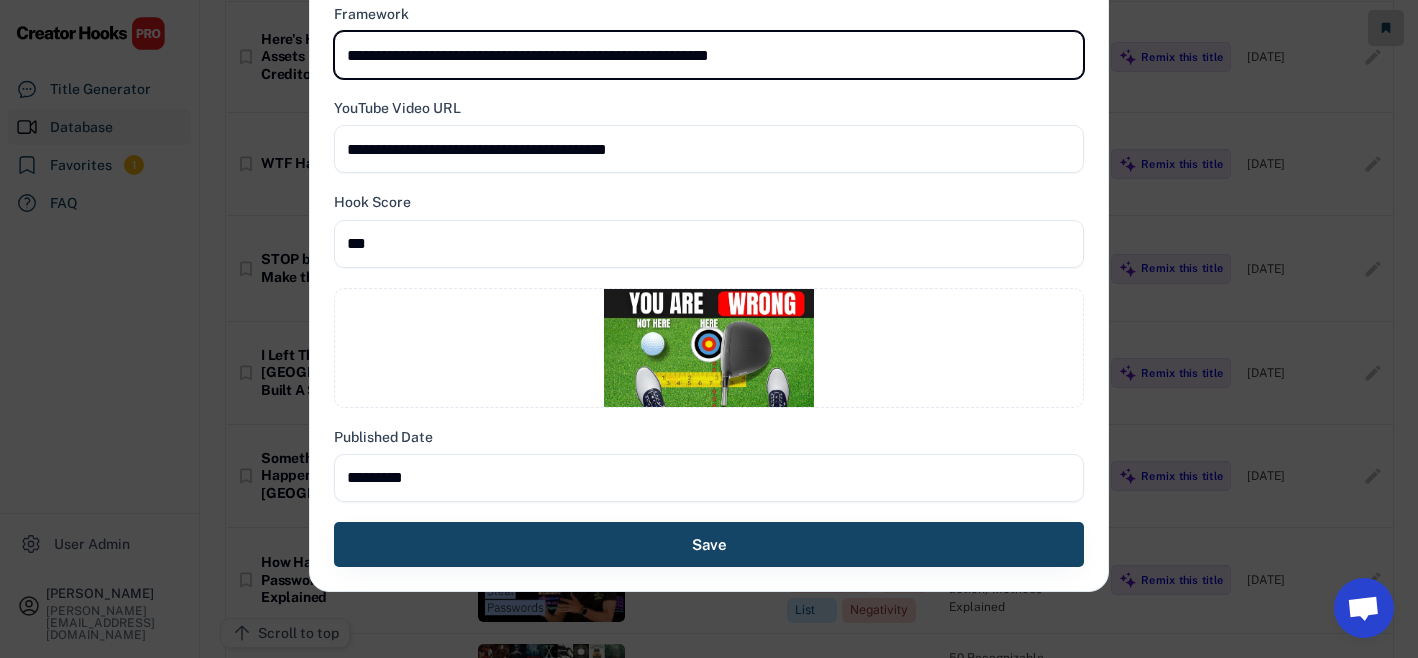 type on "**********" 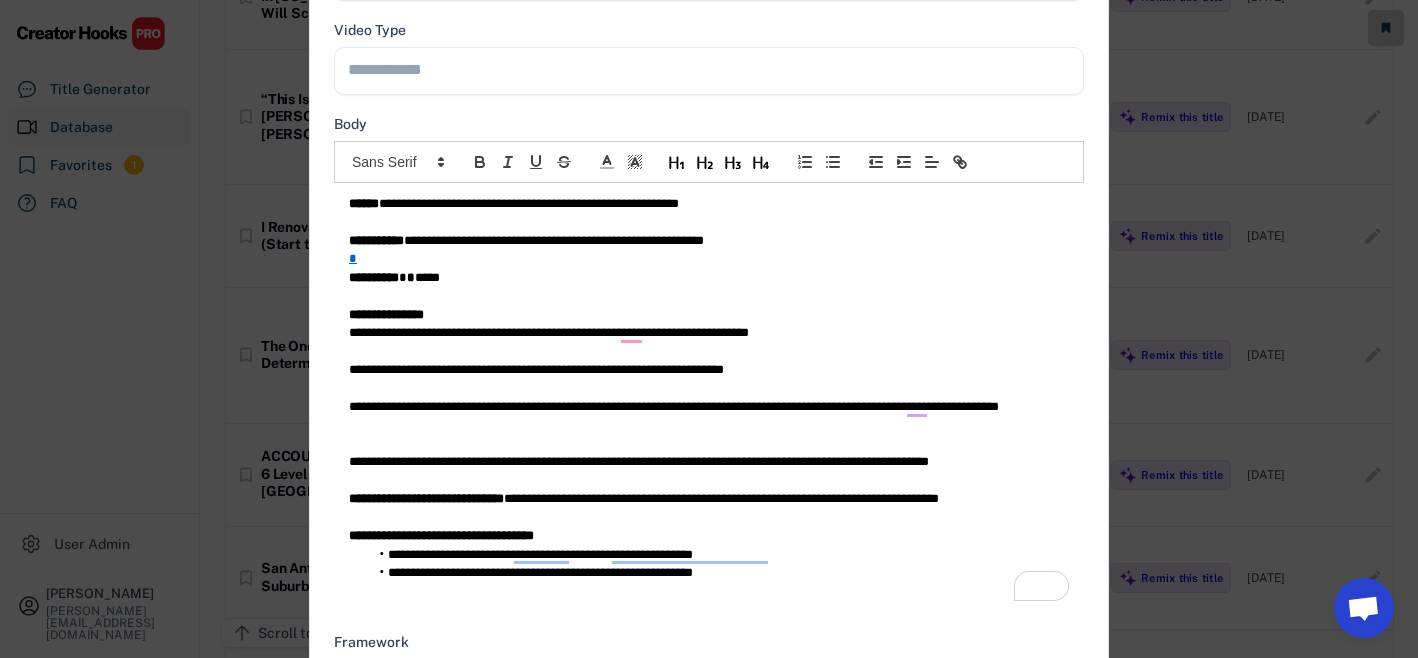 scroll, scrollTop: 428, scrollLeft: 0, axis: vertical 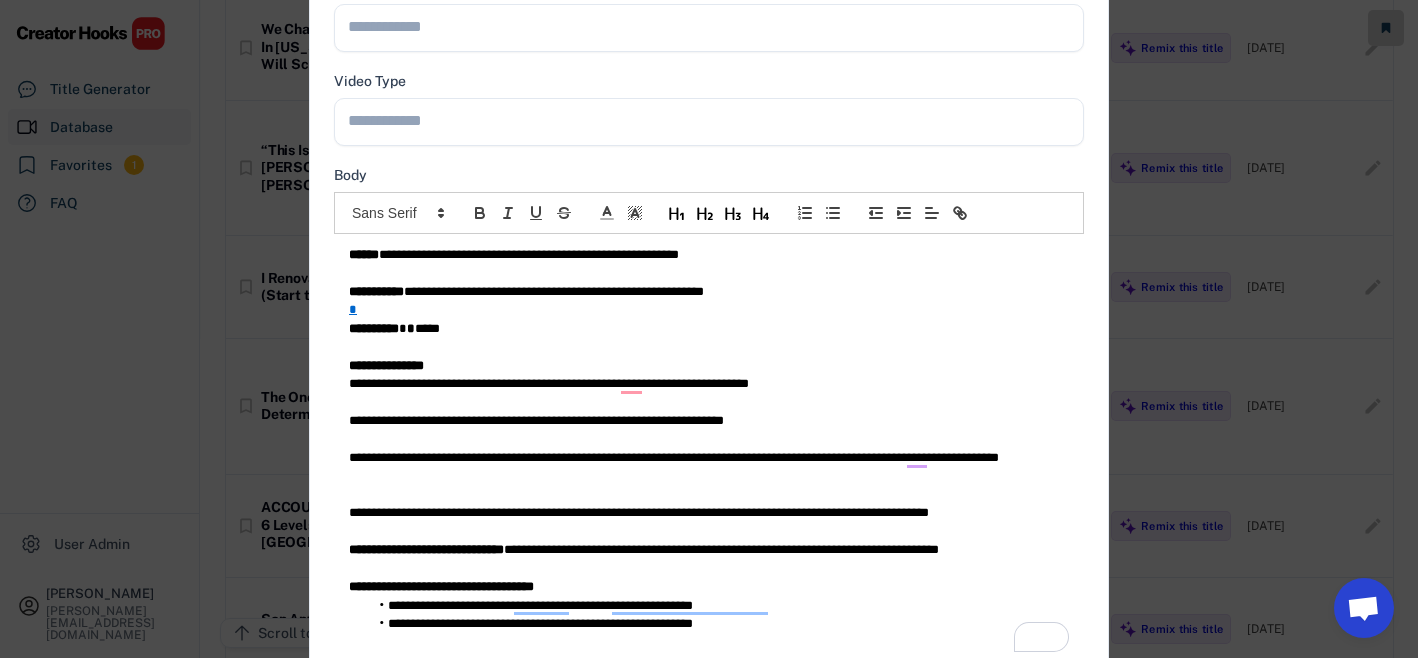 click at bounding box center (714, 120) 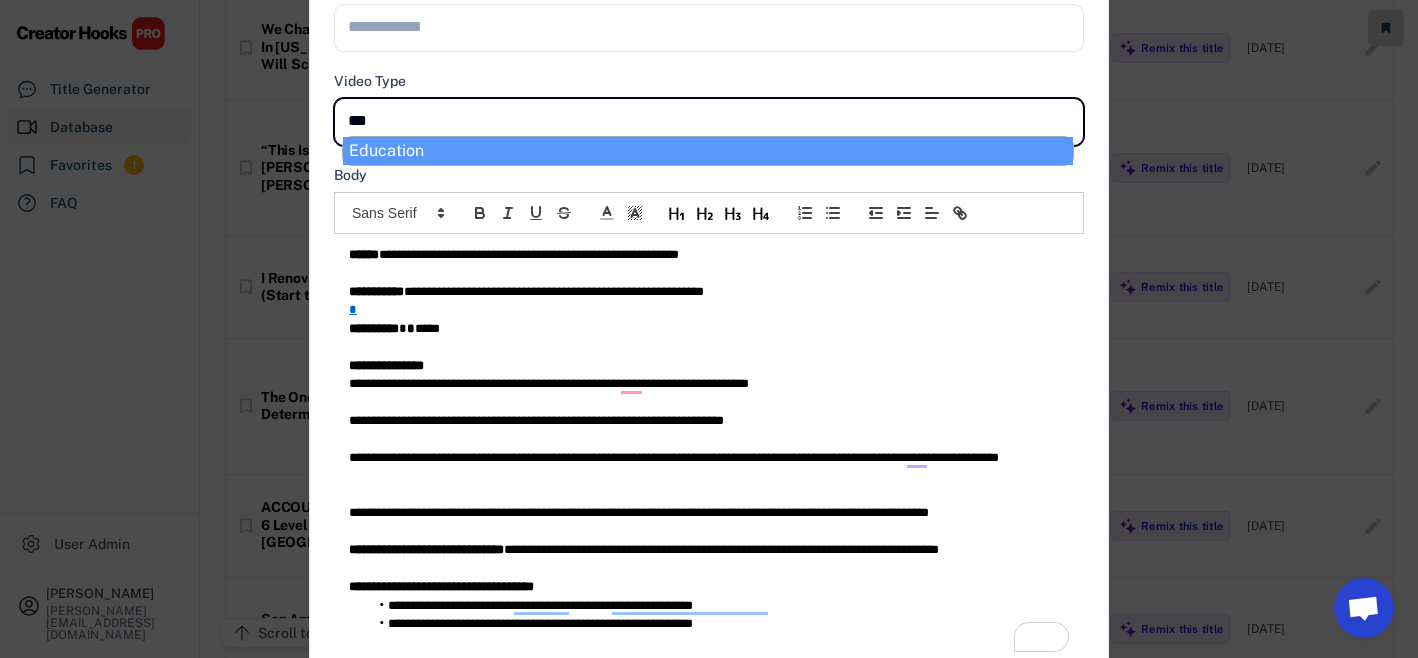 type on "****" 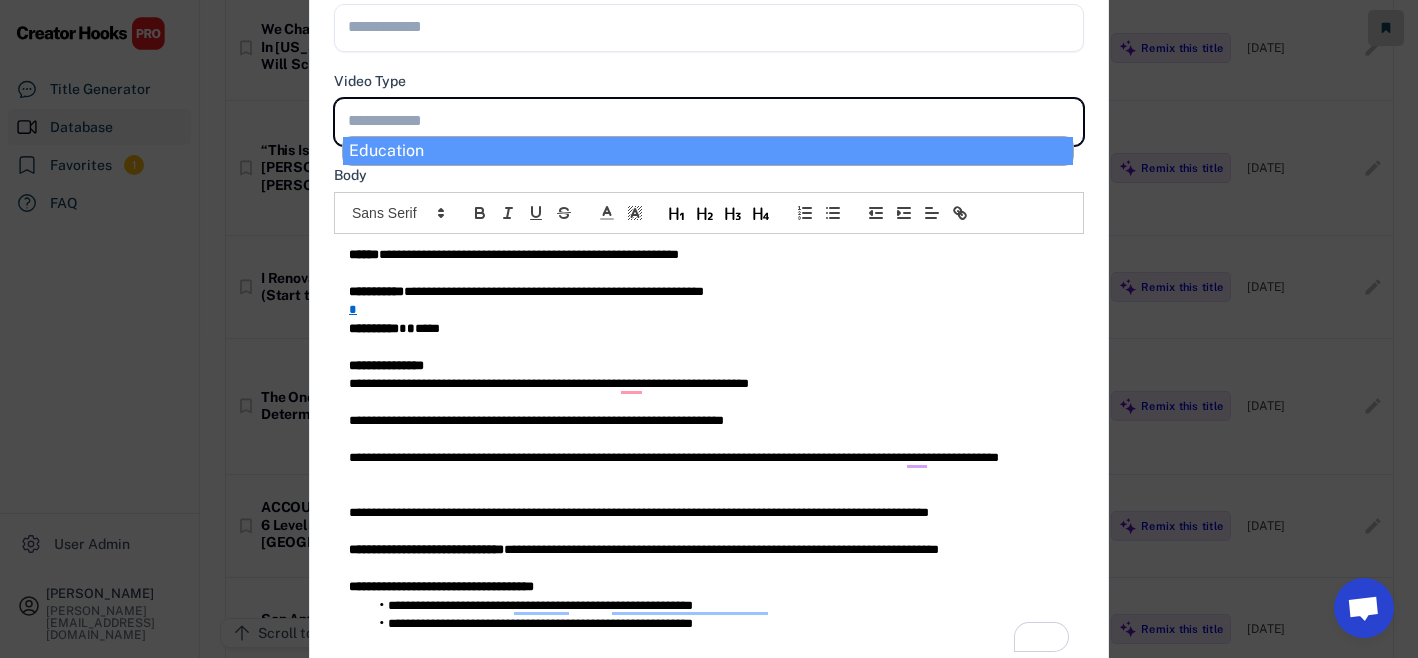 scroll, scrollTop: 0, scrollLeft: 0, axis: both 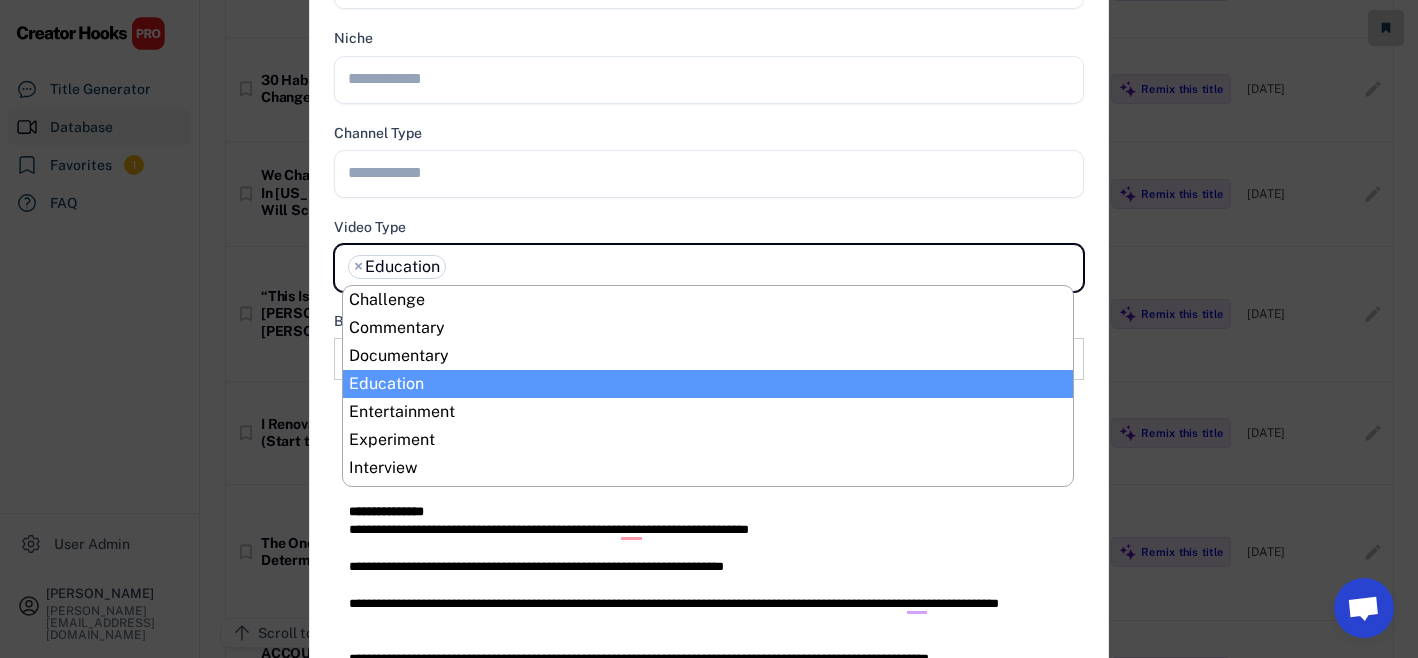 click at bounding box center [714, 172] 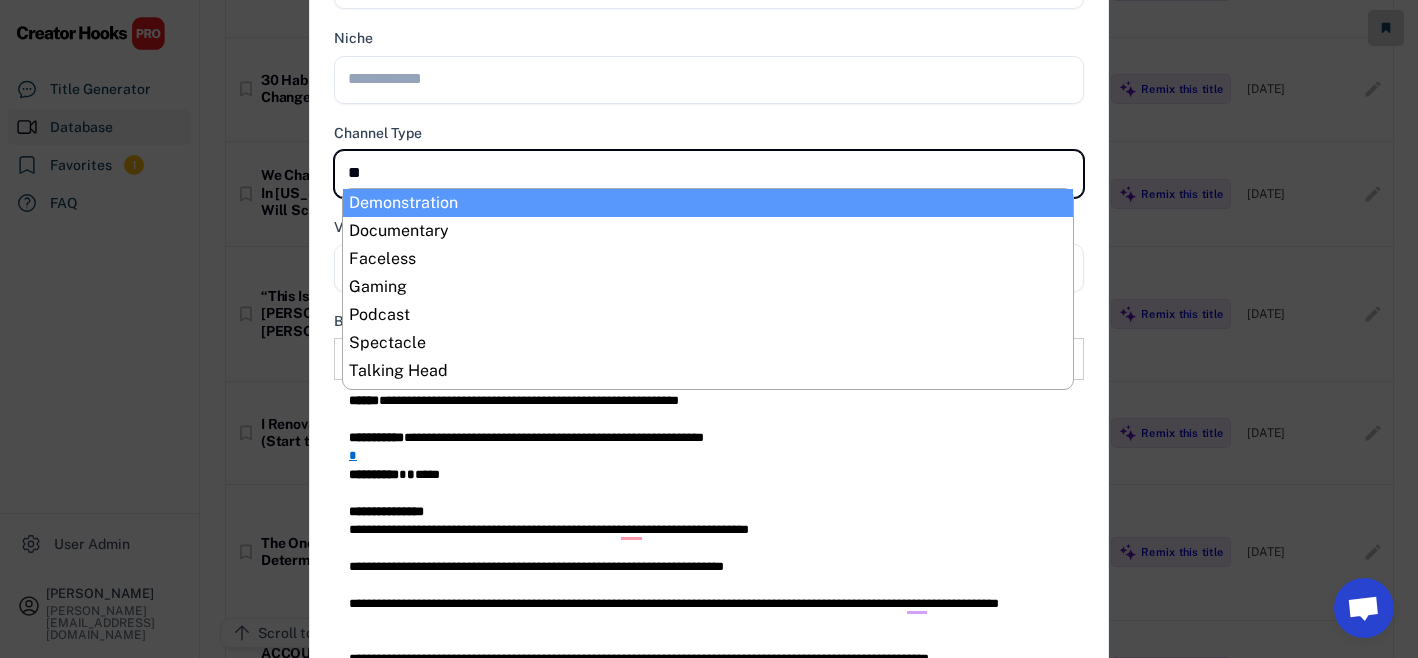 type on "***" 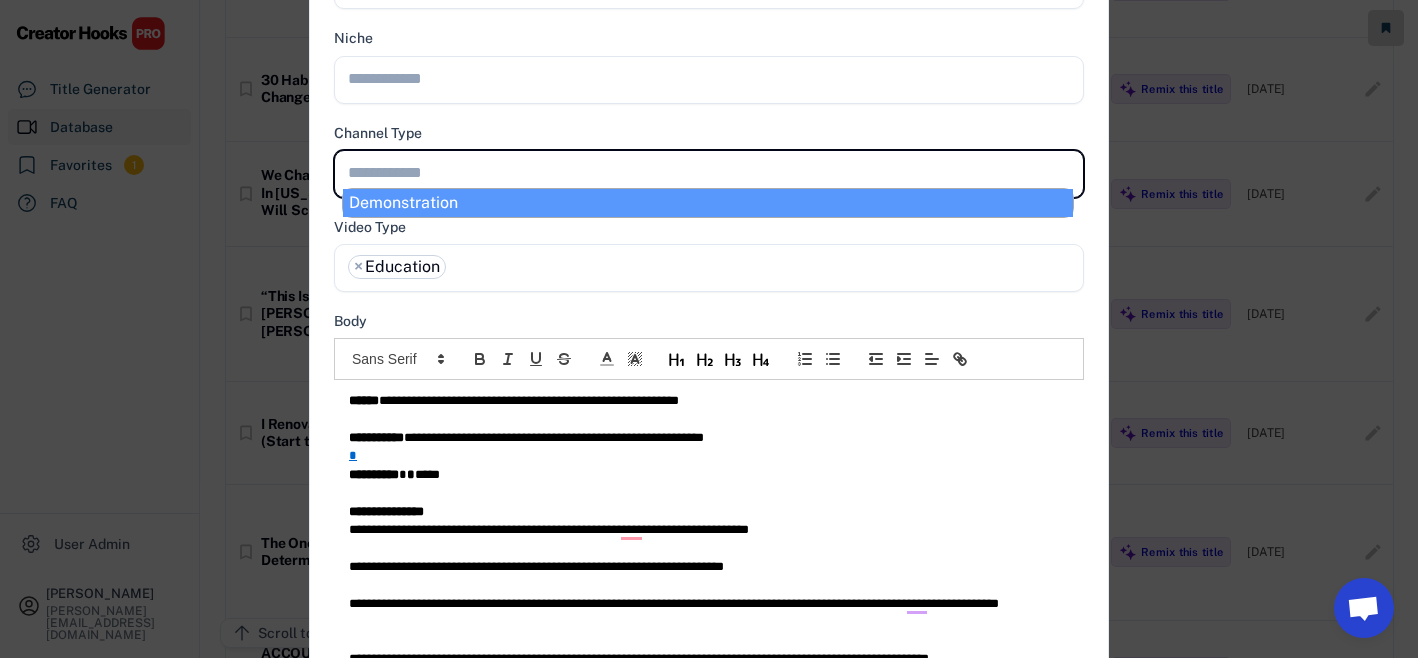 select on "**********" 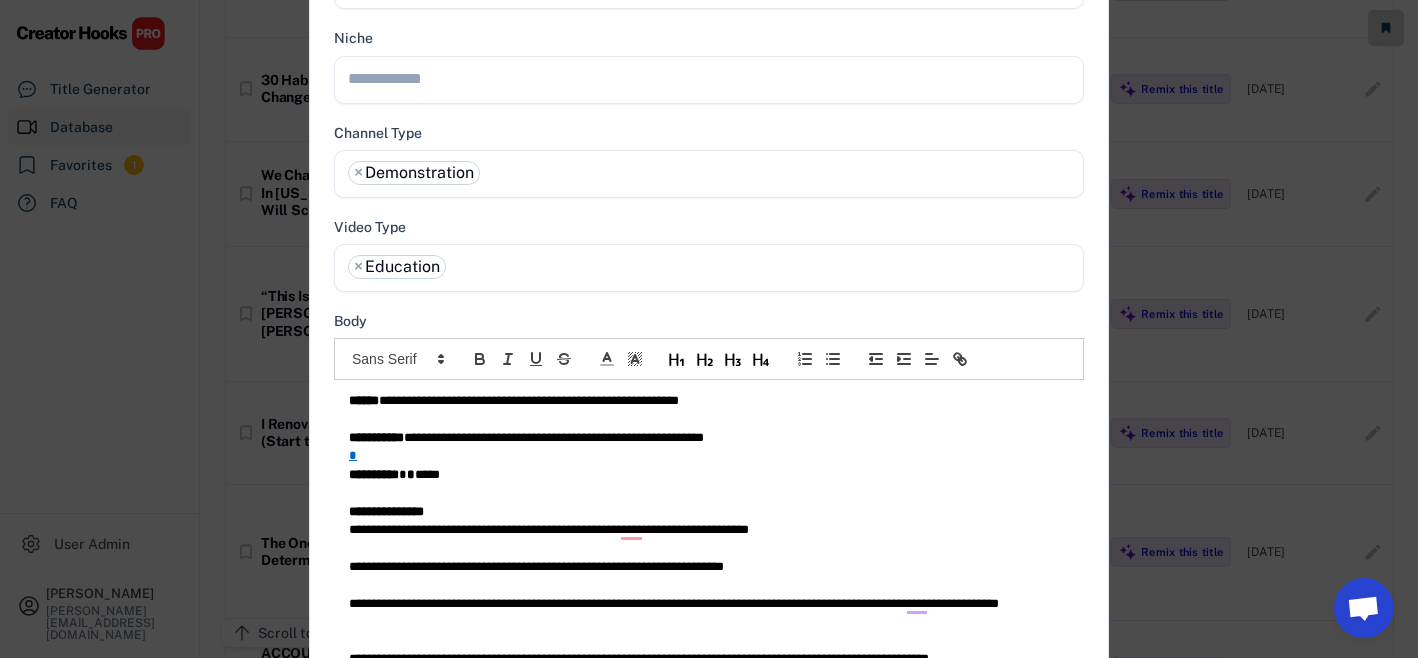scroll, scrollTop: 0, scrollLeft: 0, axis: both 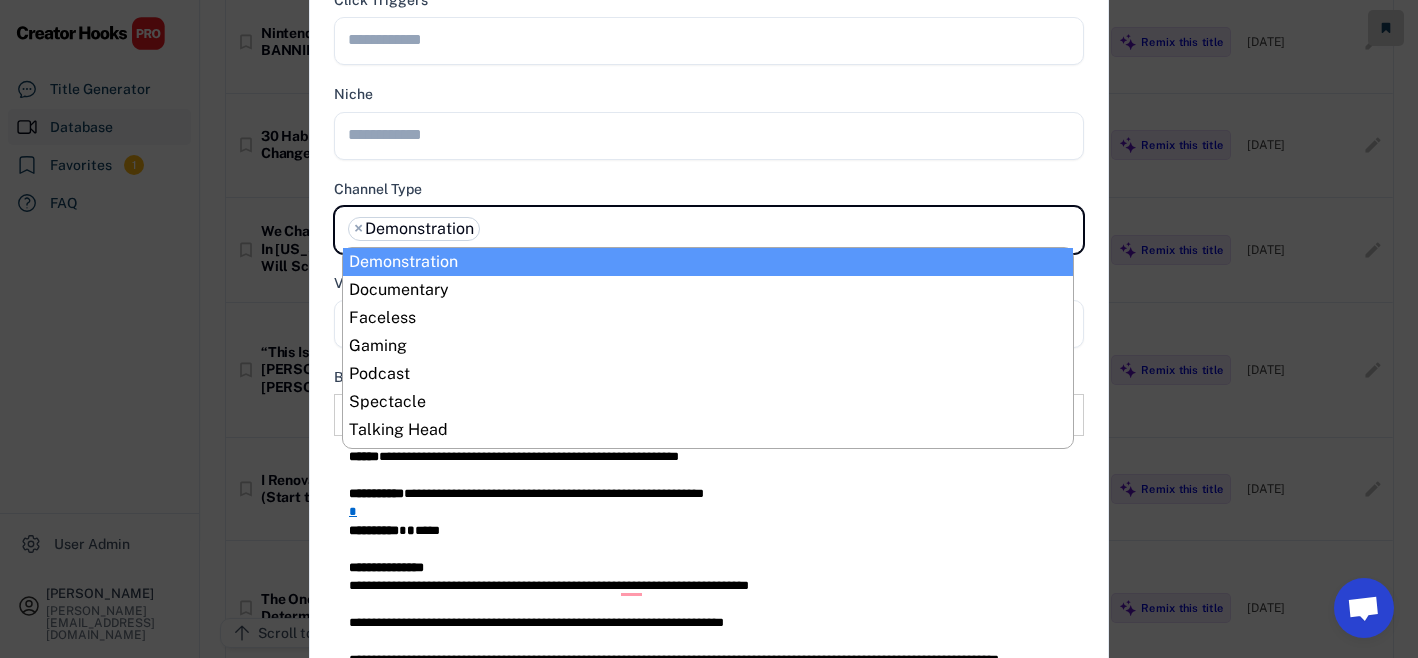 click at bounding box center (714, 134) 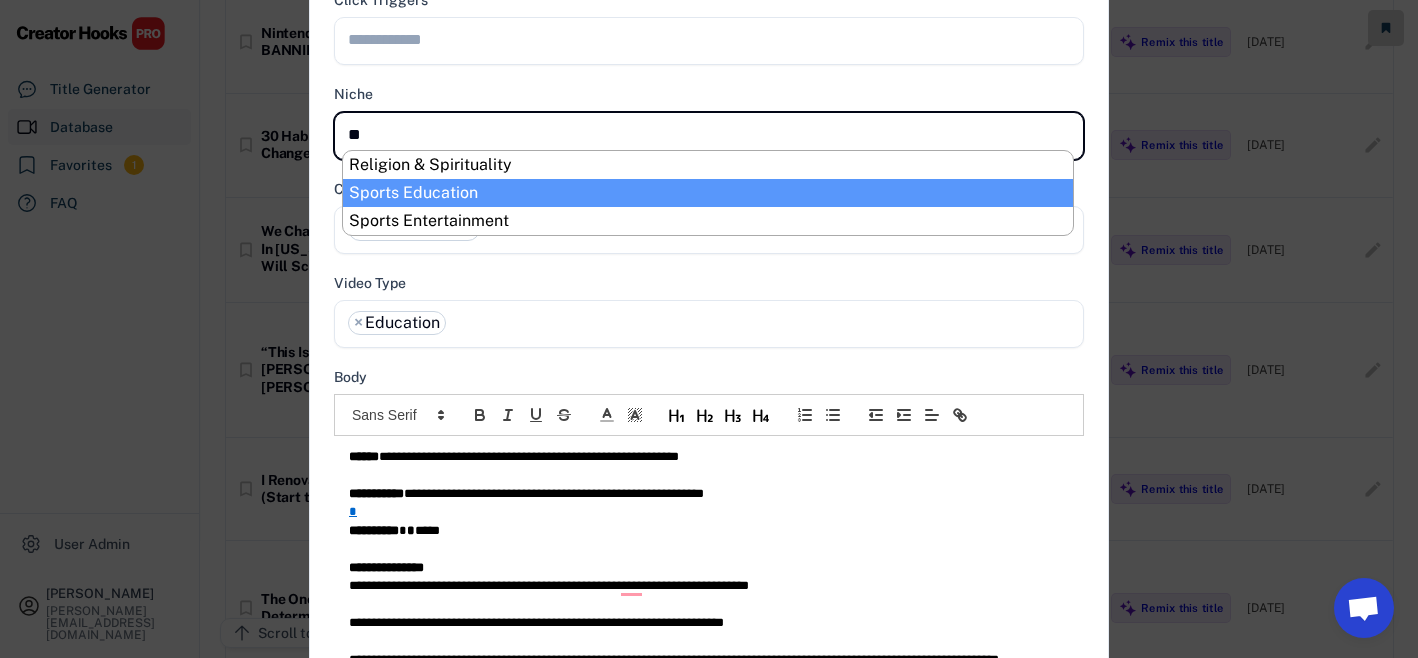 type on "**" 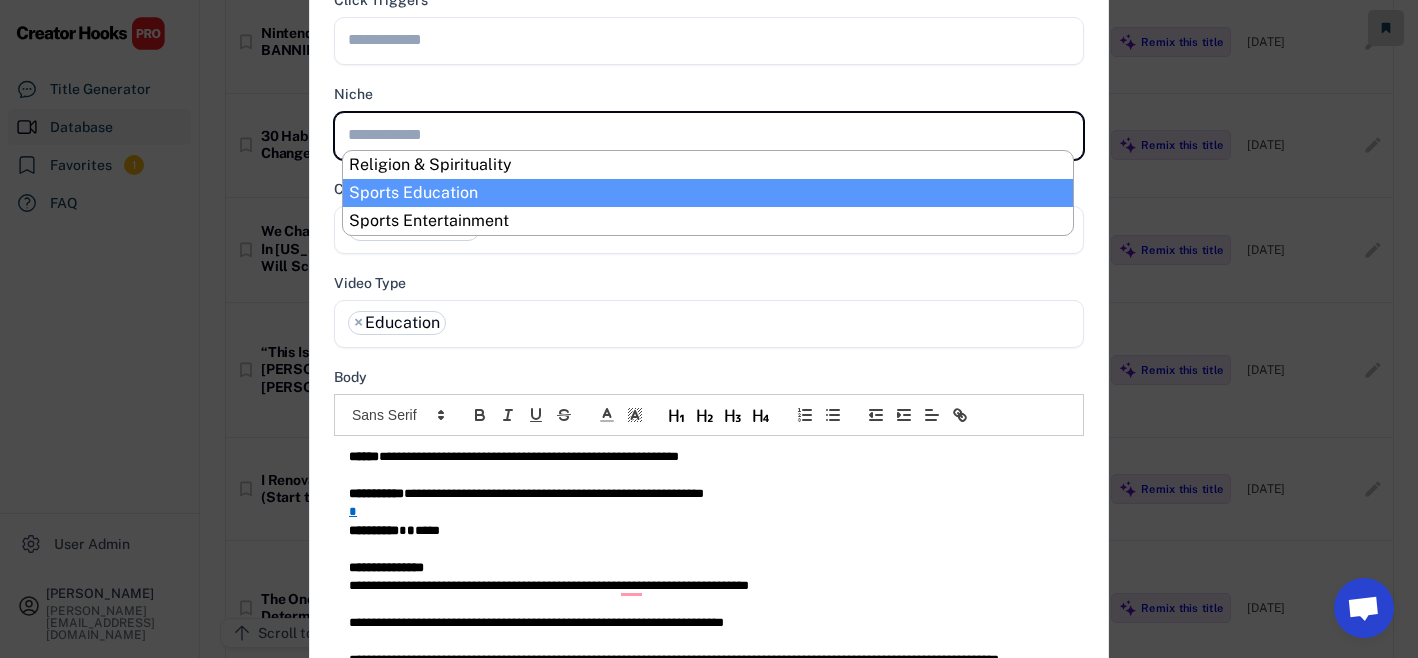 select on "**********" 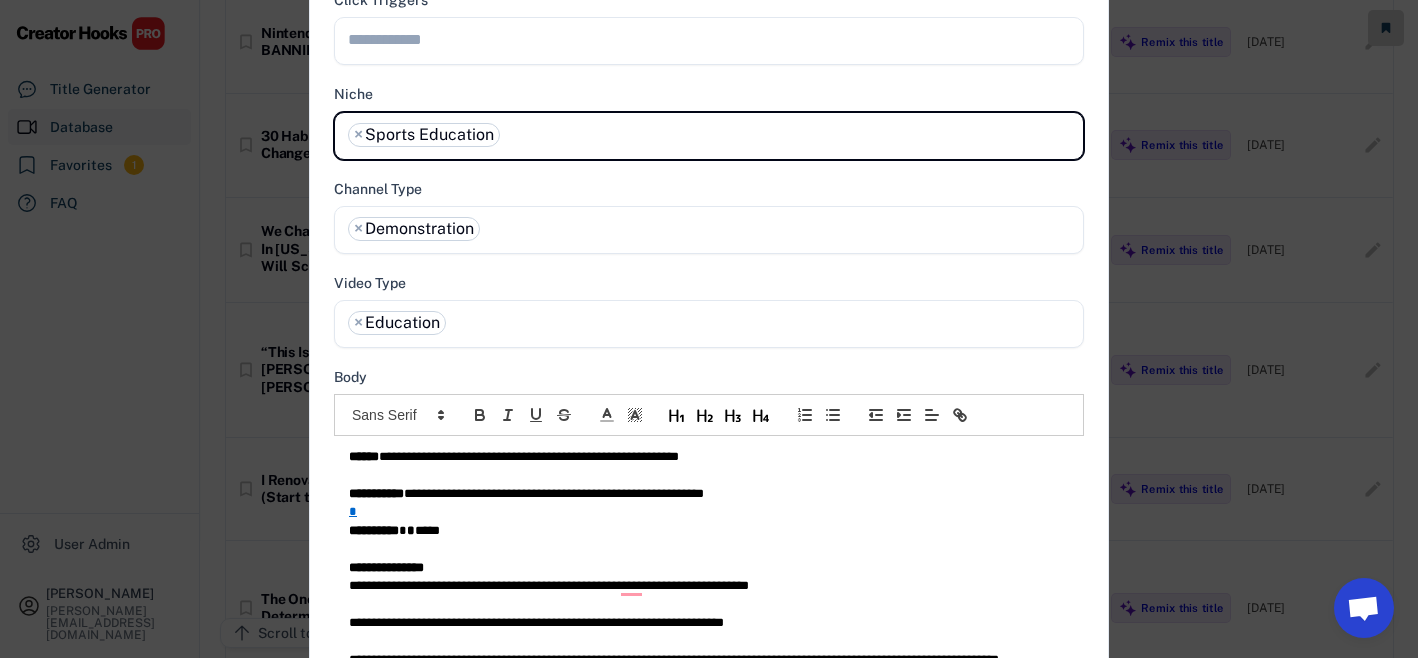 scroll, scrollTop: 0, scrollLeft: 0, axis: both 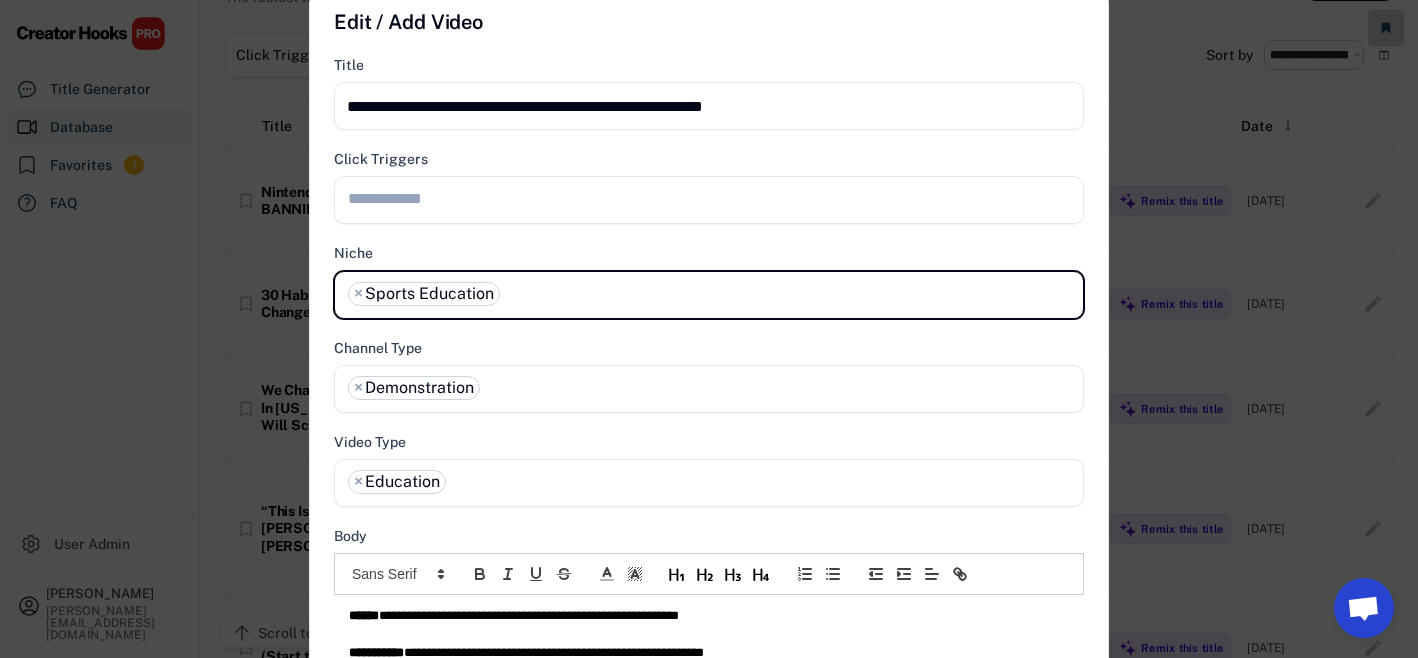 click at bounding box center (714, 198) 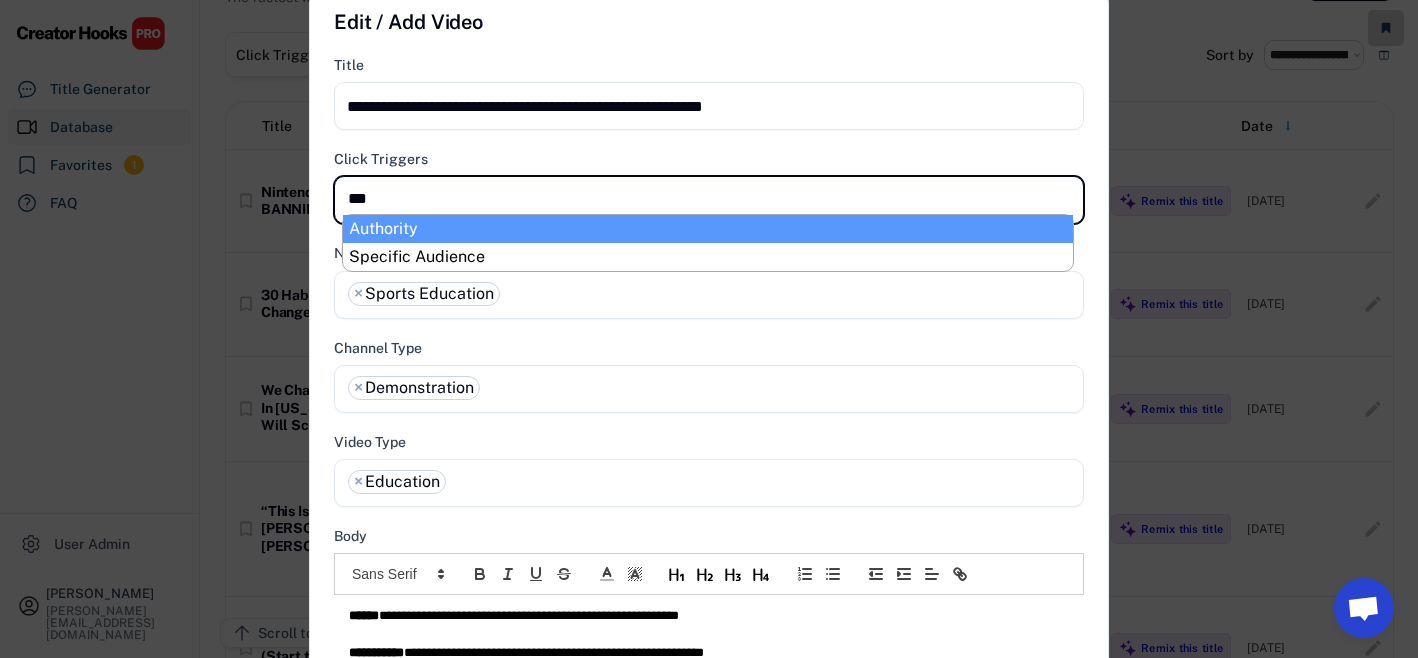type on "****" 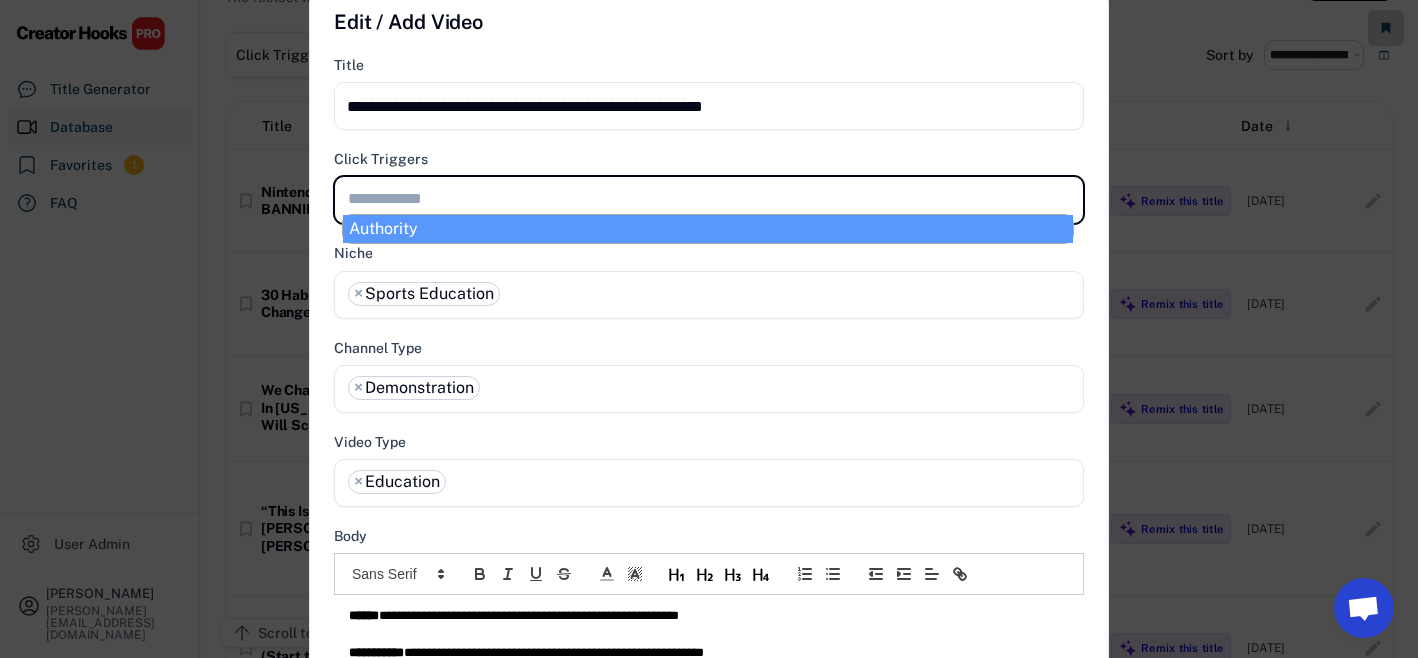 scroll, scrollTop: 0, scrollLeft: 0, axis: both 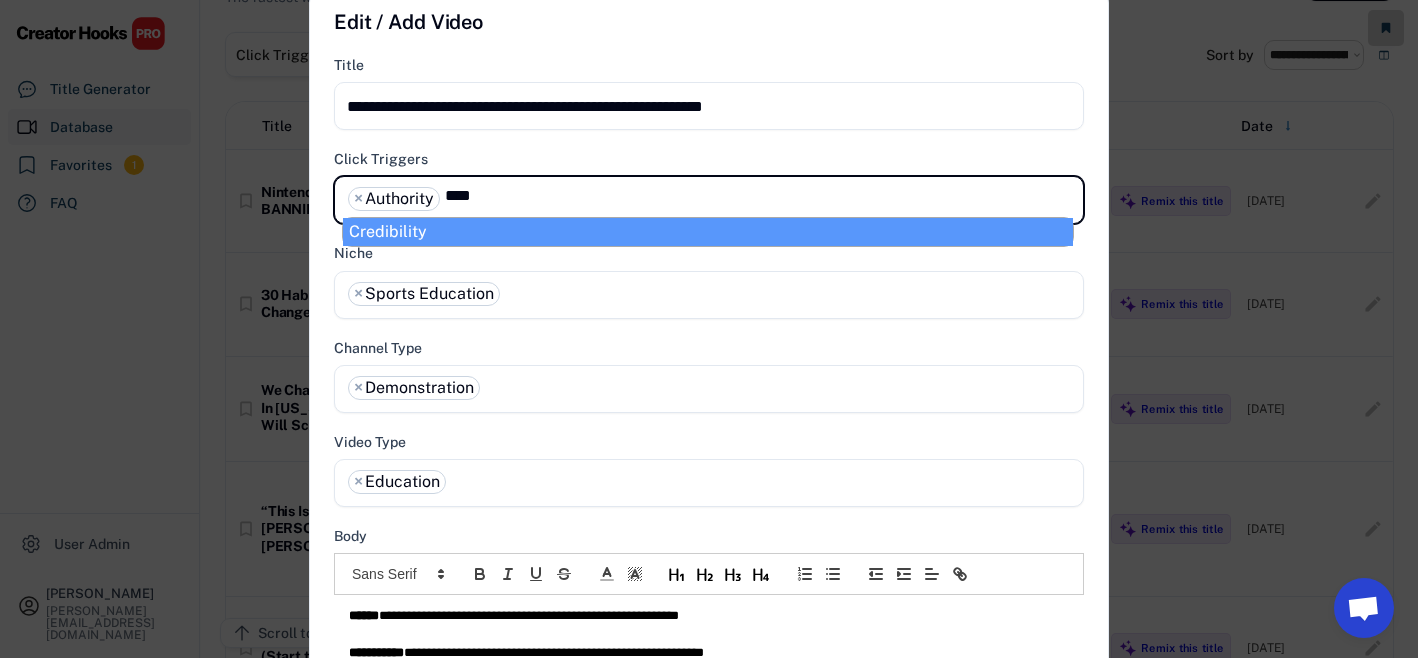 type on "****" 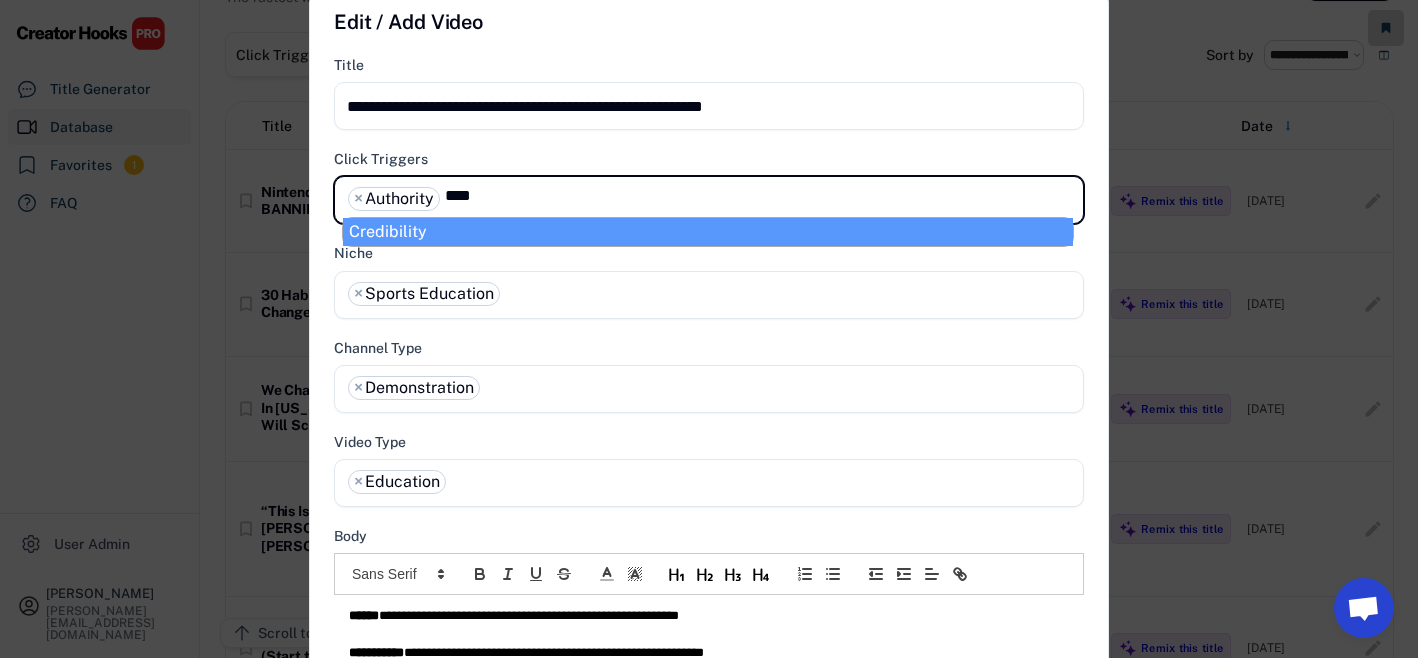 type 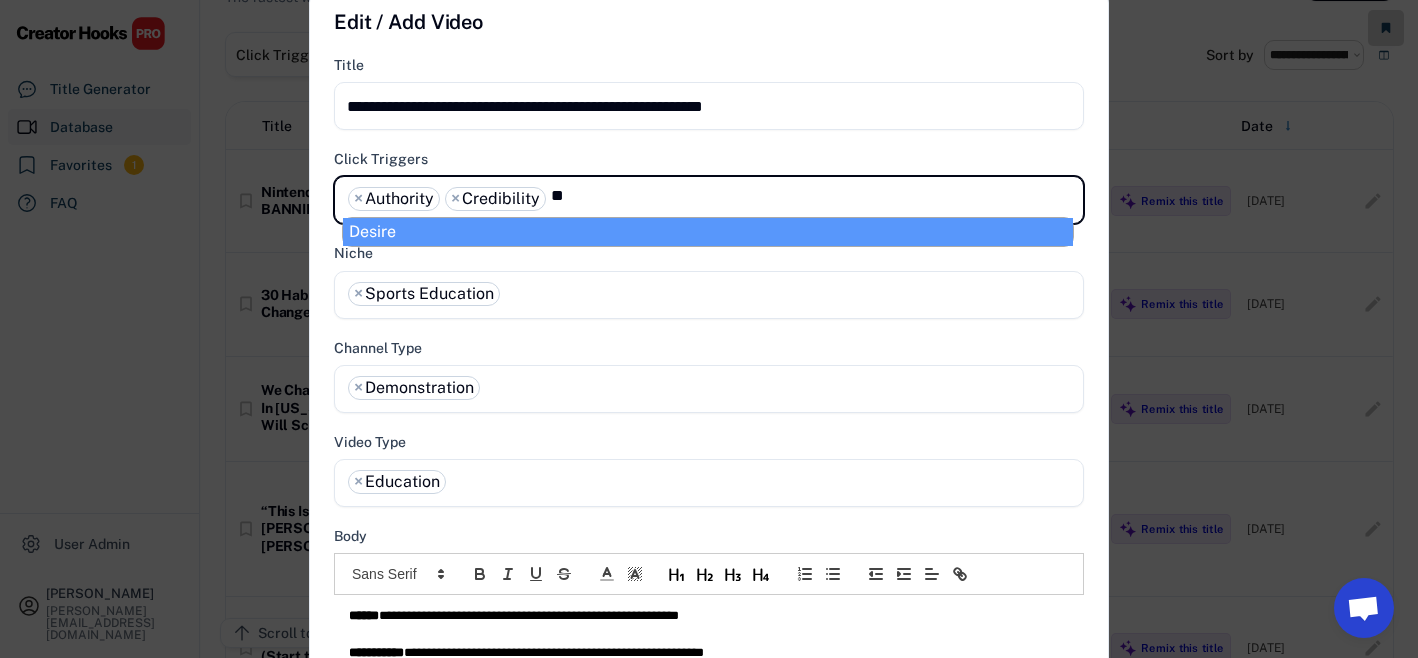 type on "*" 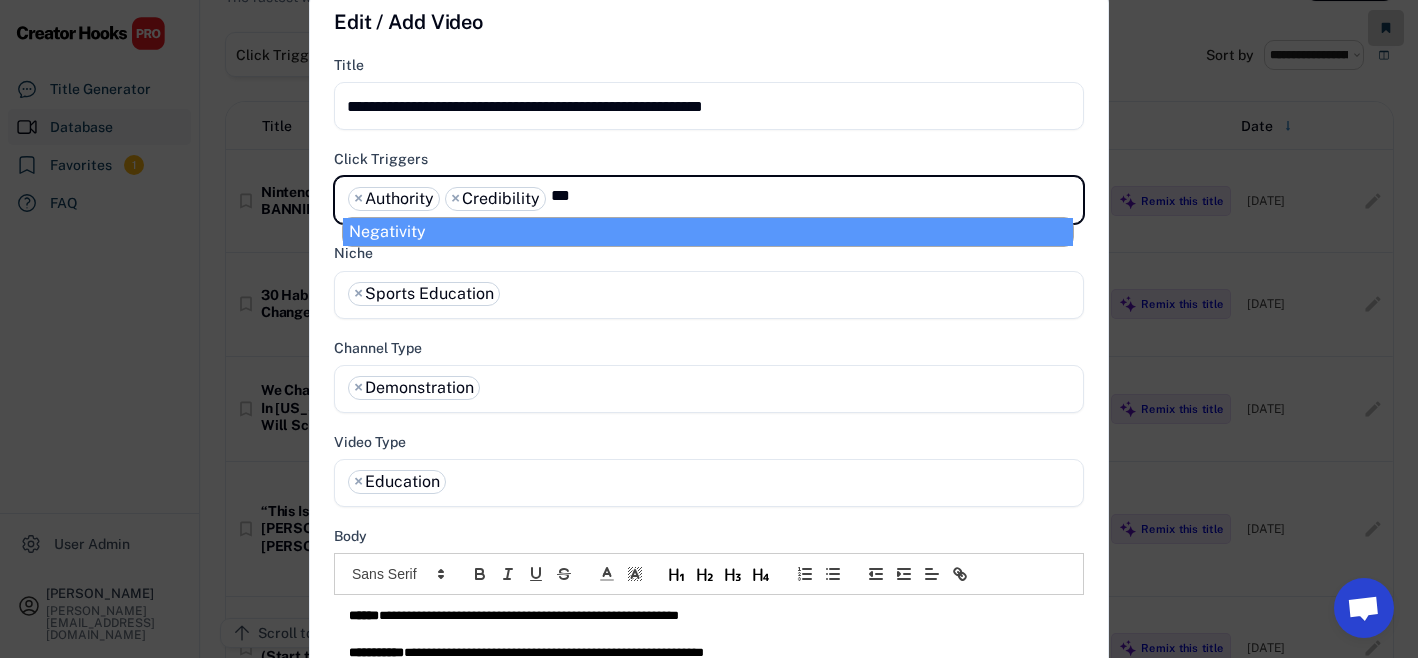 type on "***" 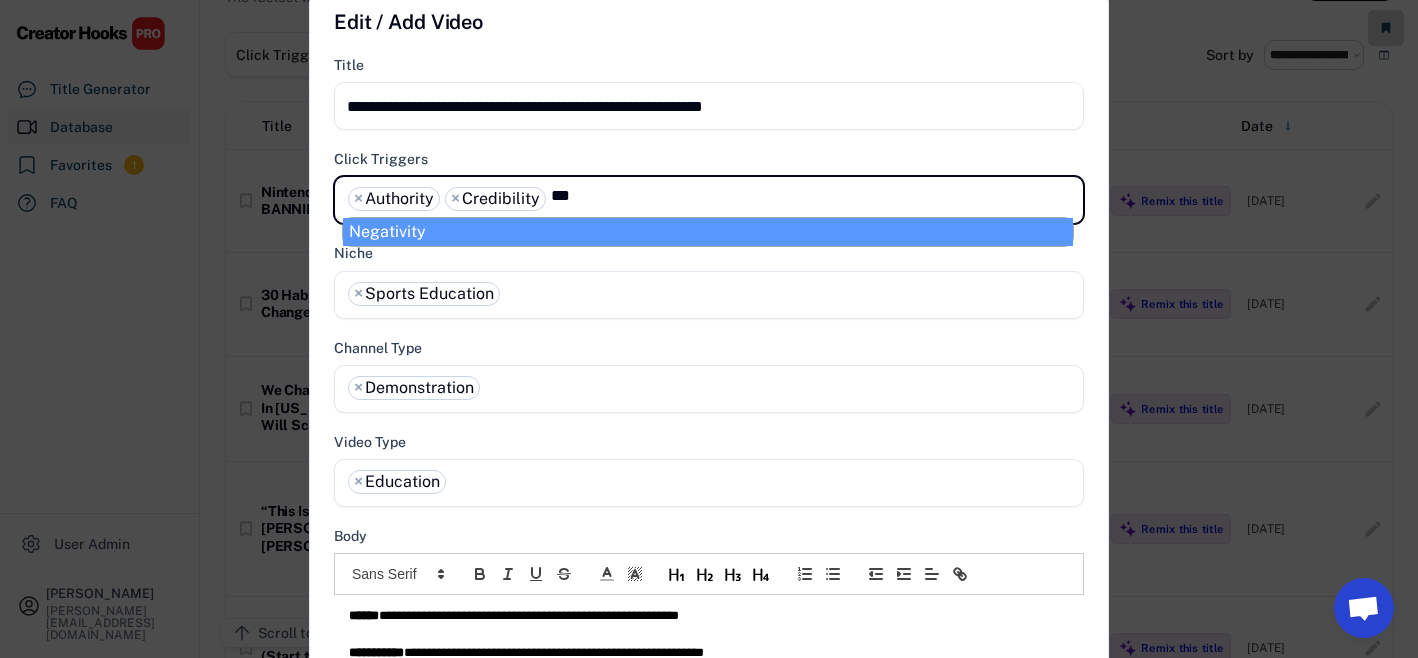 type 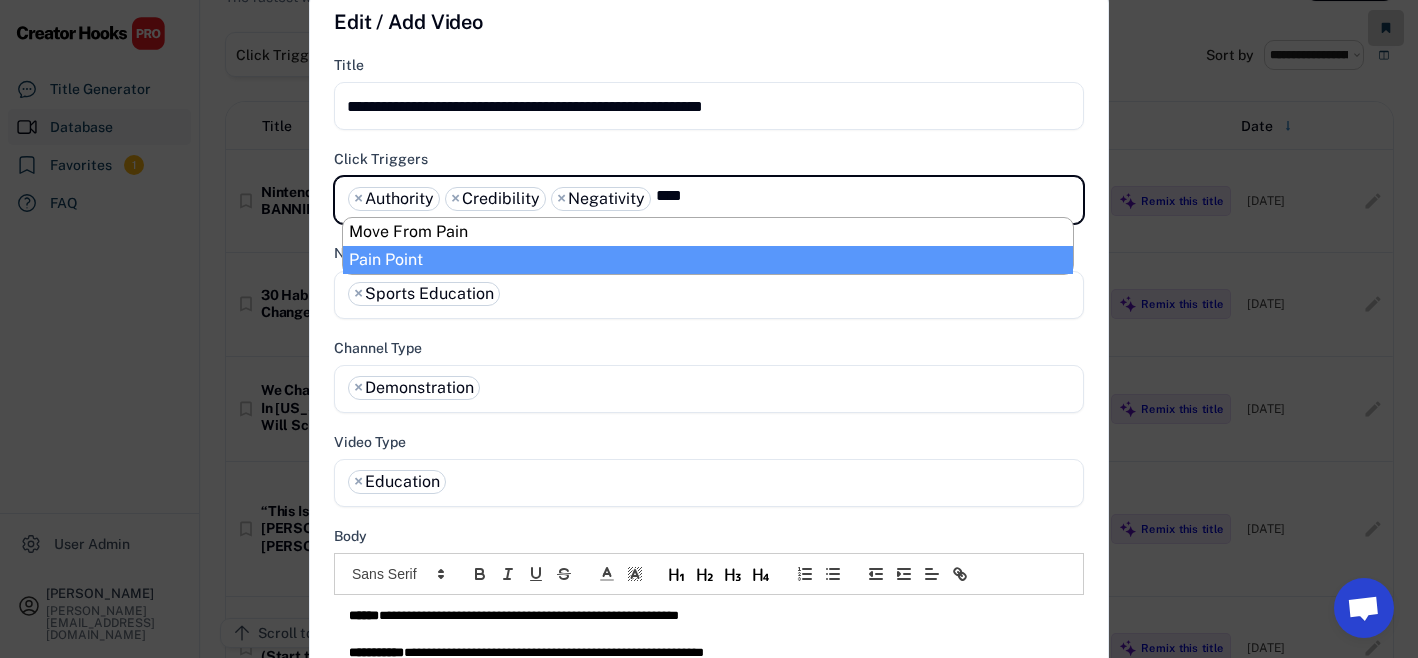 type on "****" 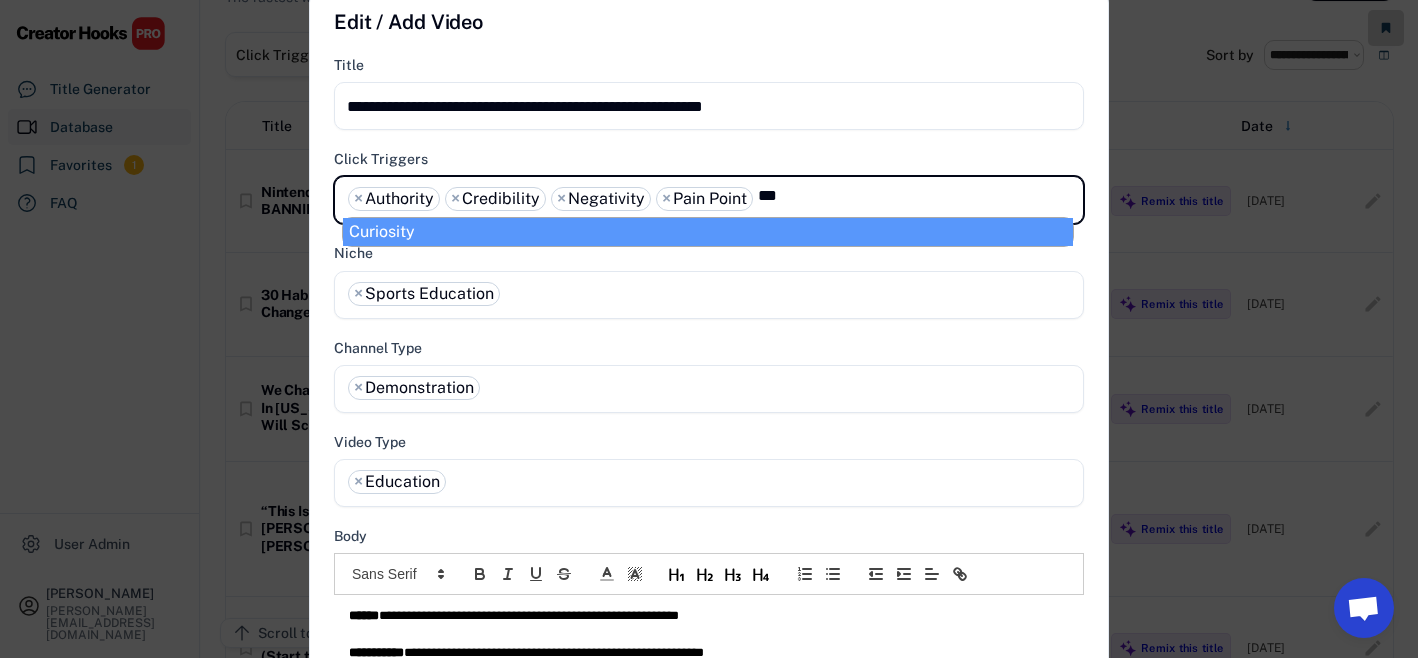 type on "***" 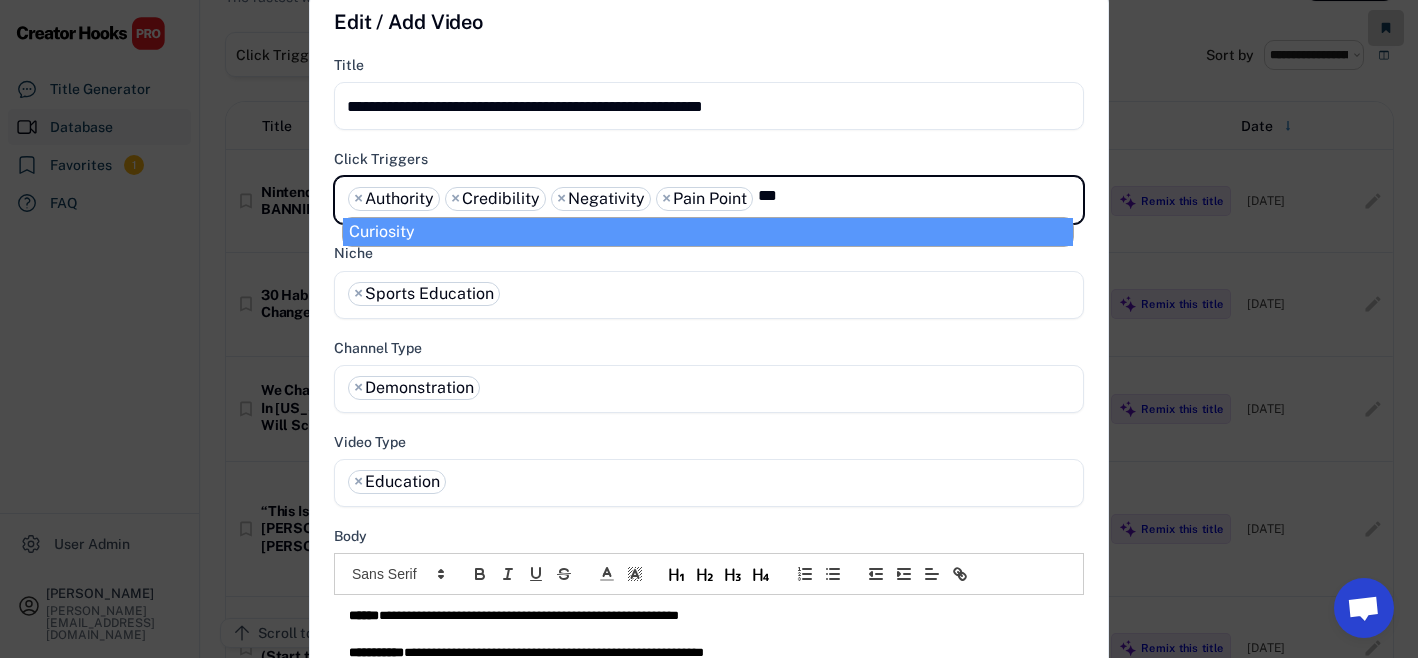 type 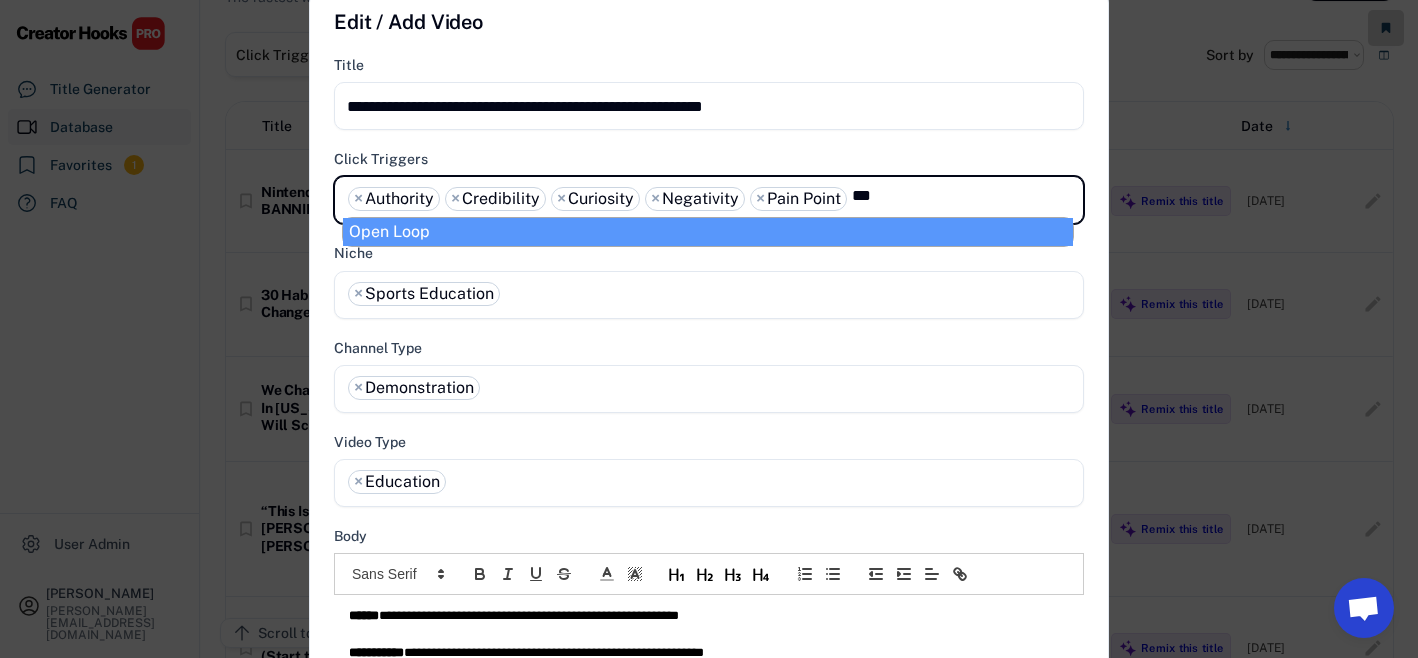 type on "***" 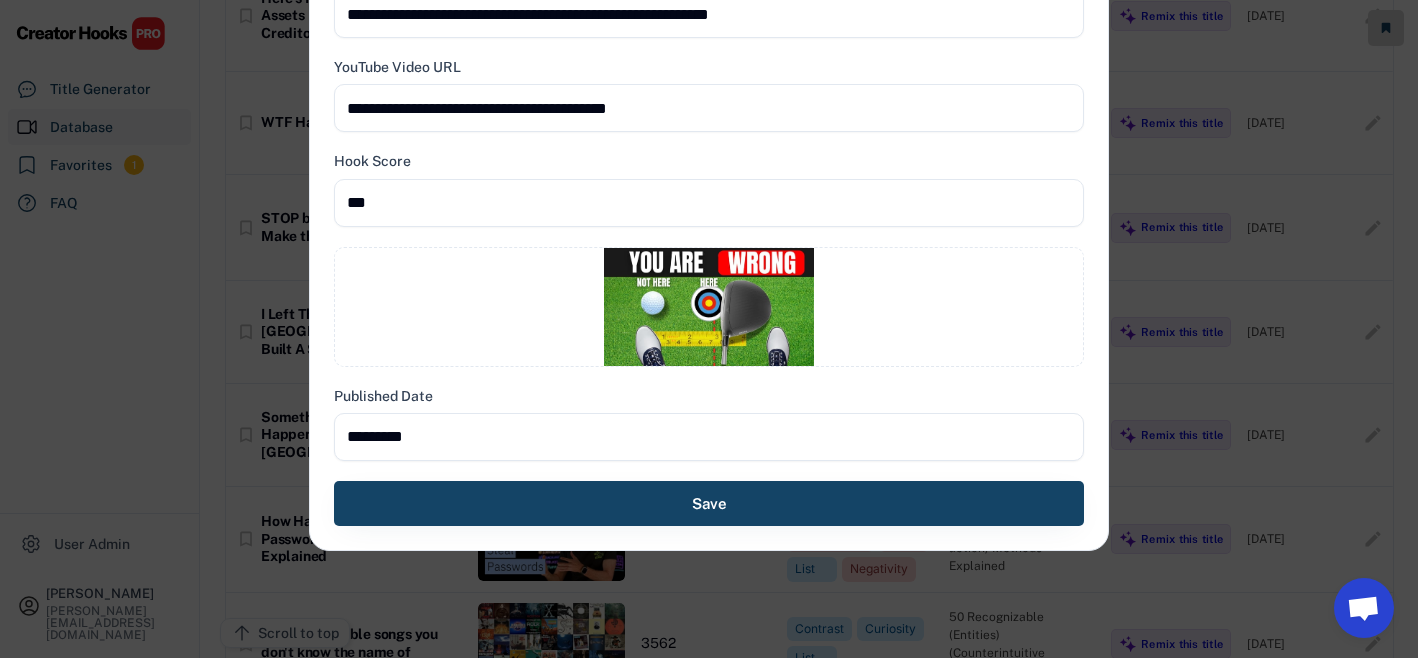 scroll, scrollTop: 1257, scrollLeft: 0, axis: vertical 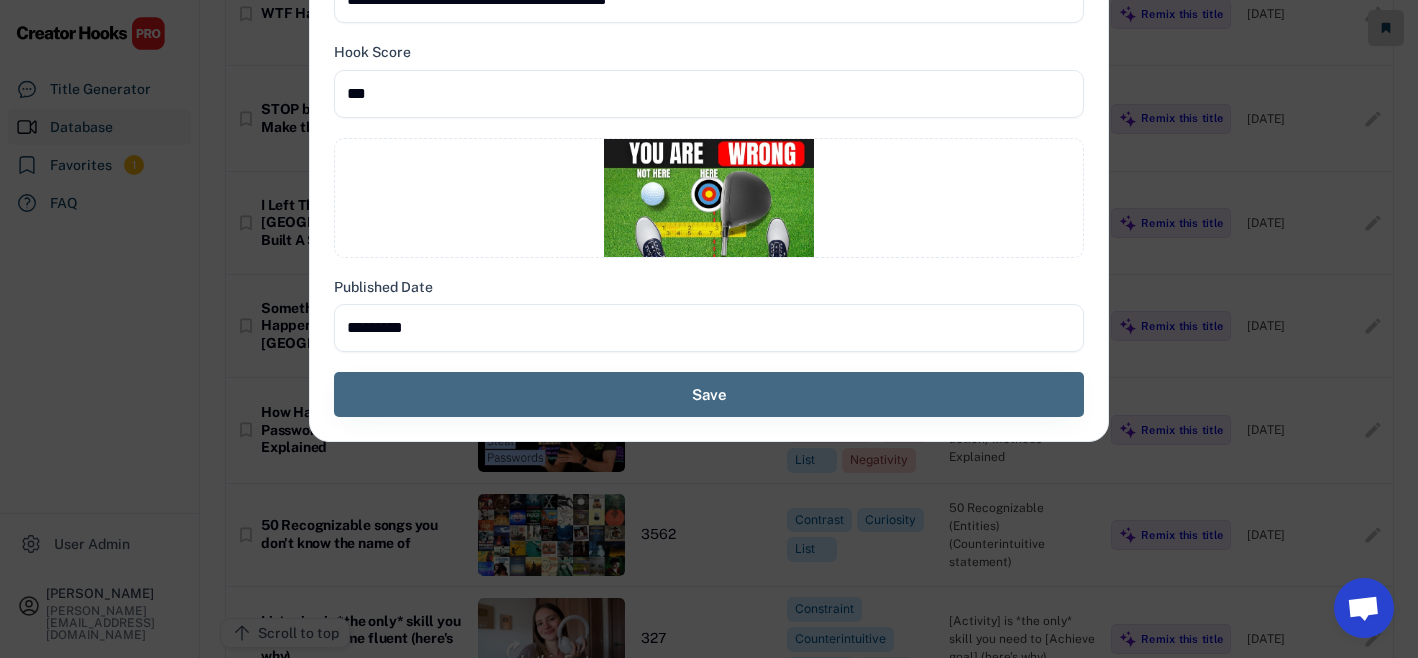 click on "Save" at bounding box center (709, 394) 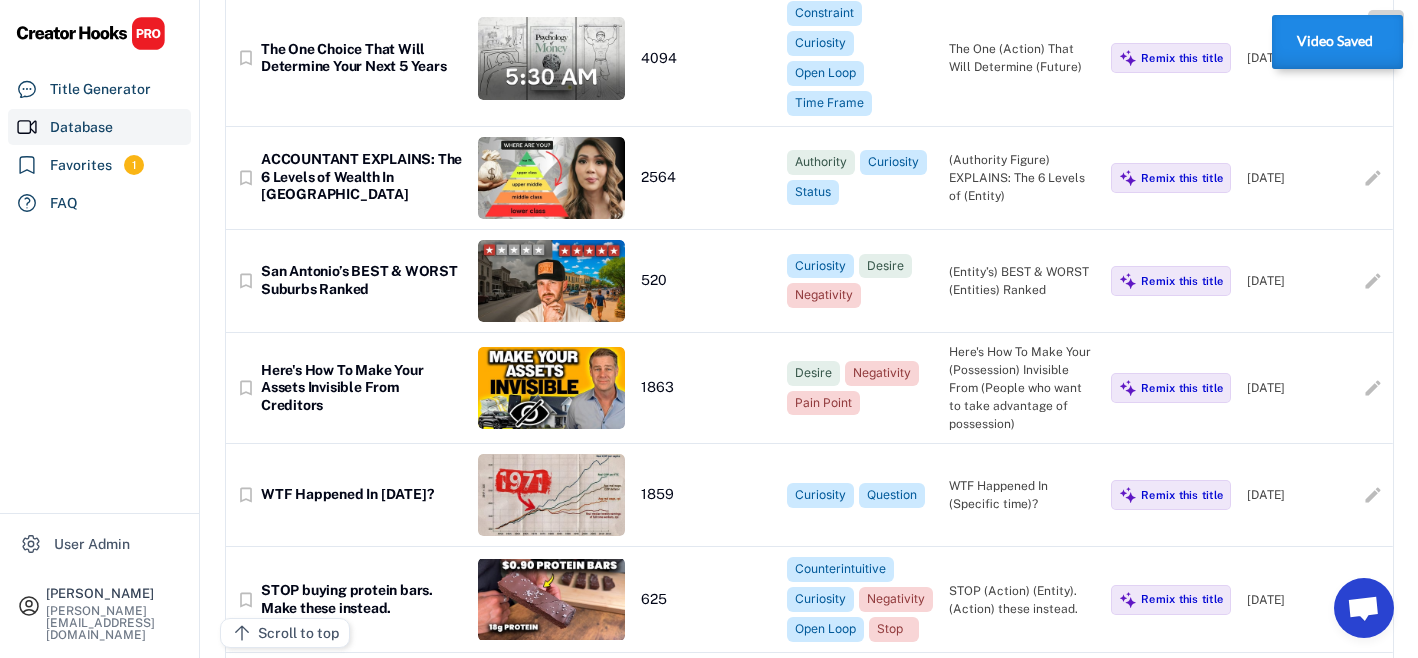 scroll, scrollTop: 0, scrollLeft: 0, axis: both 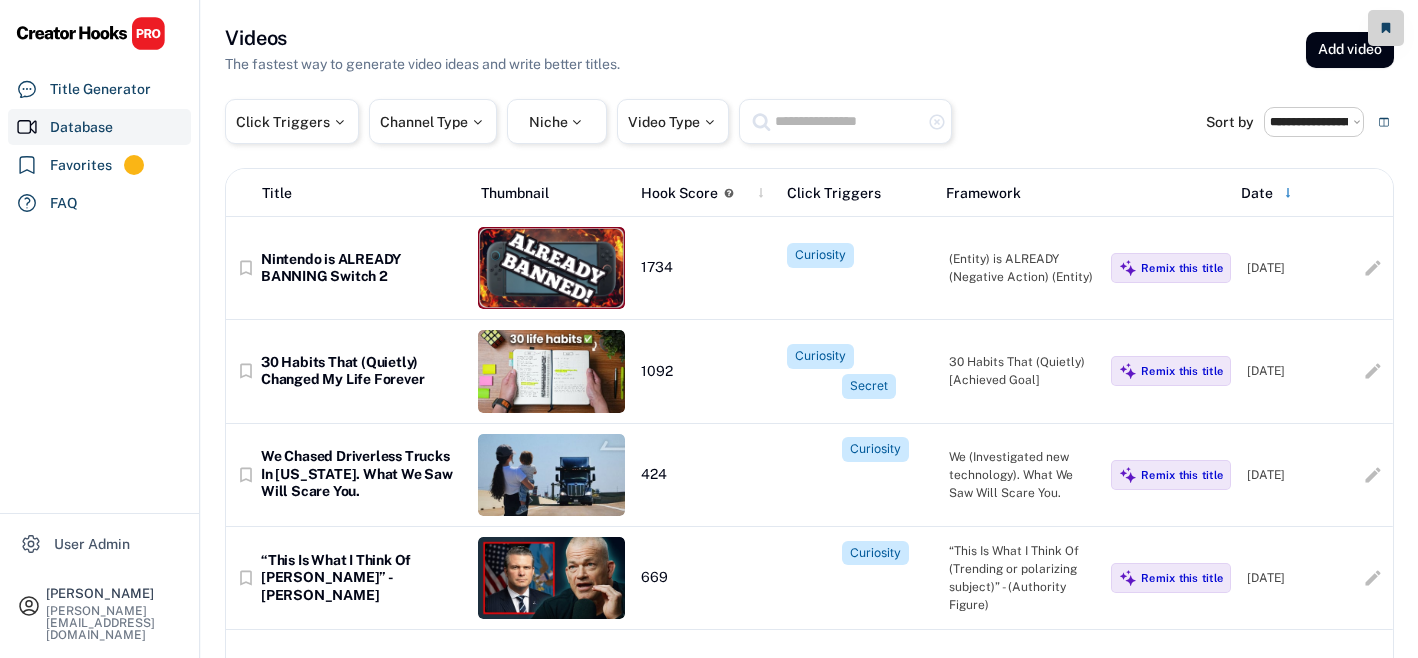select on "**********" 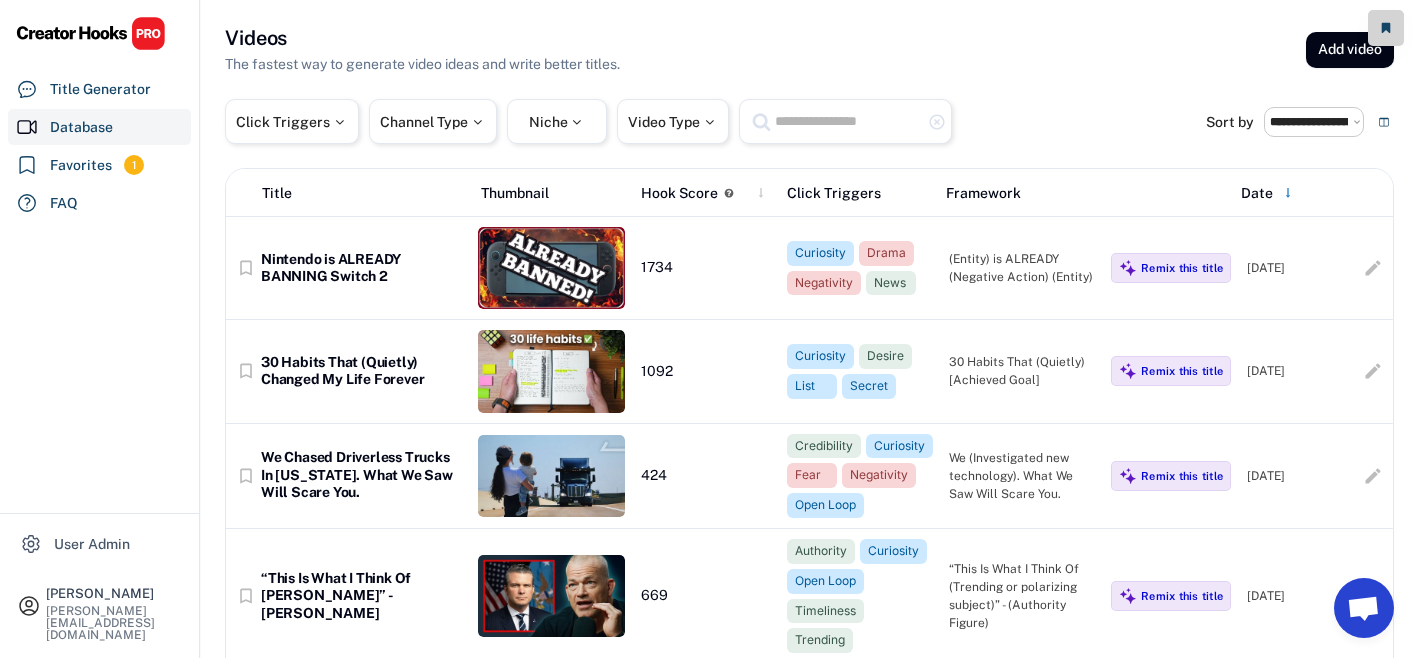 scroll, scrollTop: 6, scrollLeft: 0, axis: vertical 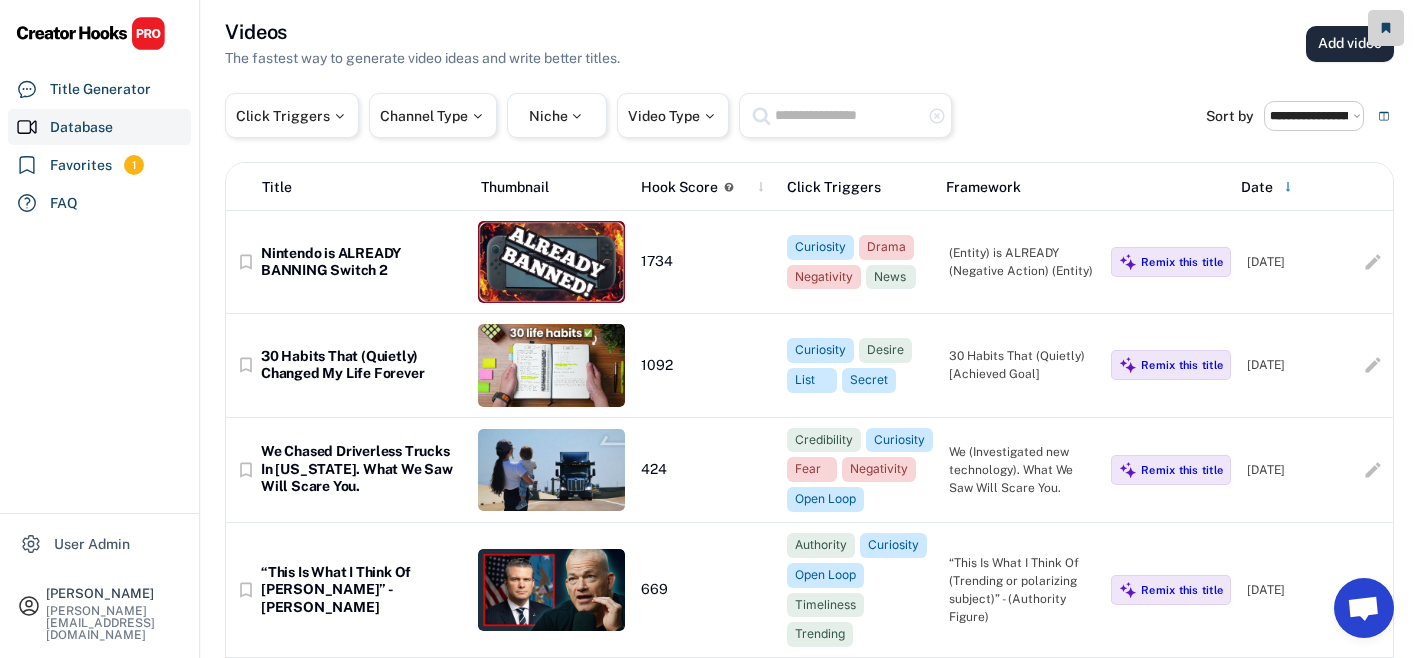 click on "Add video" at bounding box center [1350, 44] 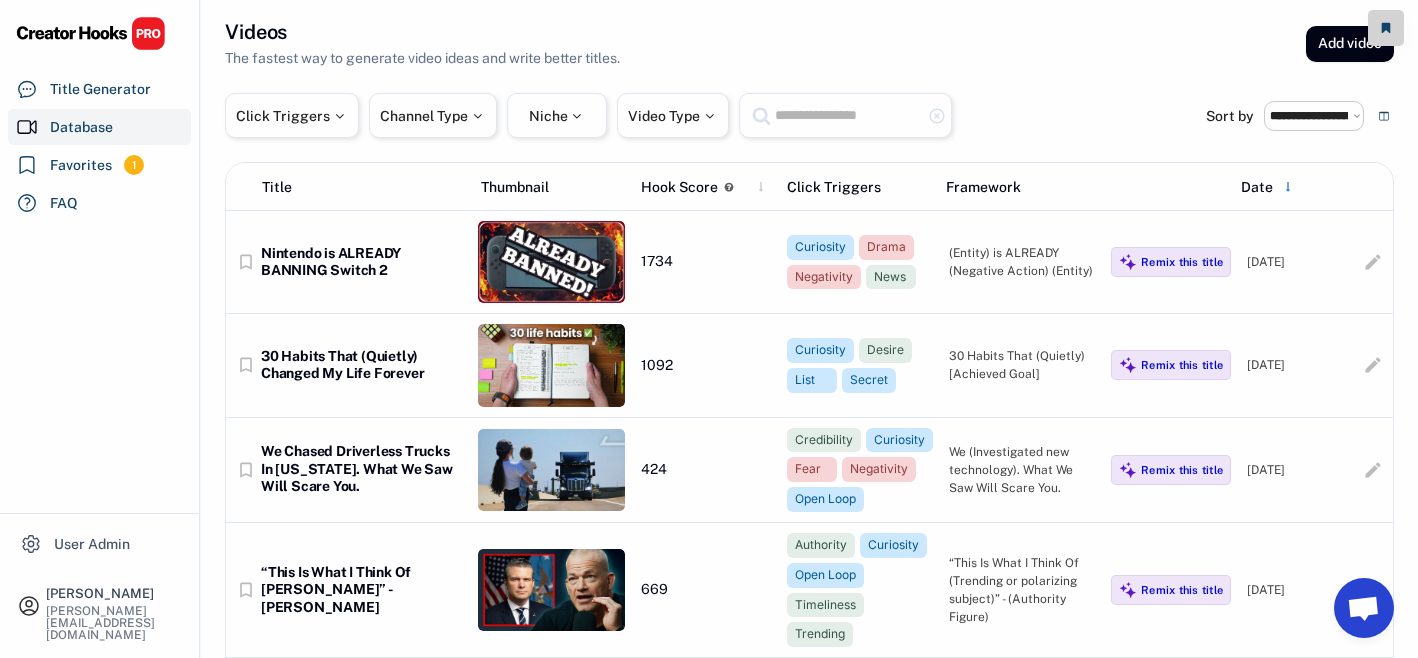 select 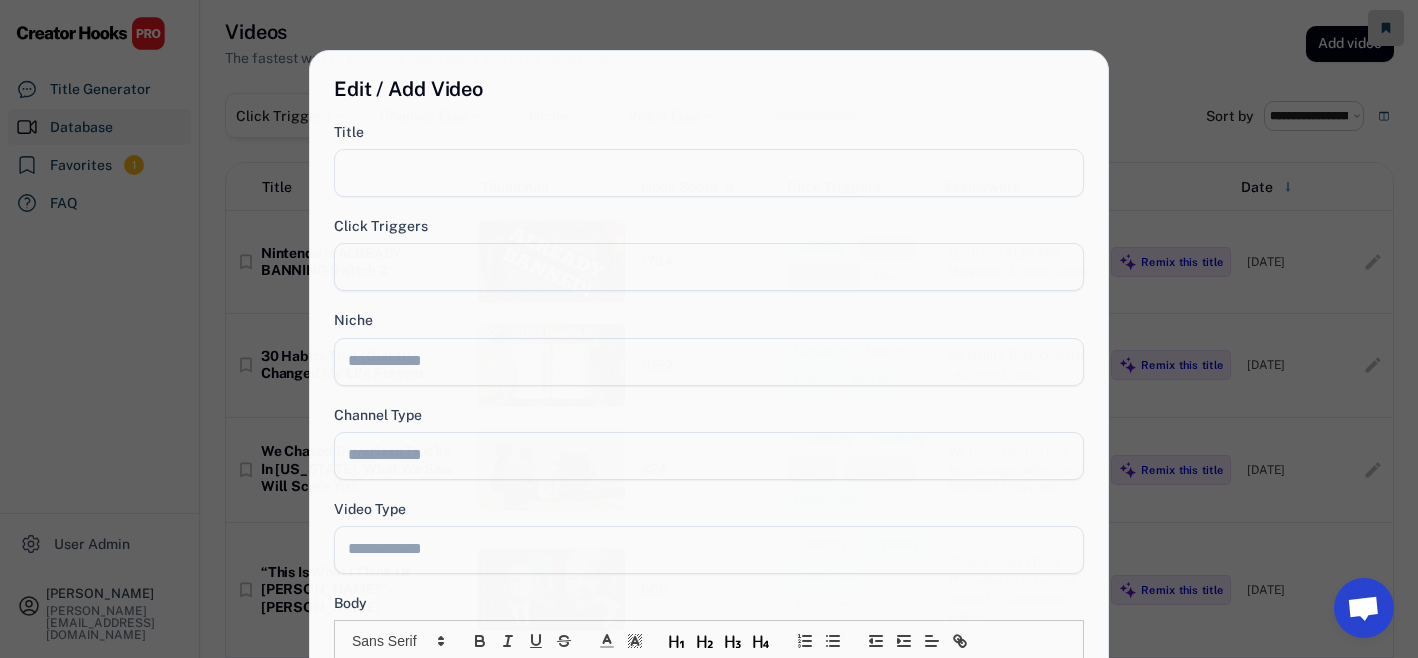 select 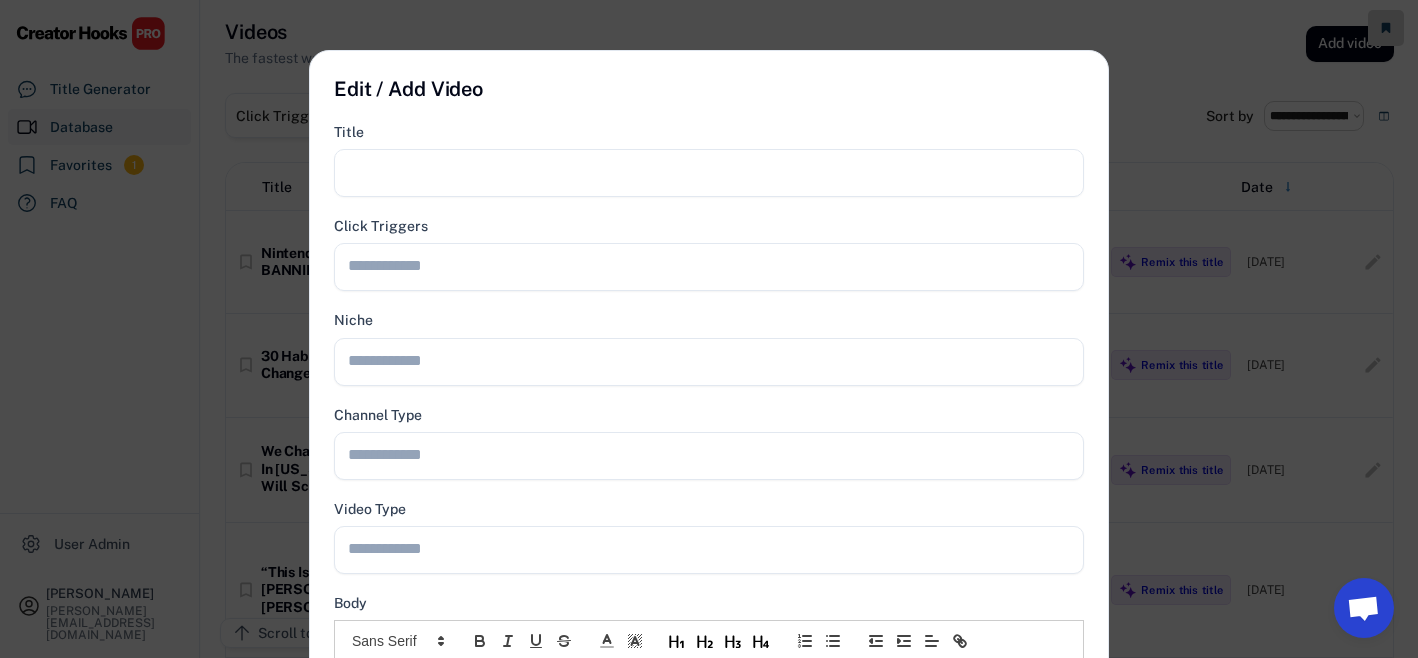 scroll, scrollTop: 408, scrollLeft: 0, axis: vertical 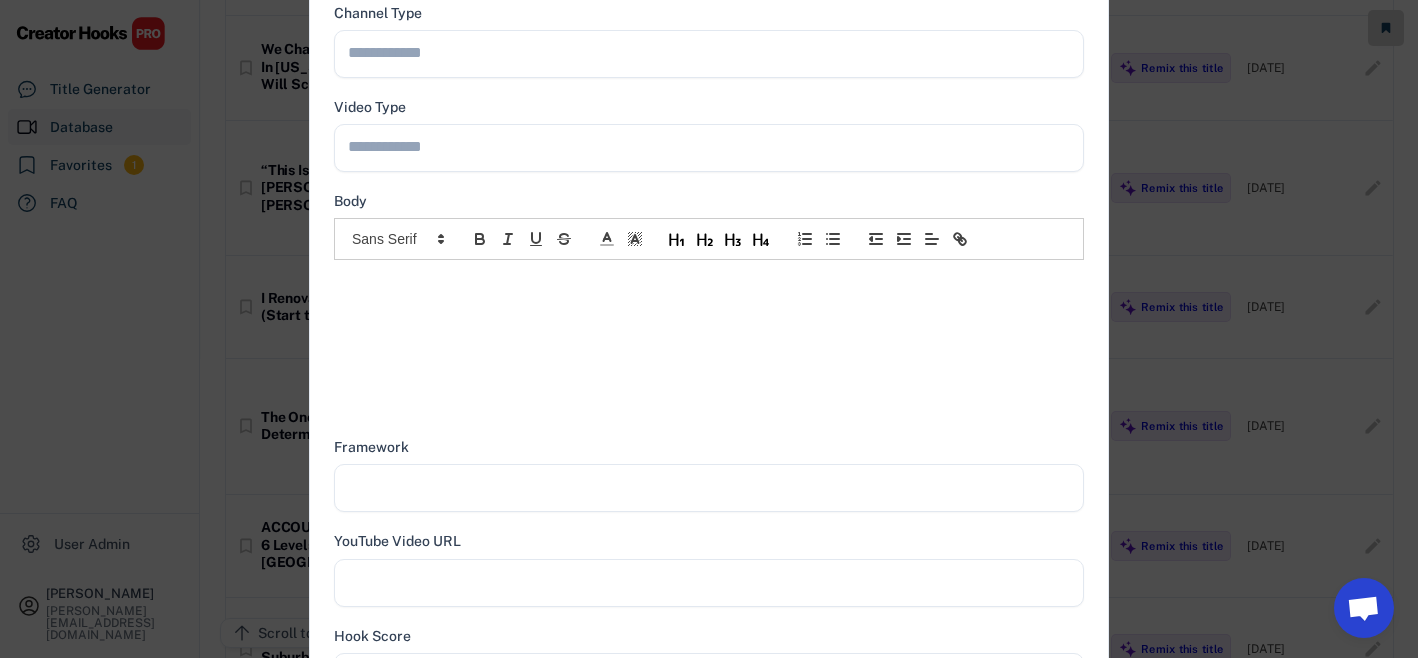 click at bounding box center [709, 281] 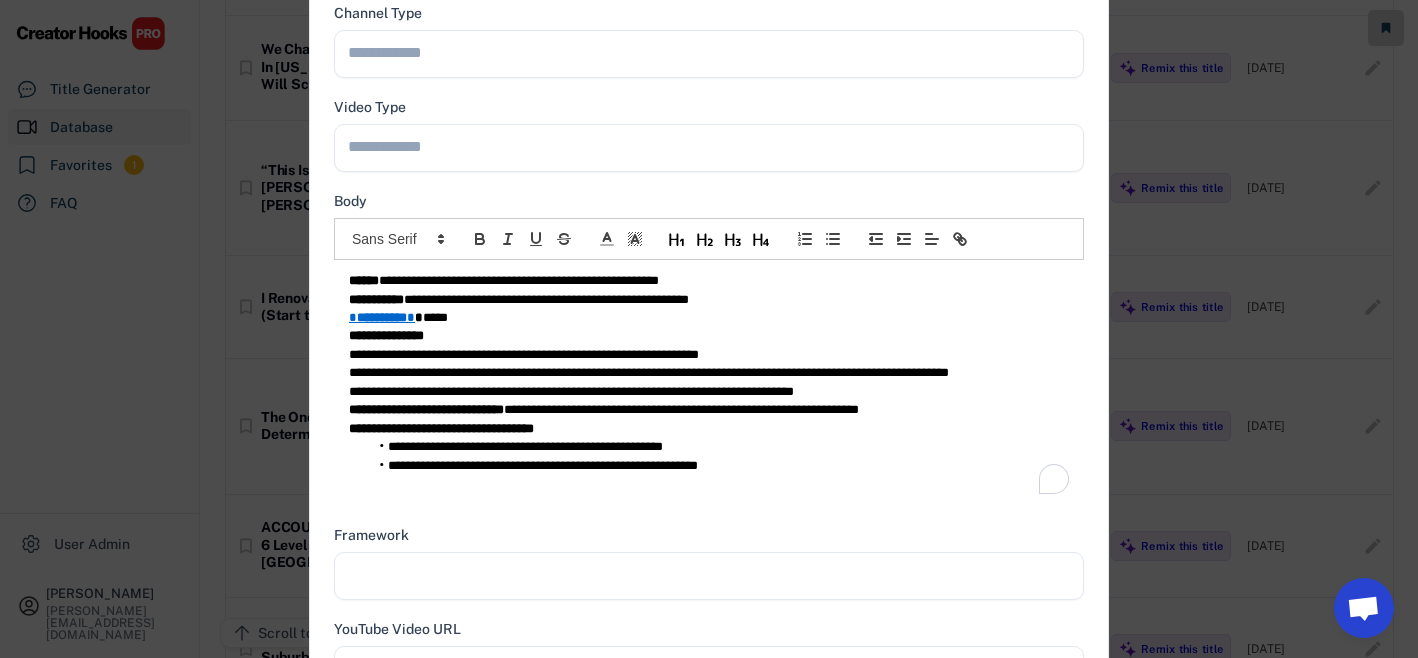 scroll, scrollTop: 0, scrollLeft: 0, axis: both 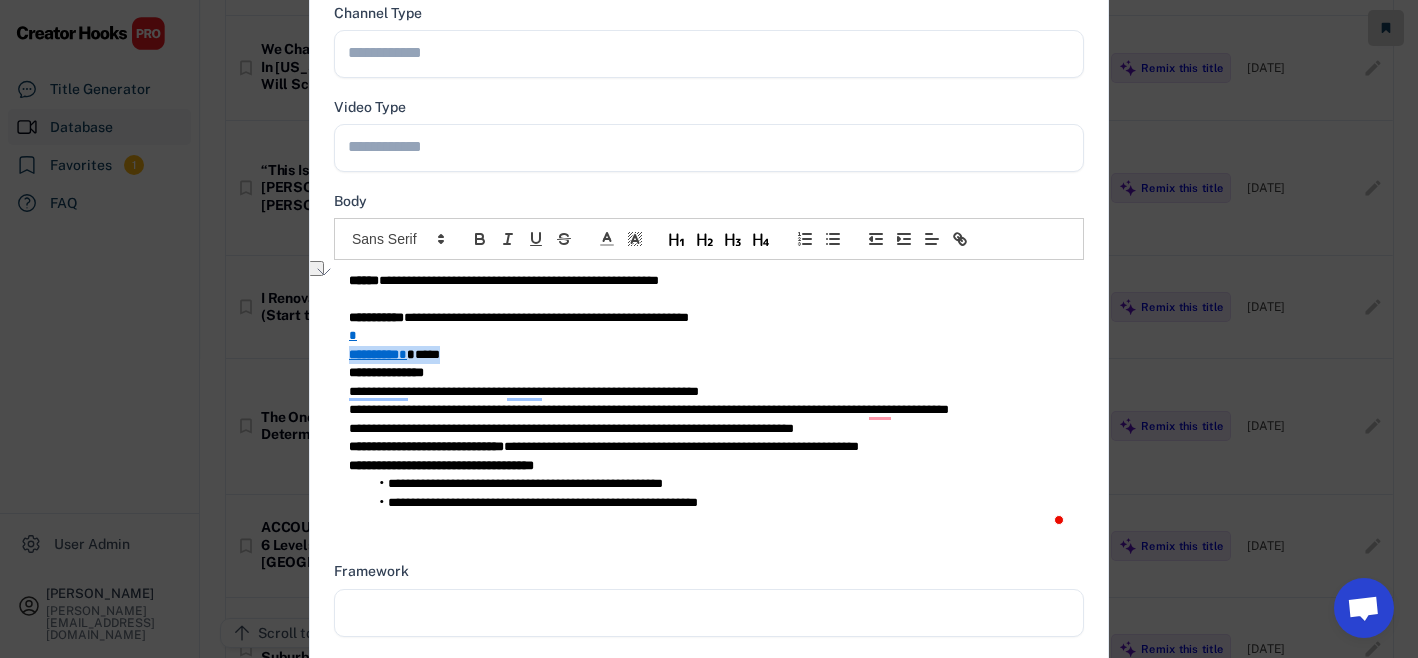 type on "**********" 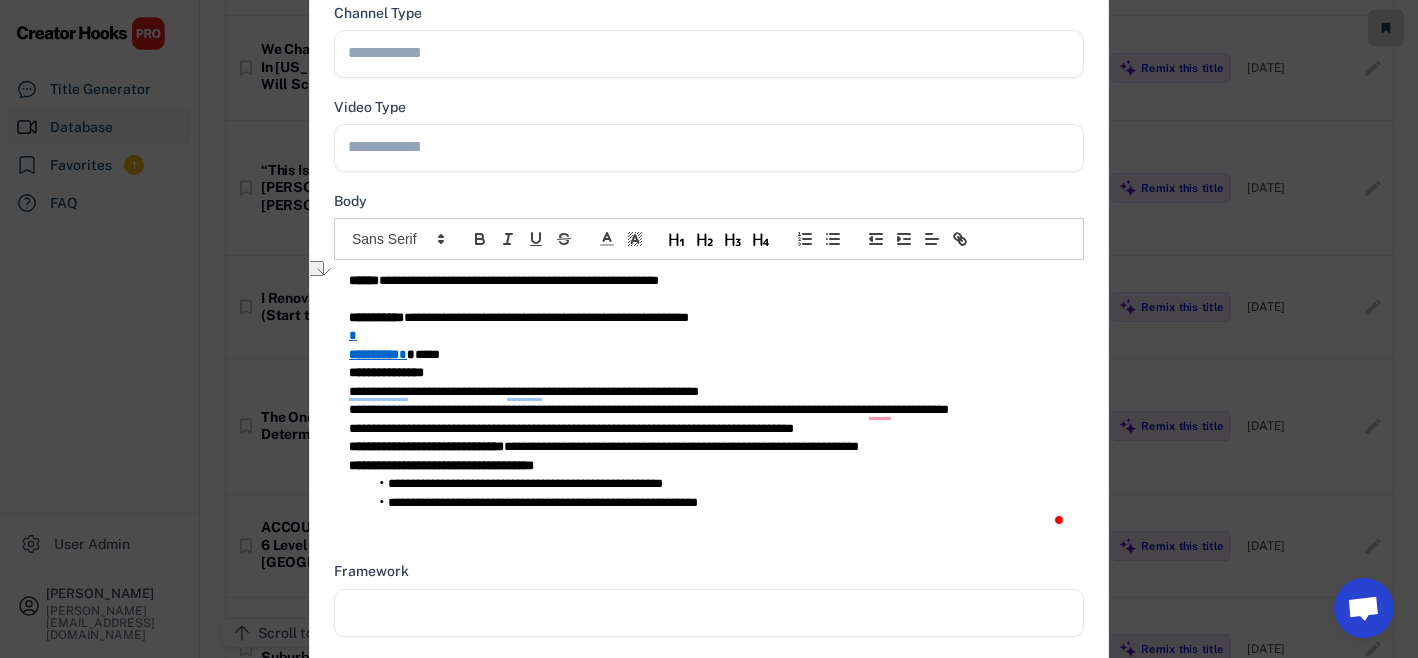 type 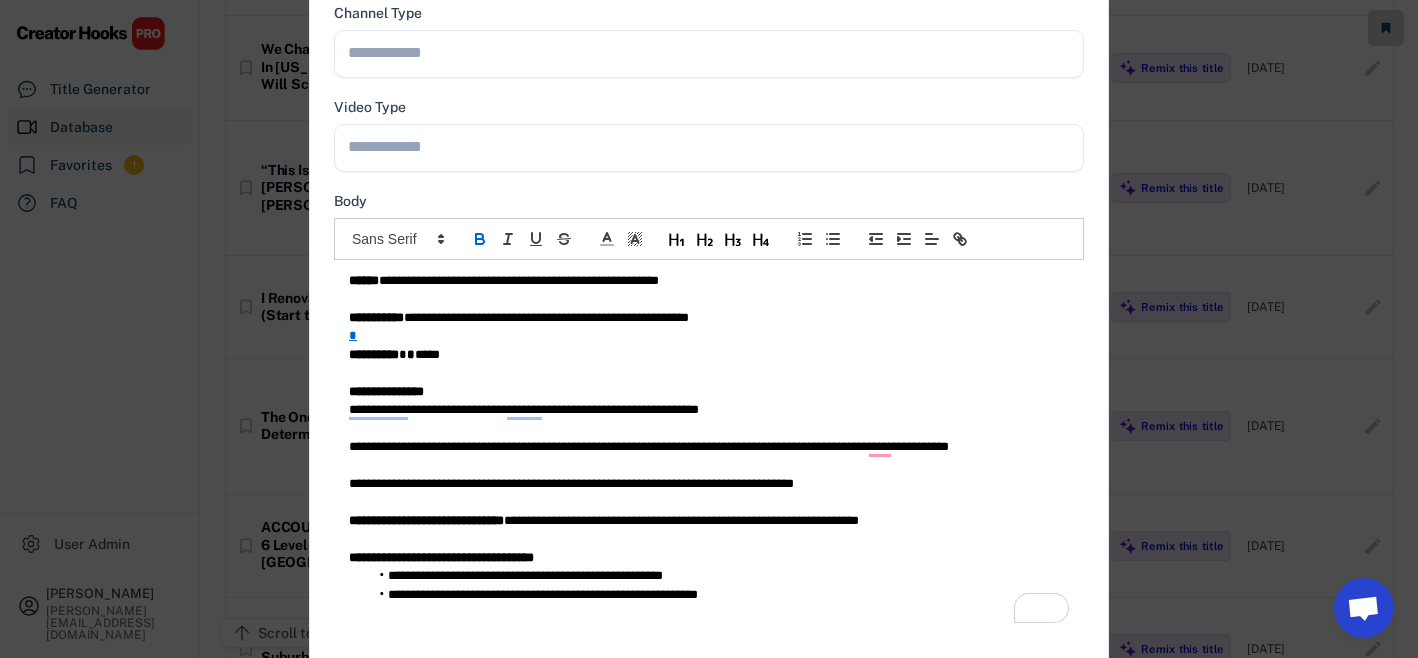 click on "**********" at bounding box center (709, 281) 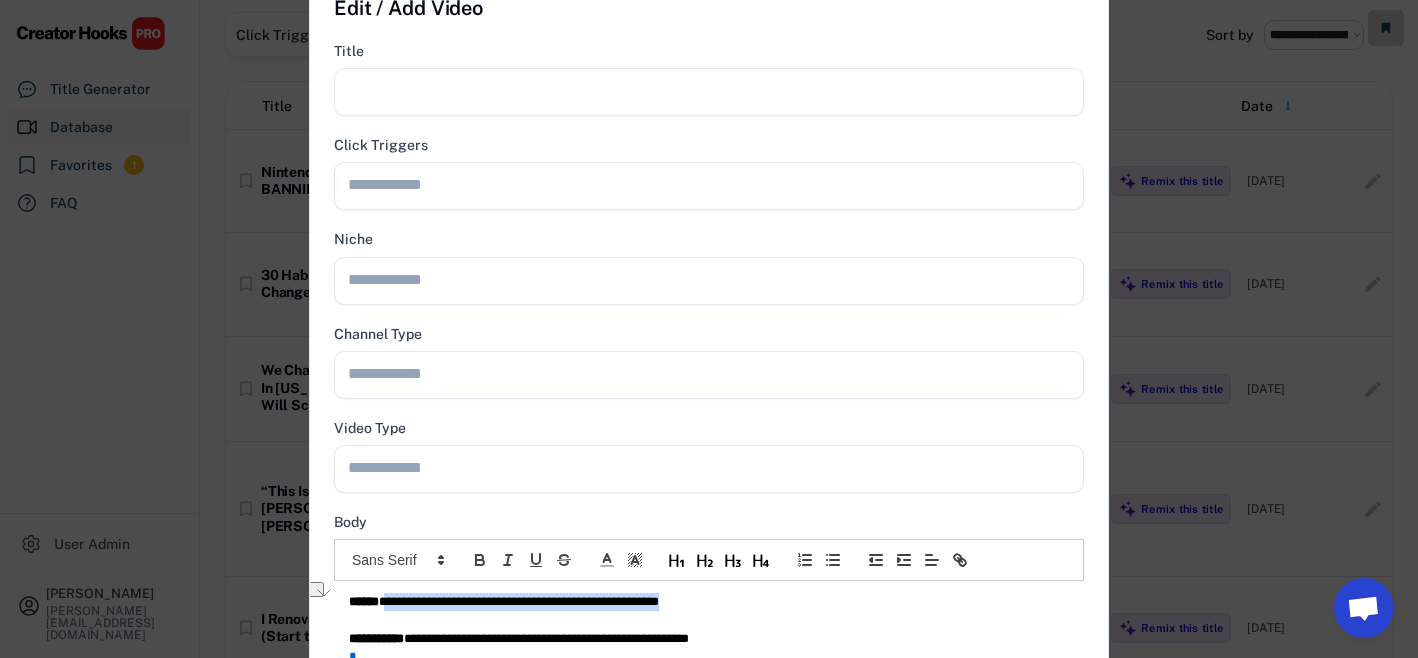 scroll, scrollTop: 0, scrollLeft: 0, axis: both 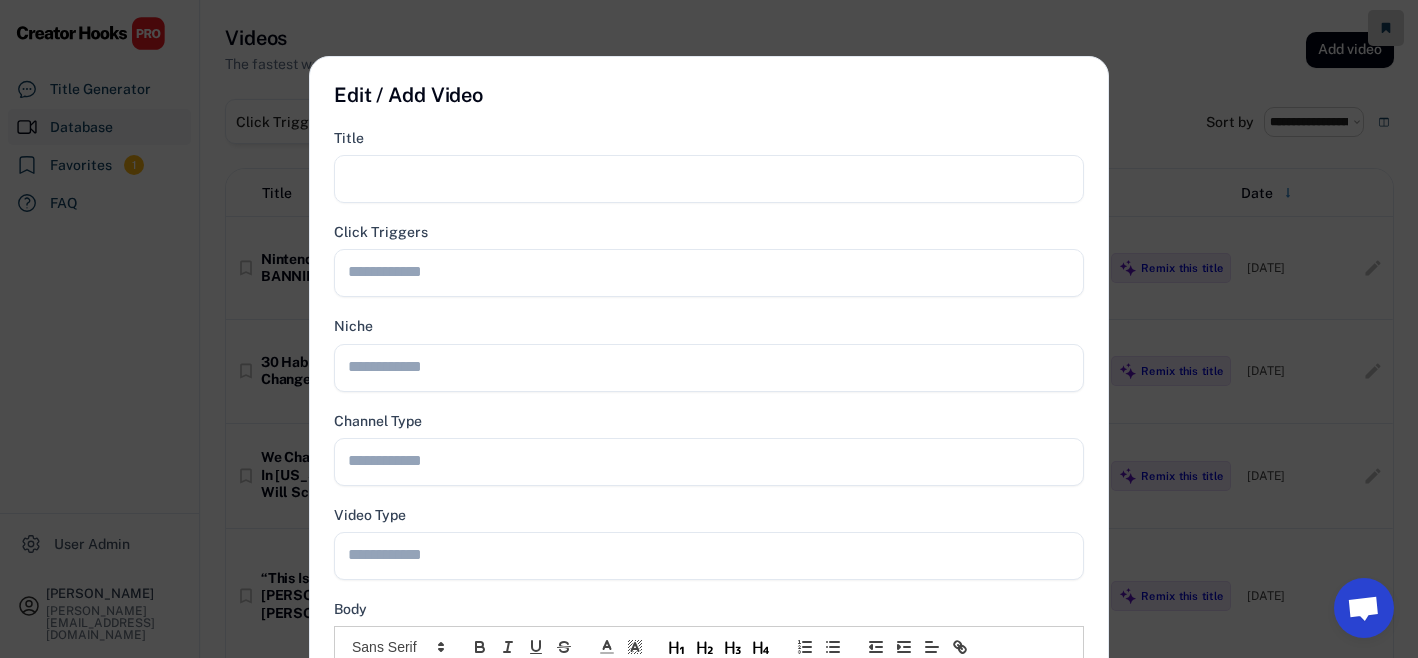 click at bounding box center (709, 179) 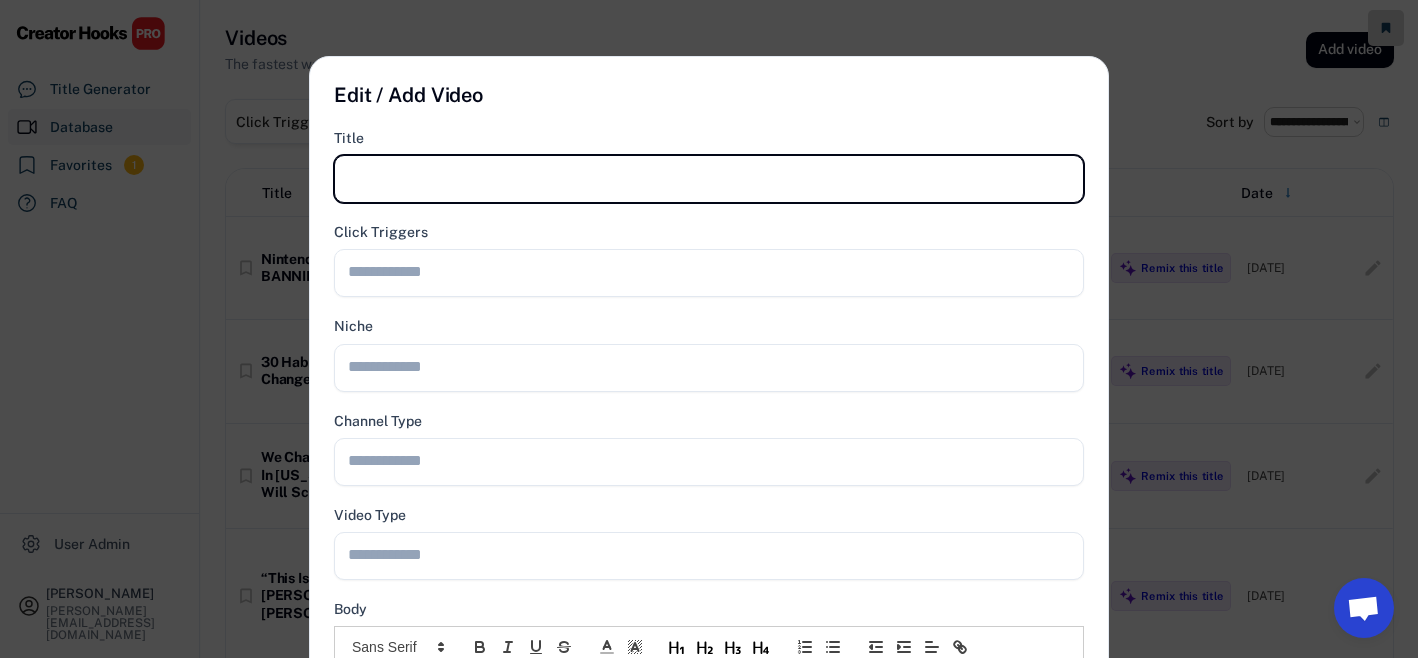 paste on "**********" 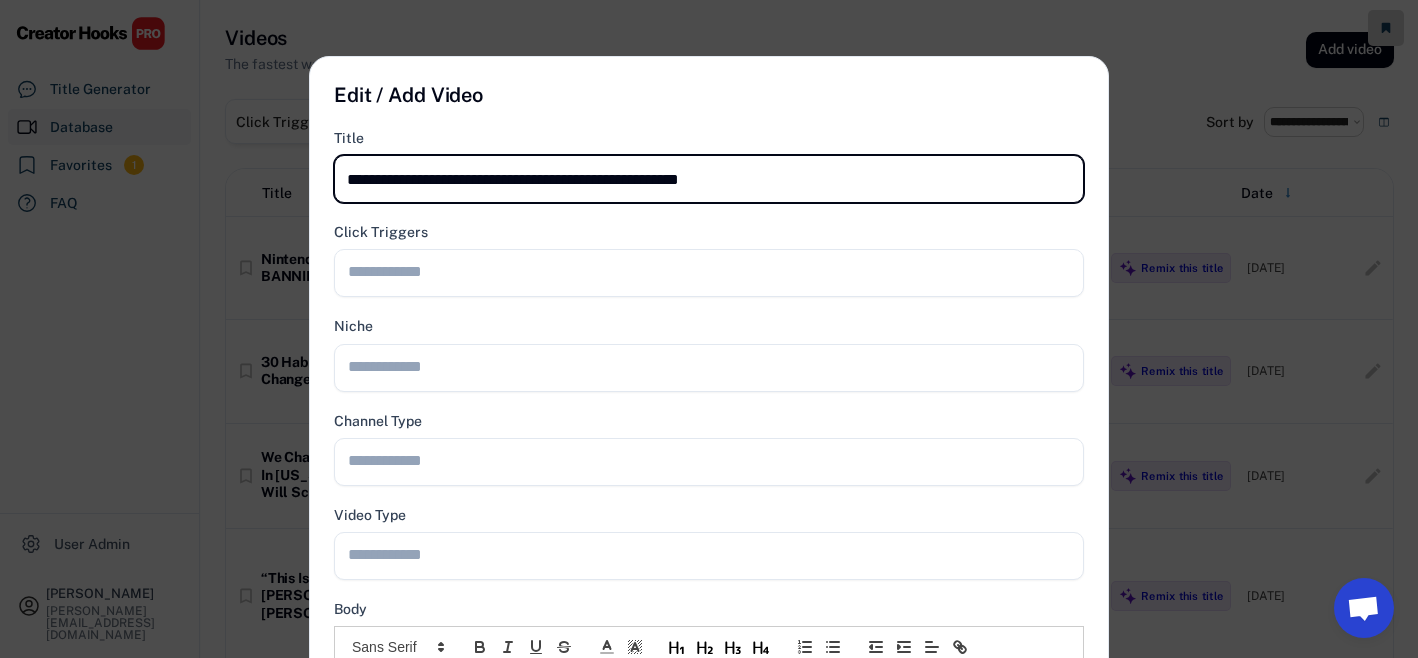type on "**********" 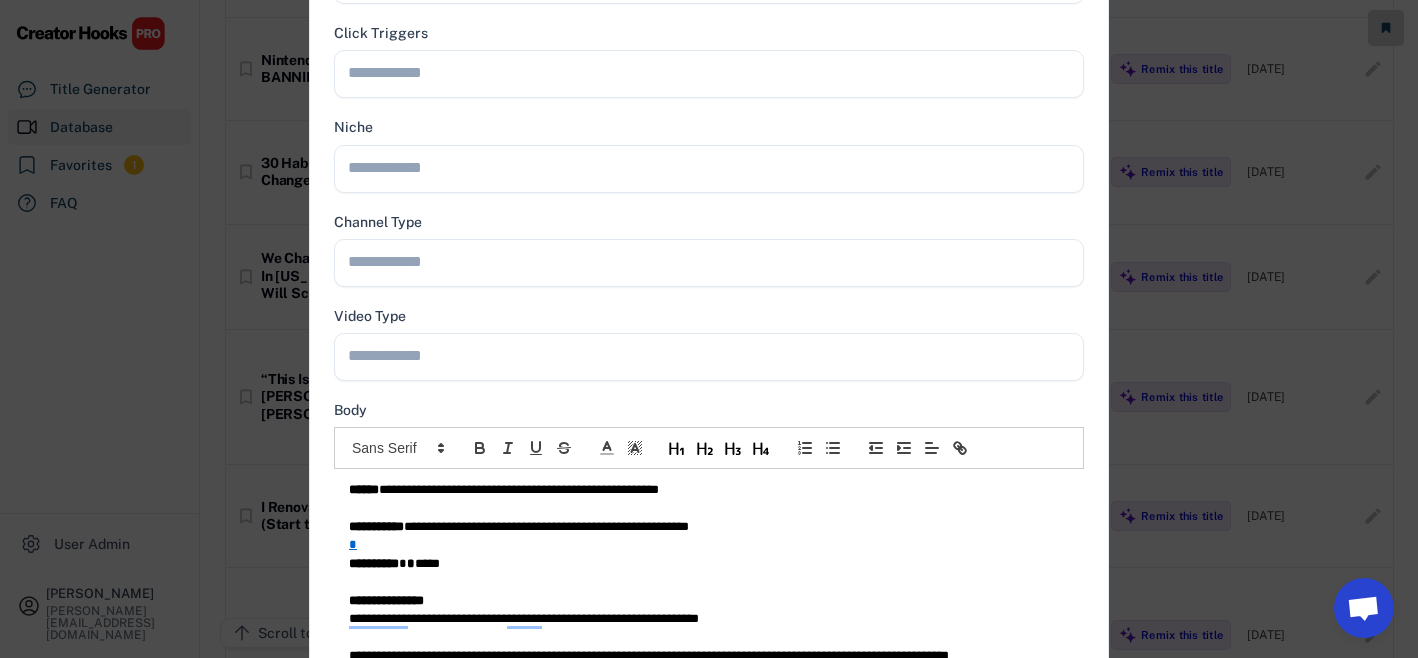 scroll, scrollTop: 502, scrollLeft: 0, axis: vertical 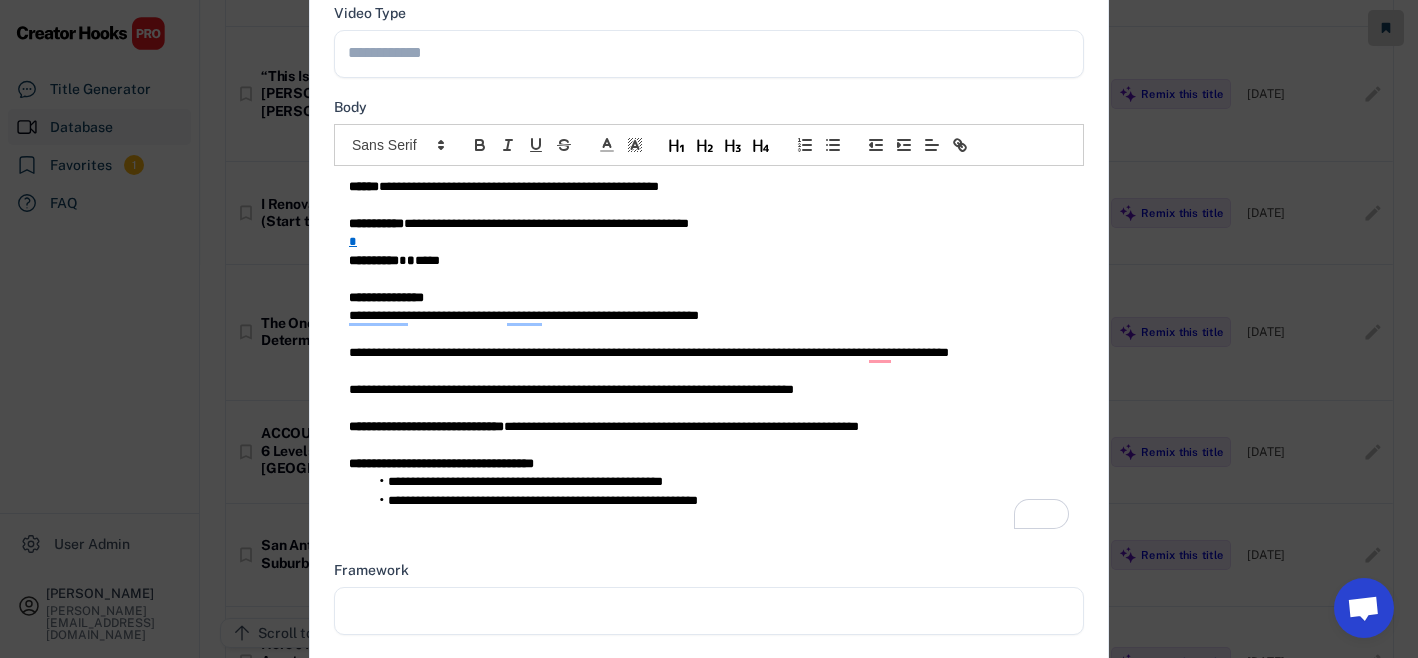 click on "**********" at bounding box center [709, 224] 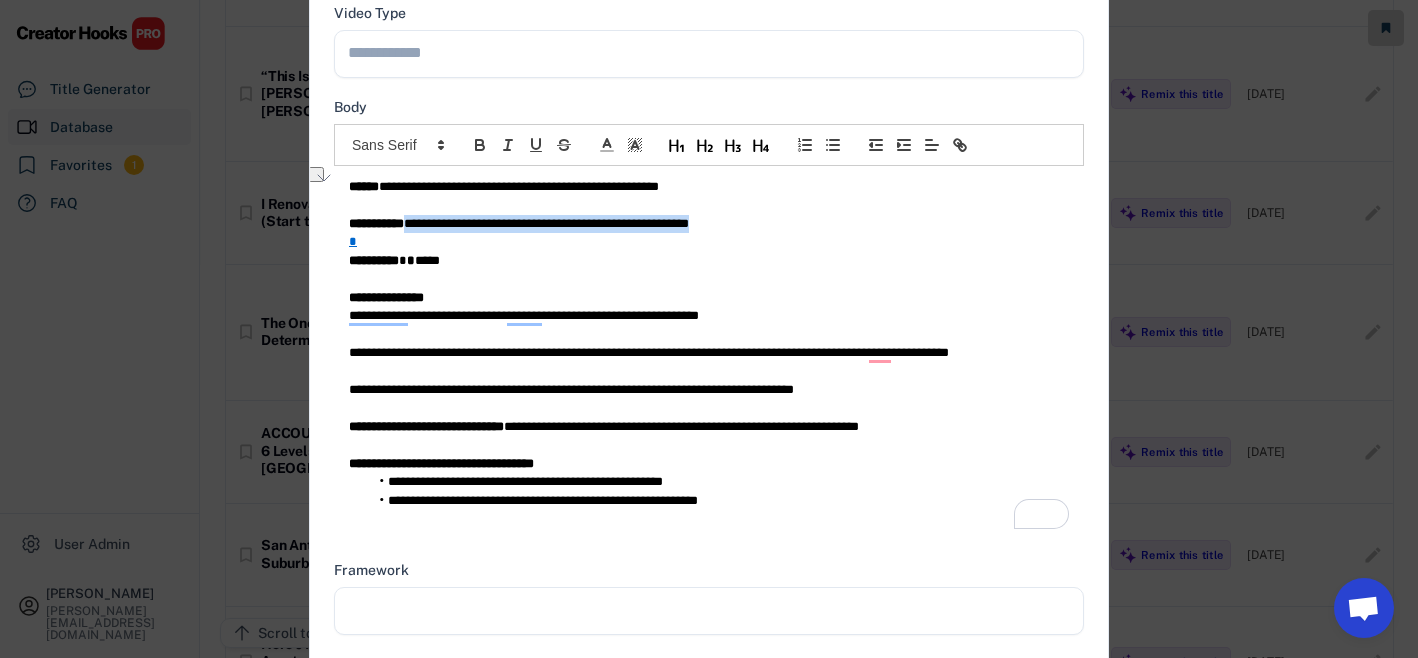 copy on "**********" 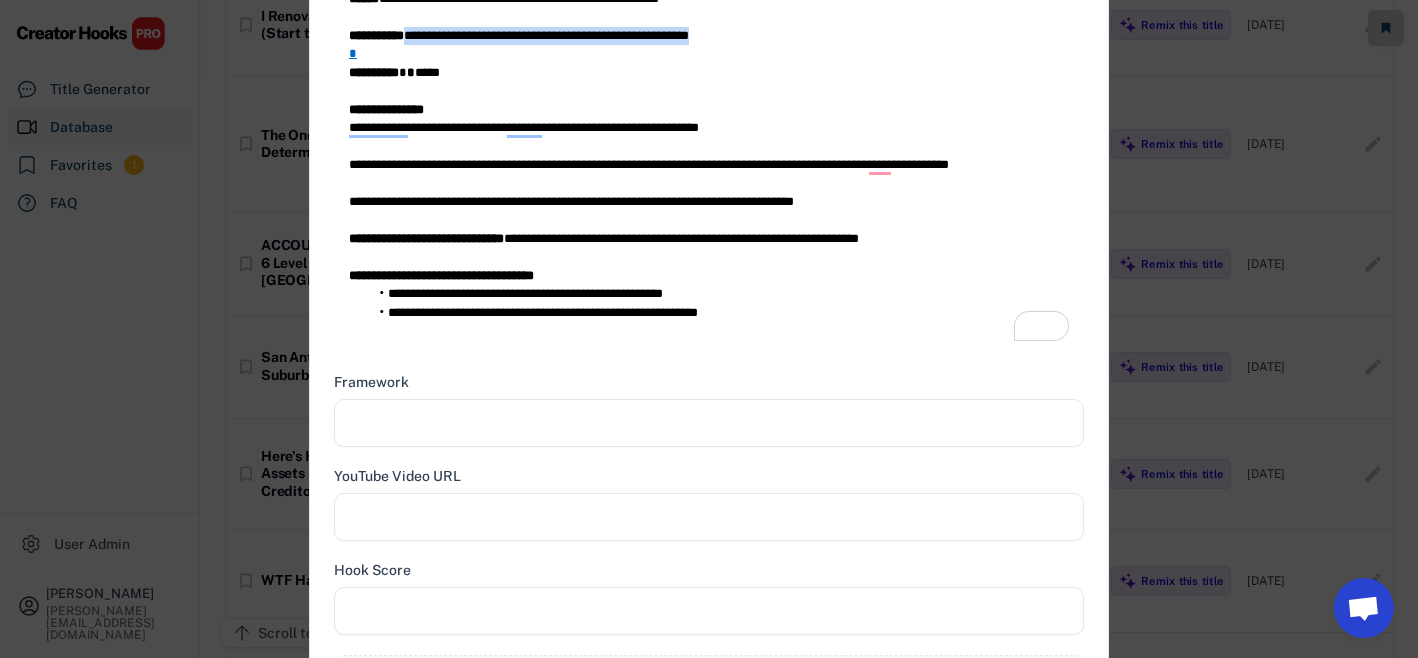 scroll, scrollTop: 920, scrollLeft: 0, axis: vertical 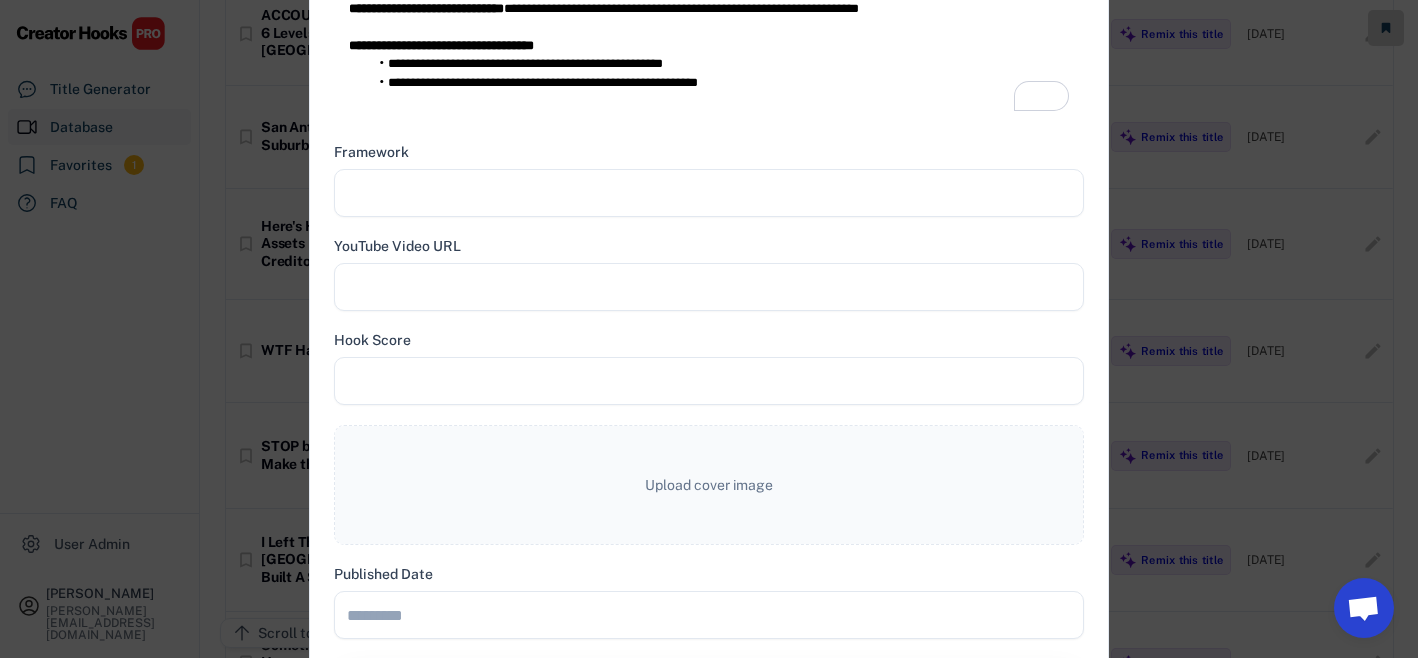 click at bounding box center [709, 193] 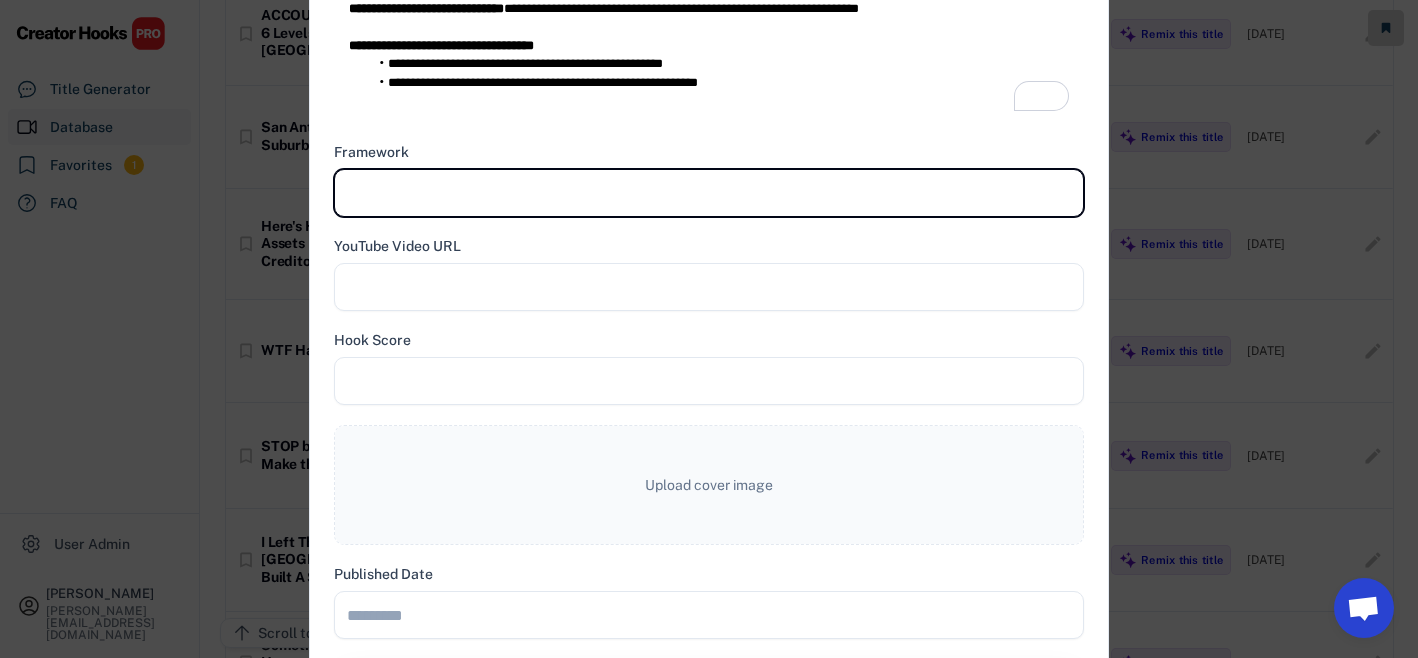 paste on "**********" 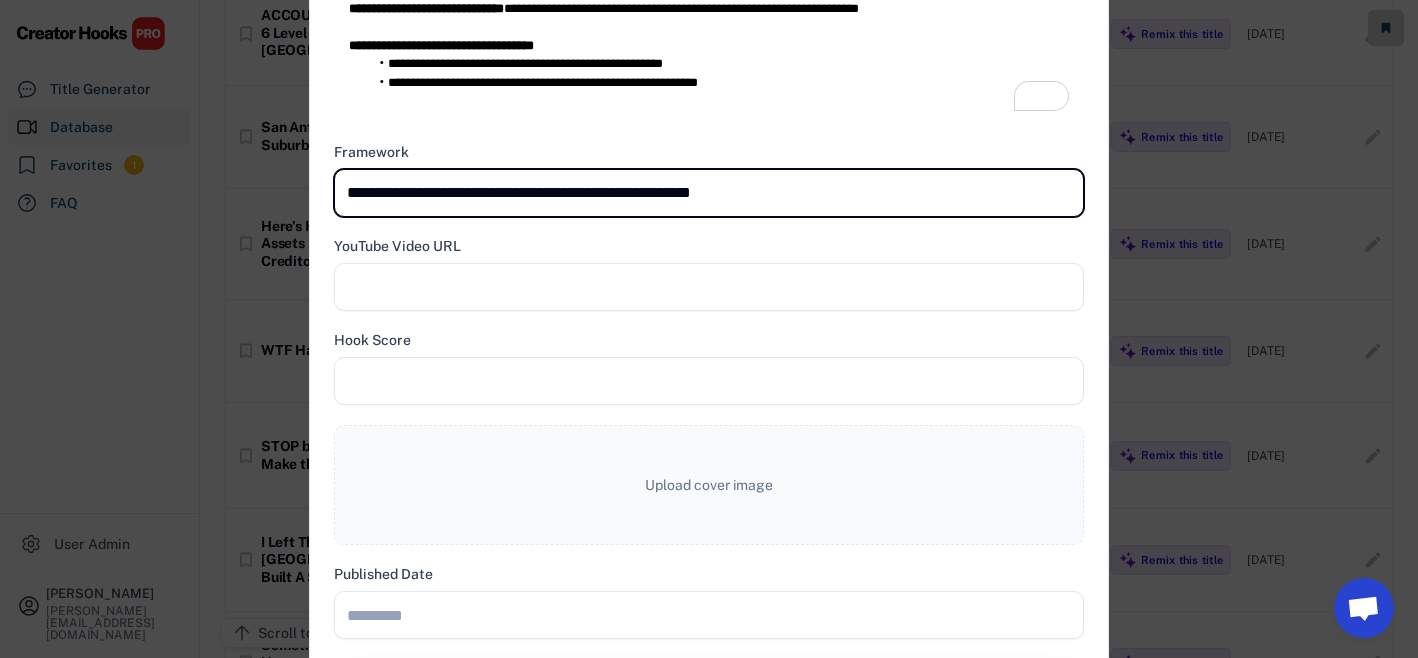 type on "**********" 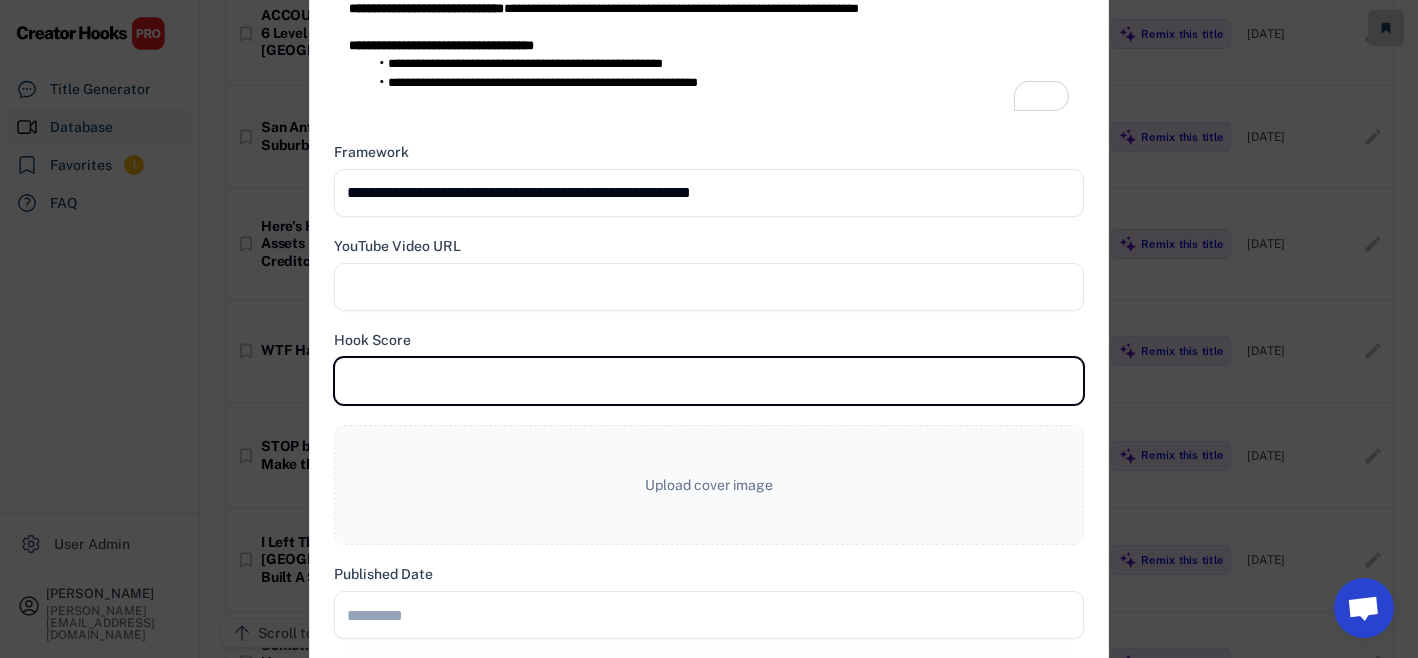 click at bounding box center (709, 381) 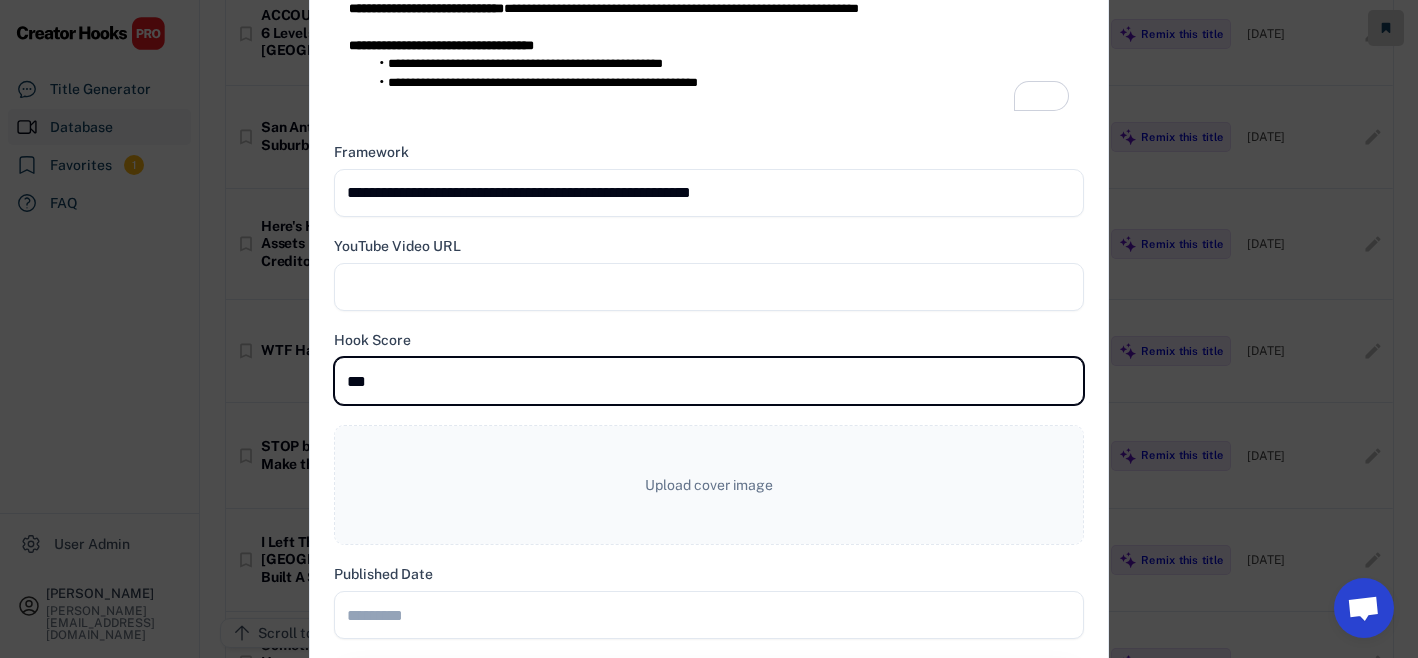 type on "***" 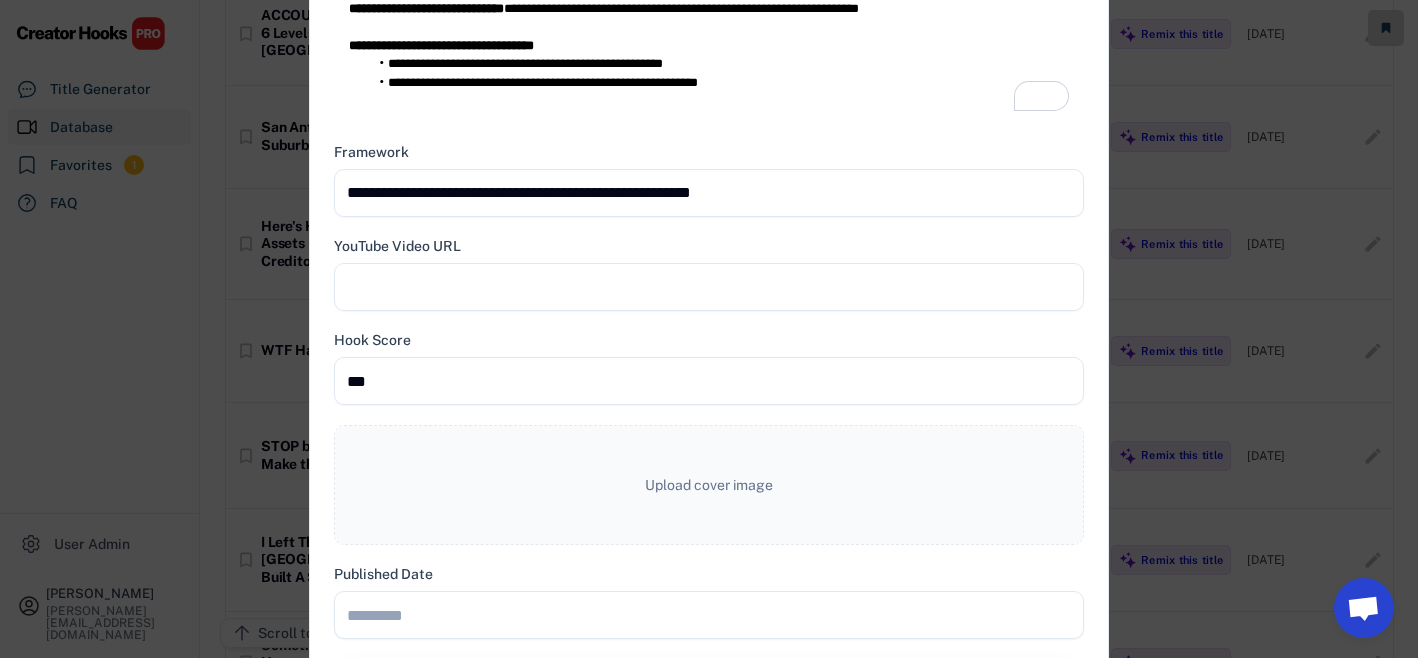 click at bounding box center (709, 287) 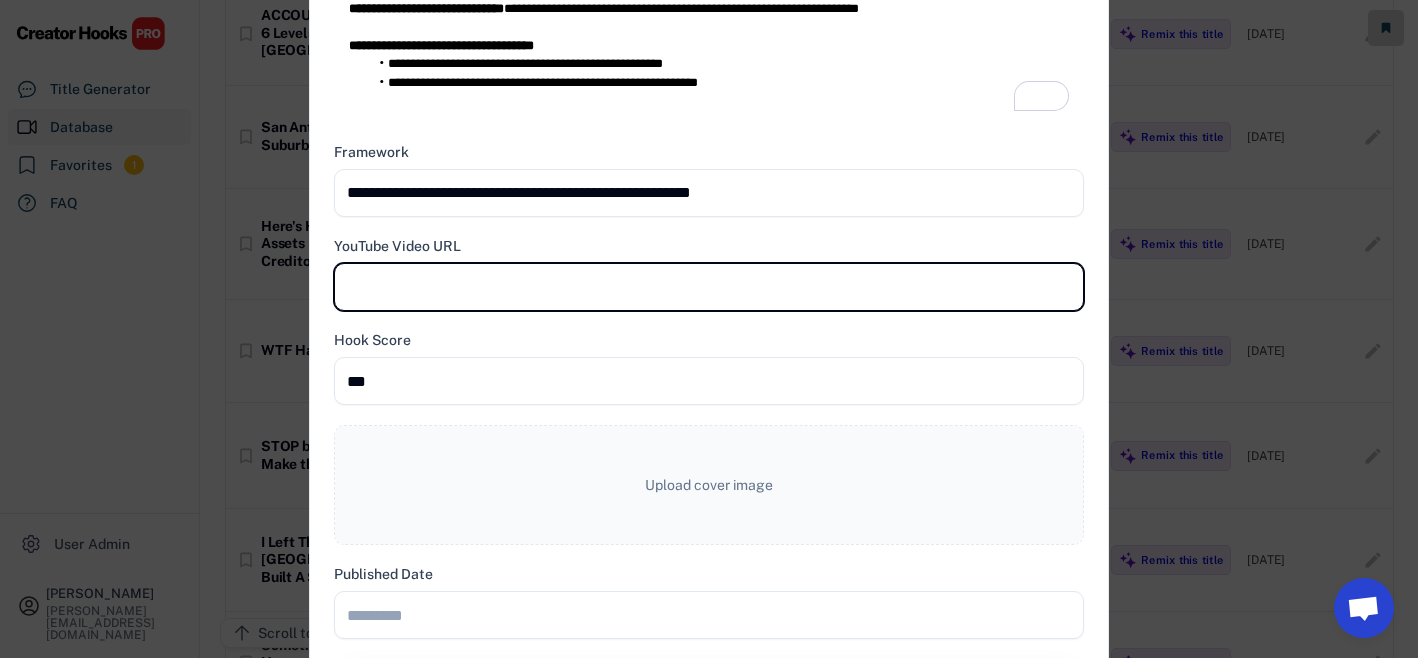 paste on "**********" 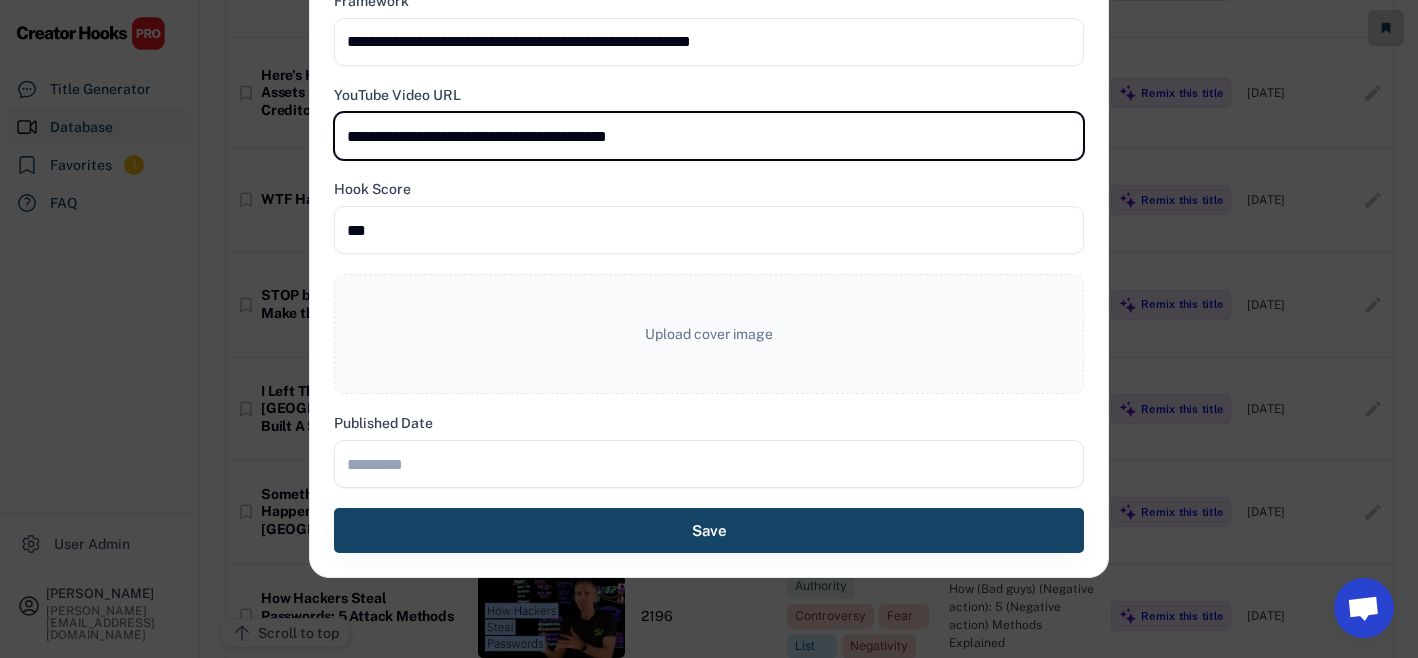scroll, scrollTop: 1111, scrollLeft: 0, axis: vertical 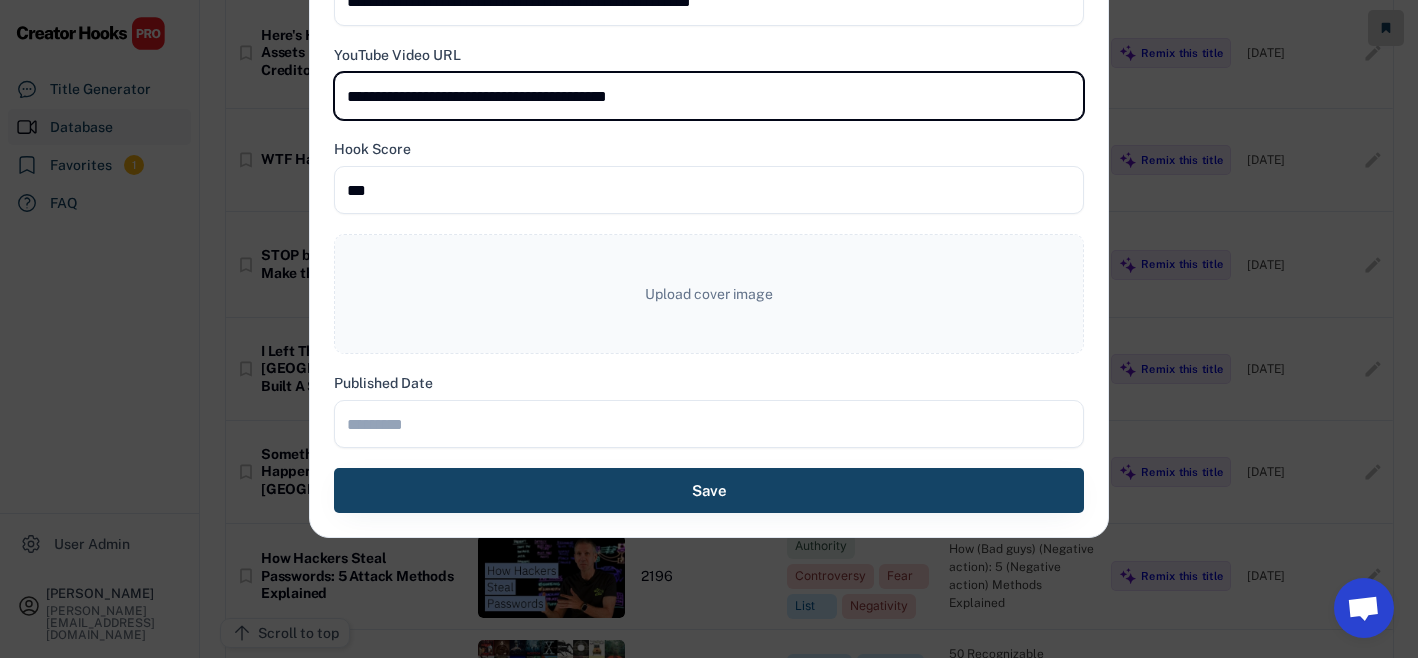 type on "**********" 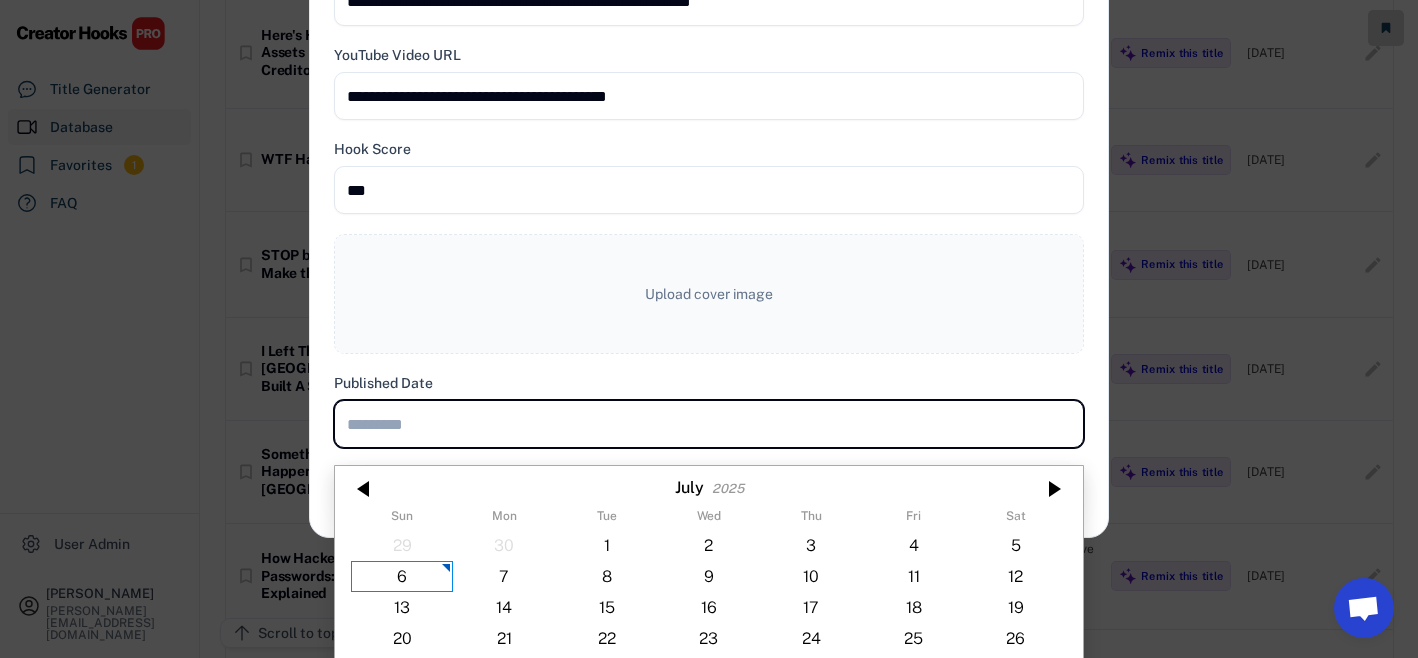 click at bounding box center [709, 424] 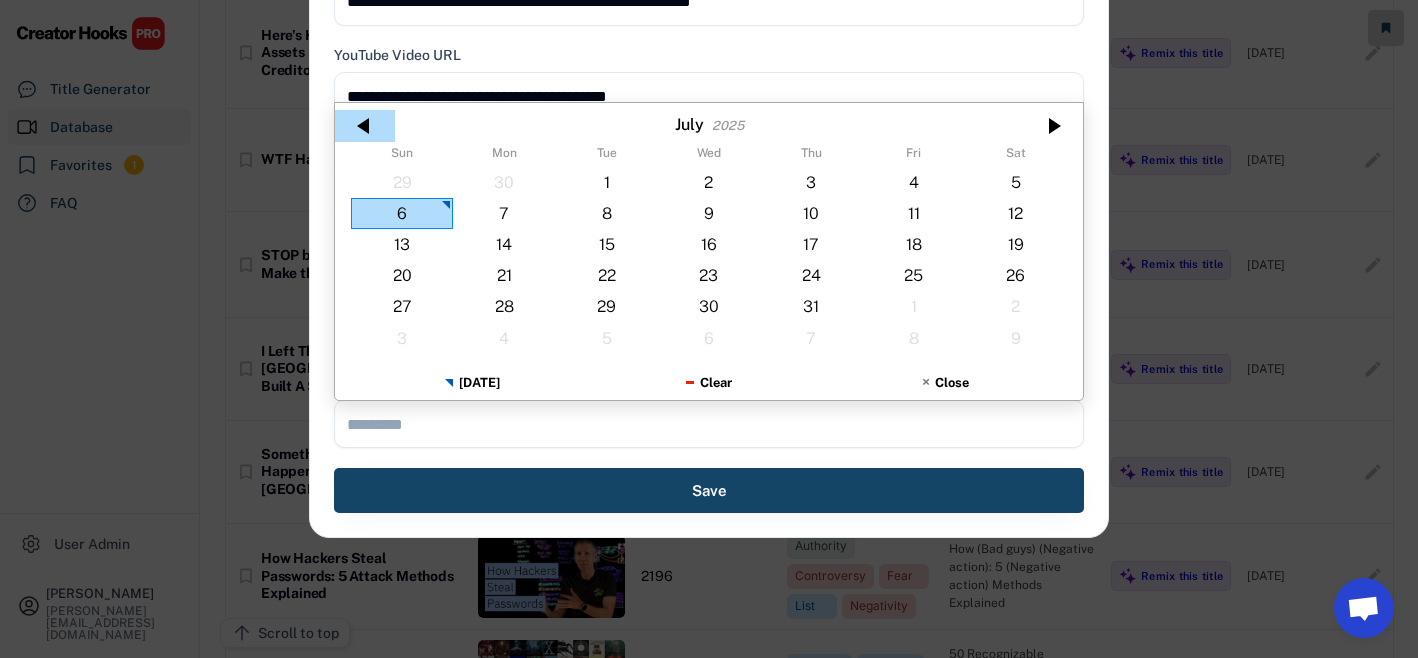 click at bounding box center [365, 126] 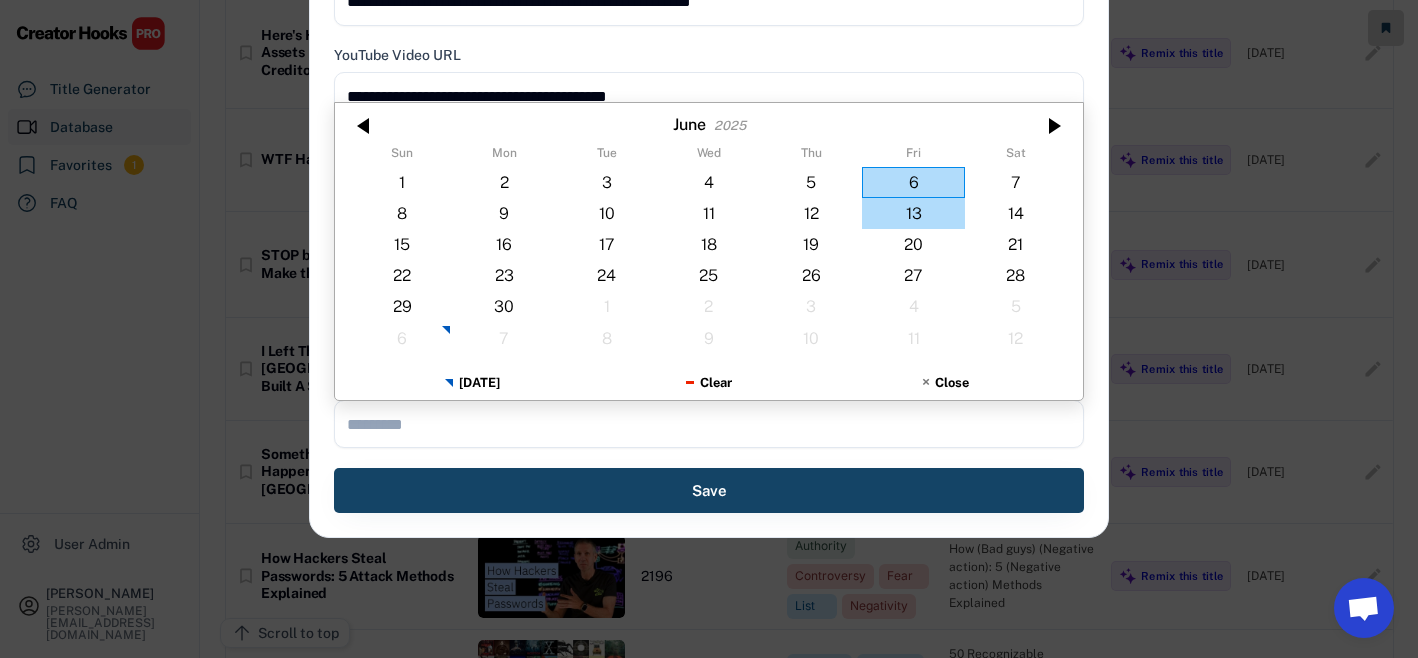click on "13" at bounding box center [913, 213] 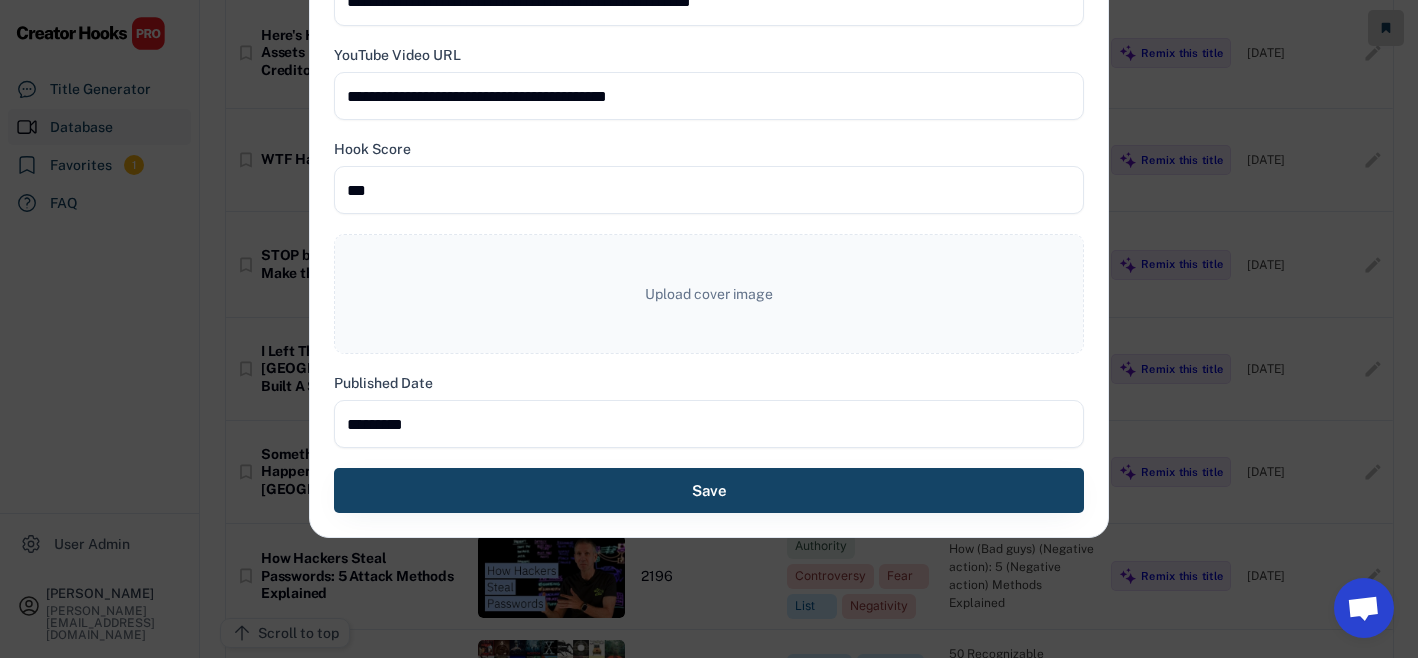 type on "**********" 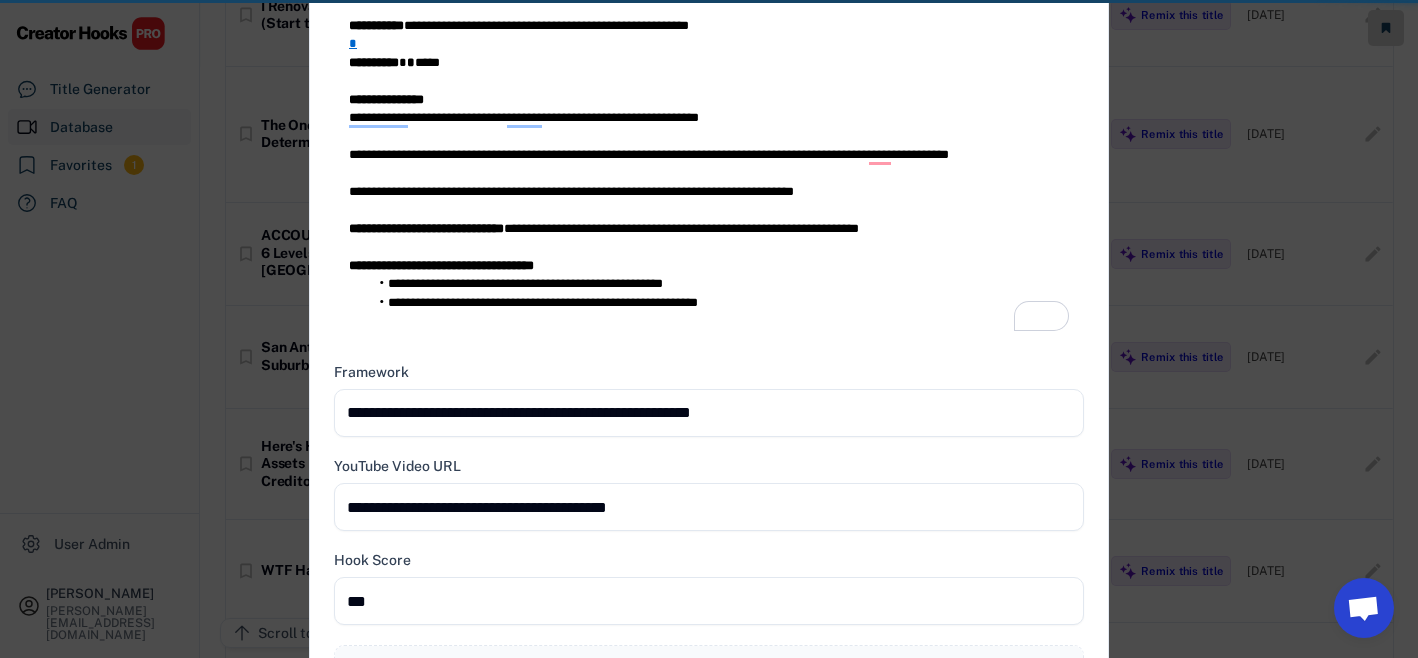 type 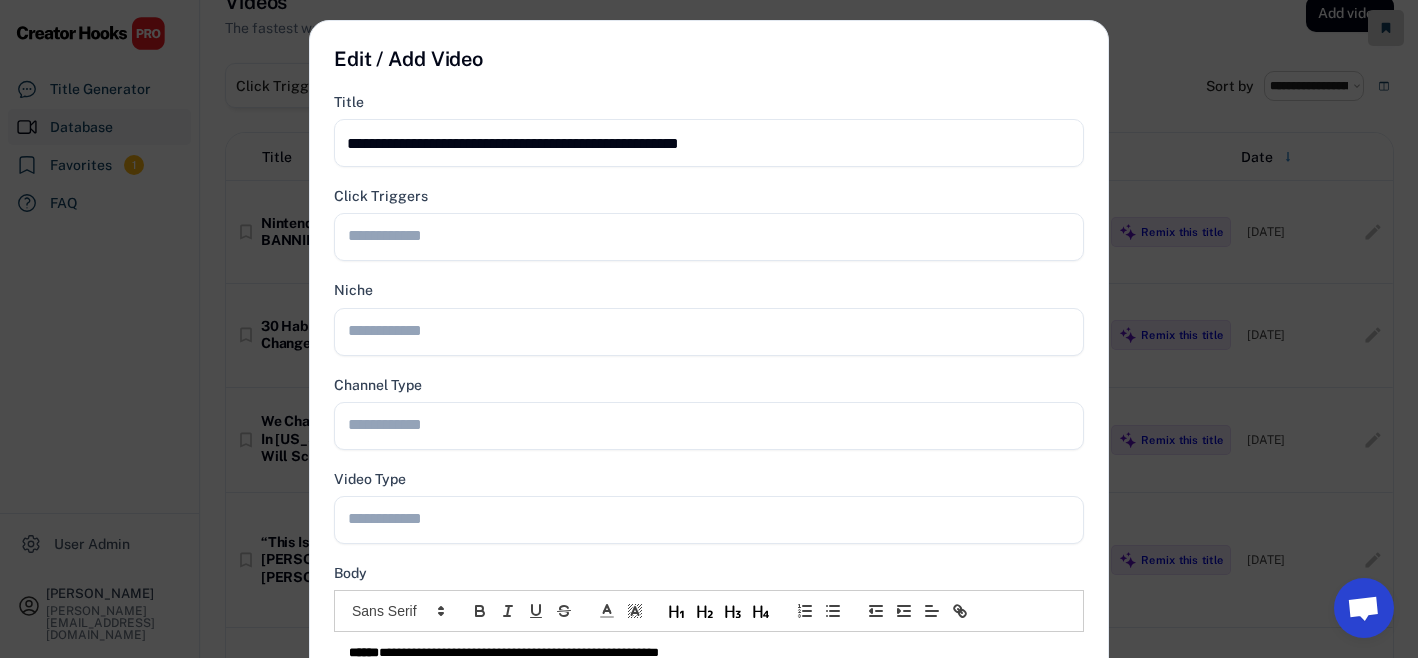 scroll, scrollTop: 340, scrollLeft: 0, axis: vertical 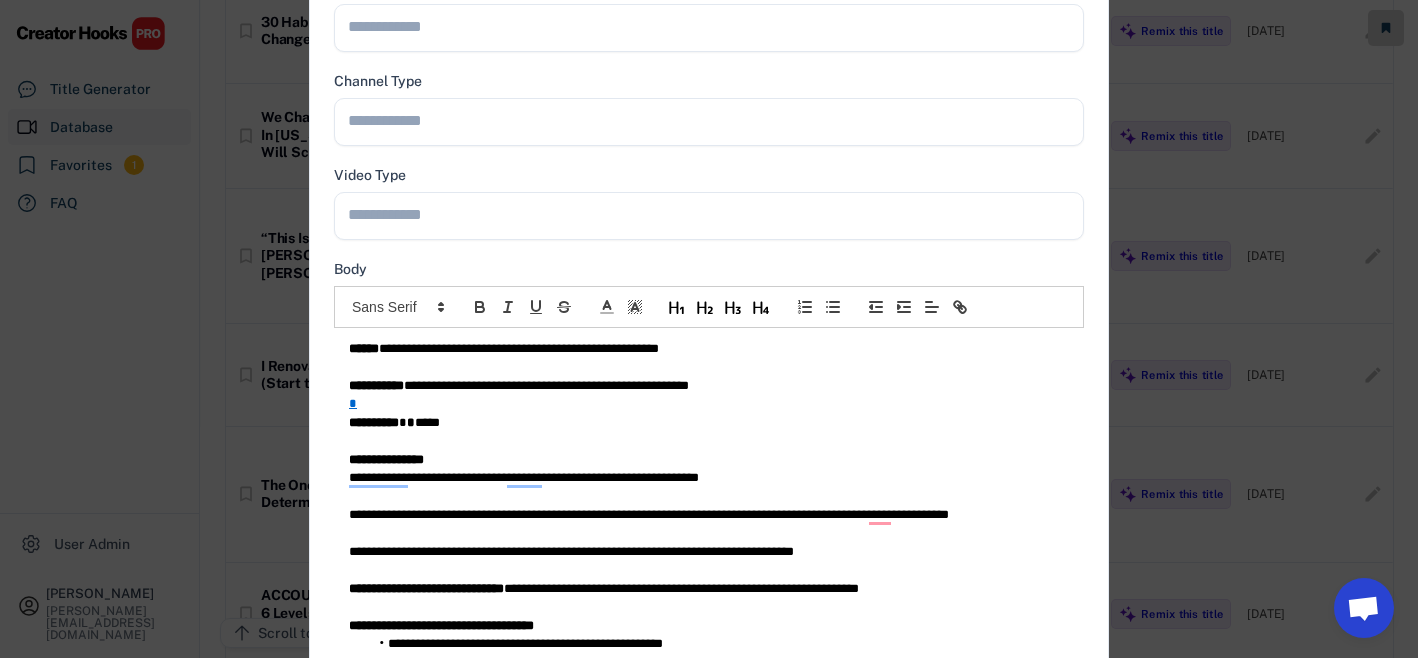 click at bounding box center [709, 212] 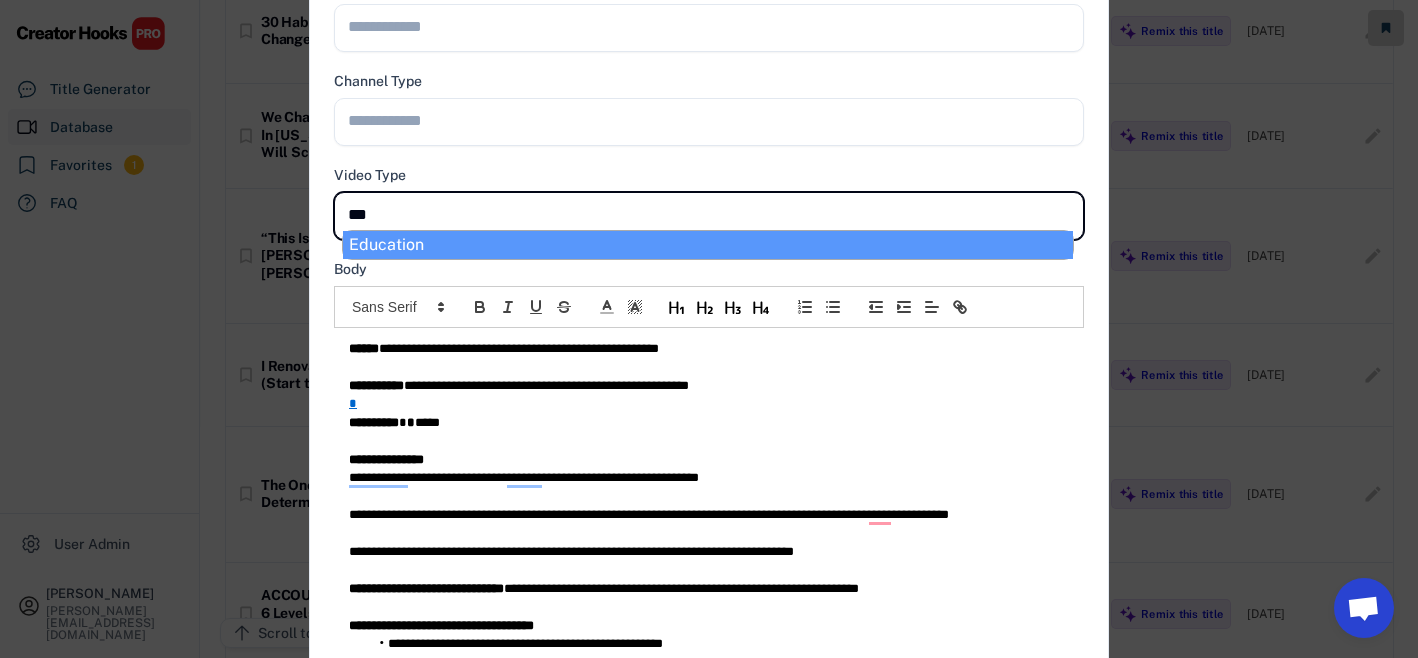 type on "****" 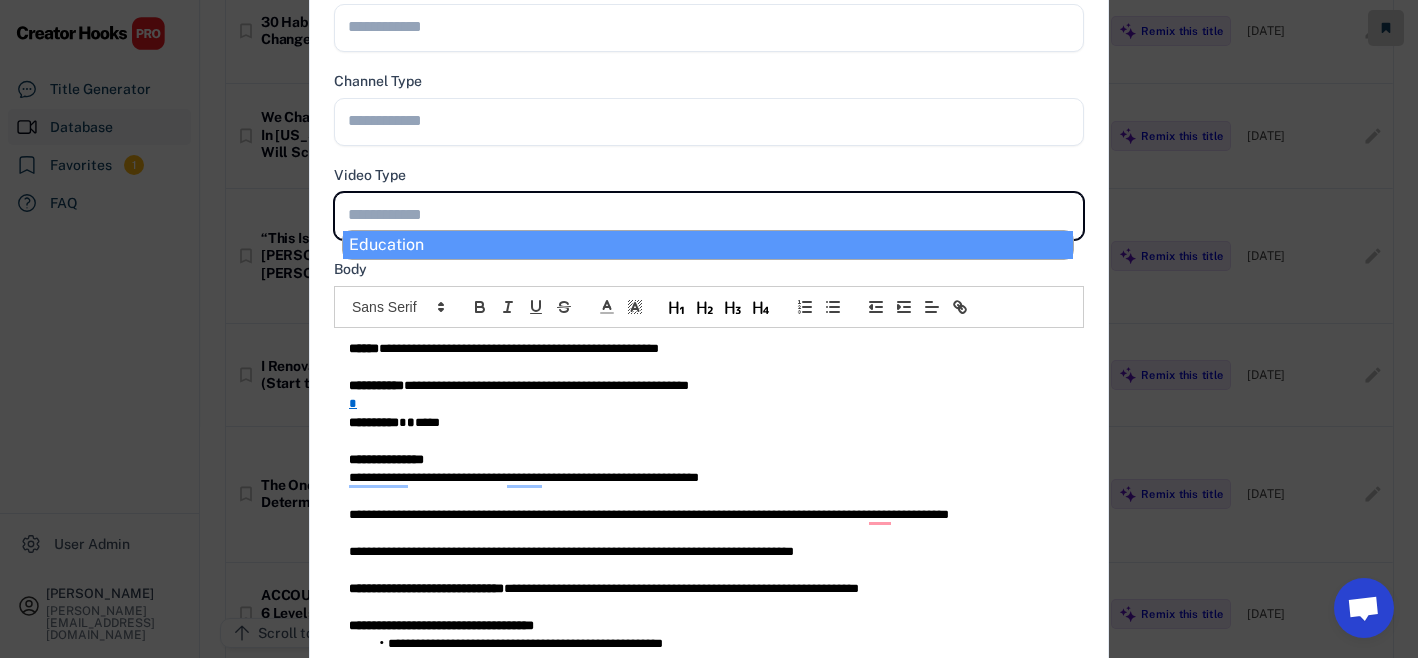 select on "**********" 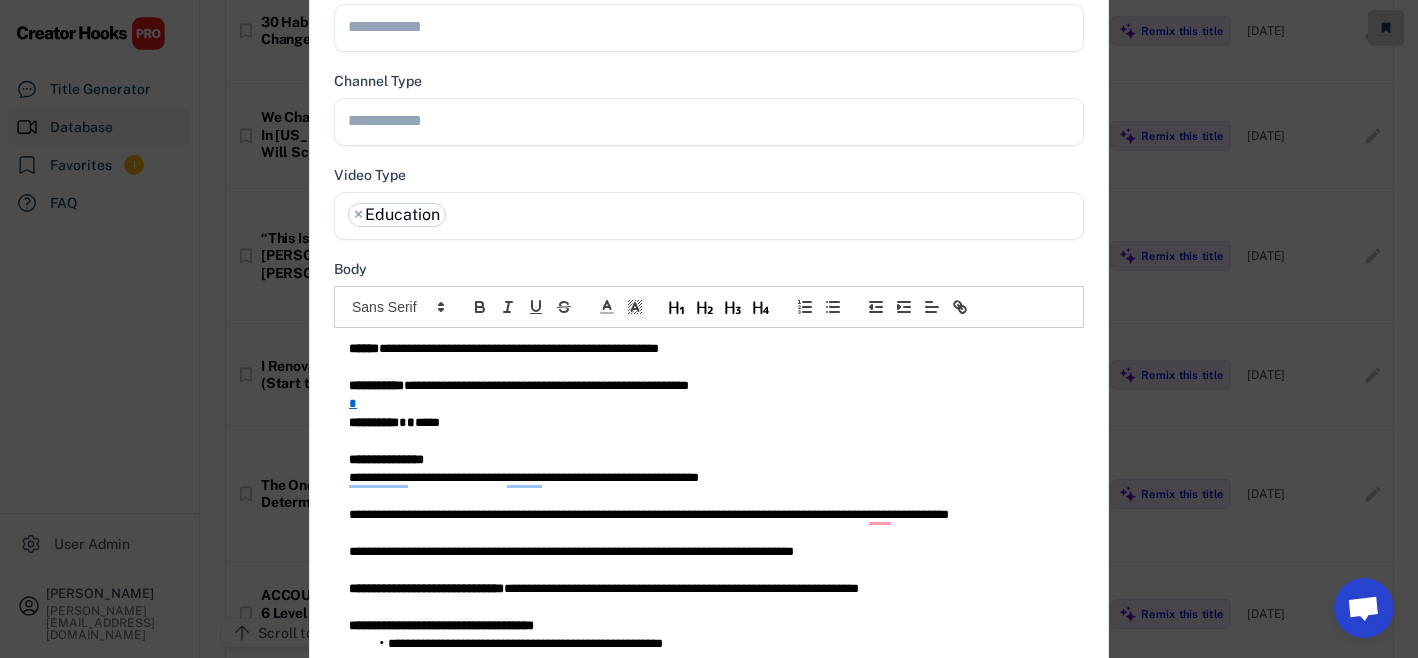 scroll, scrollTop: 0, scrollLeft: 0, axis: both 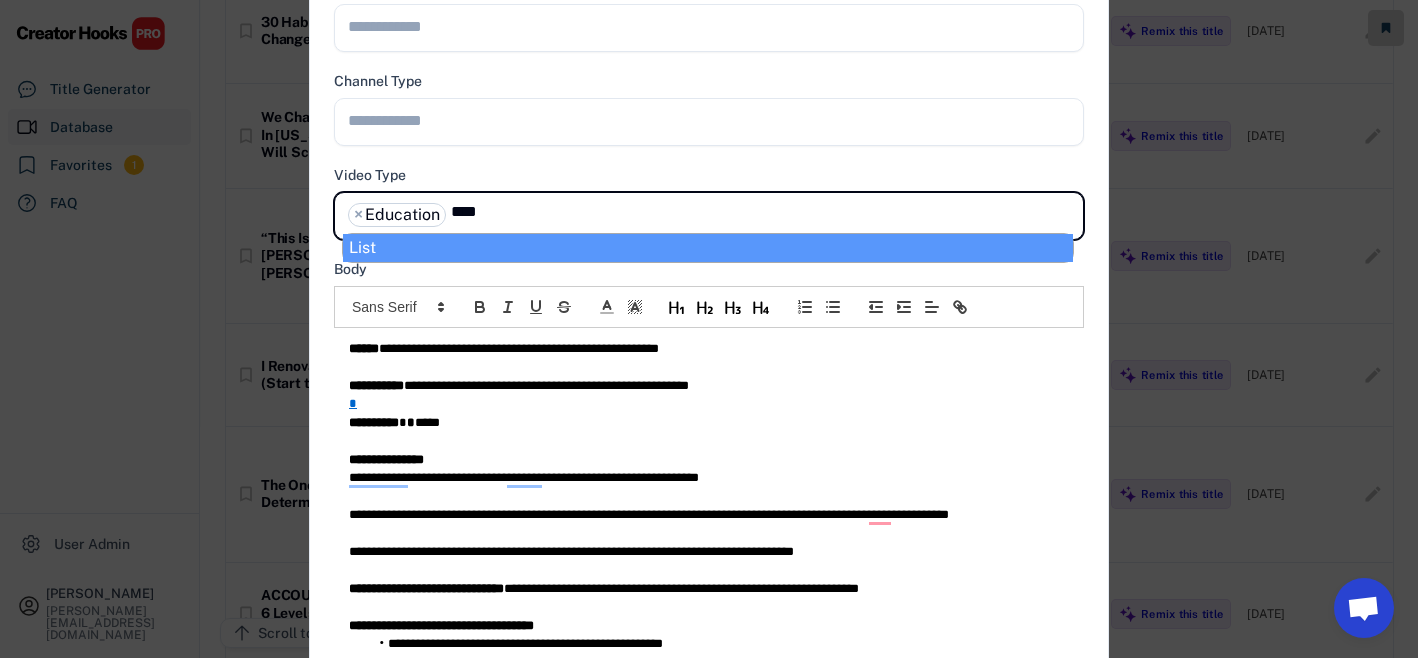 type on "****" 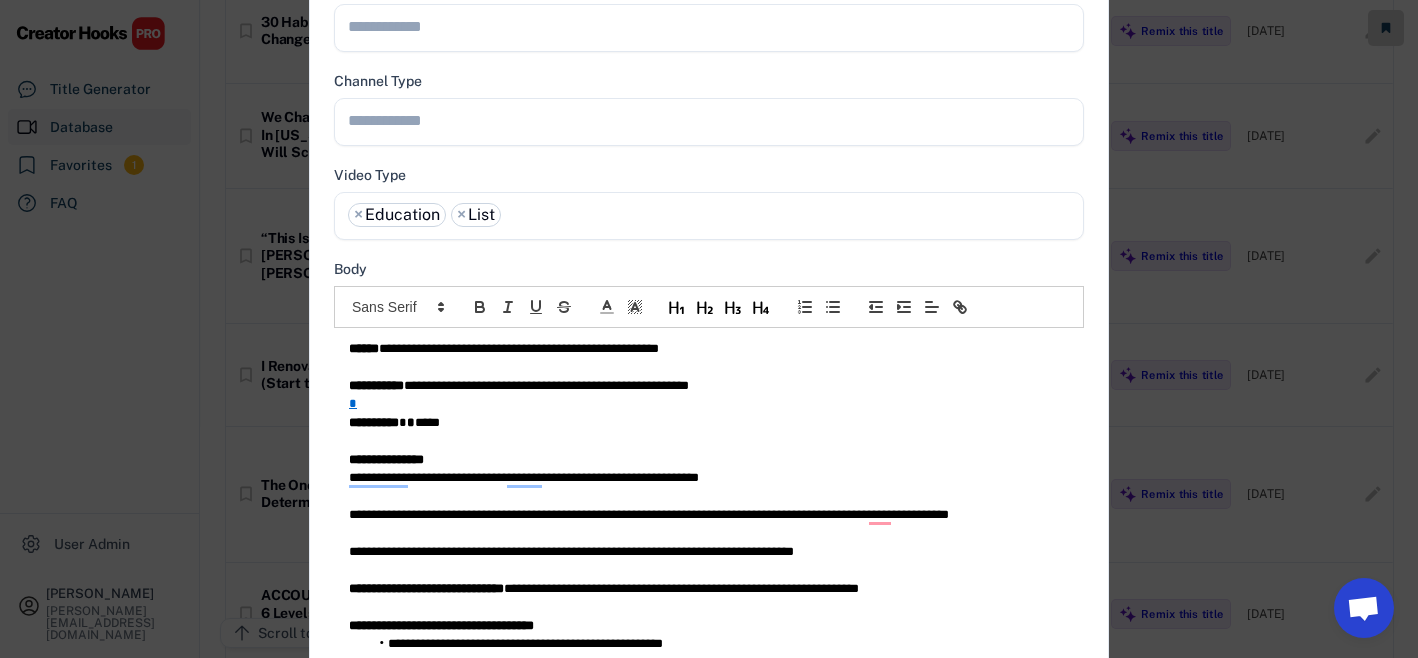 click at bounding box center (714, 120) 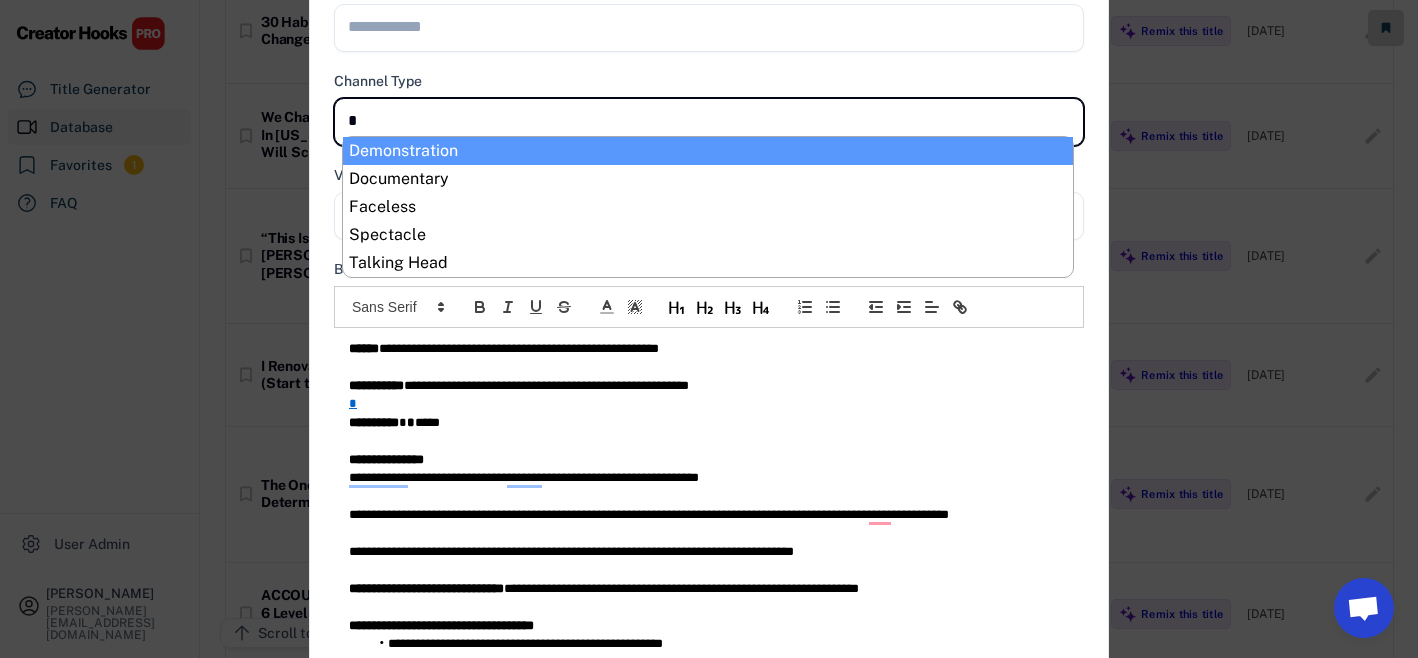 type on "**" 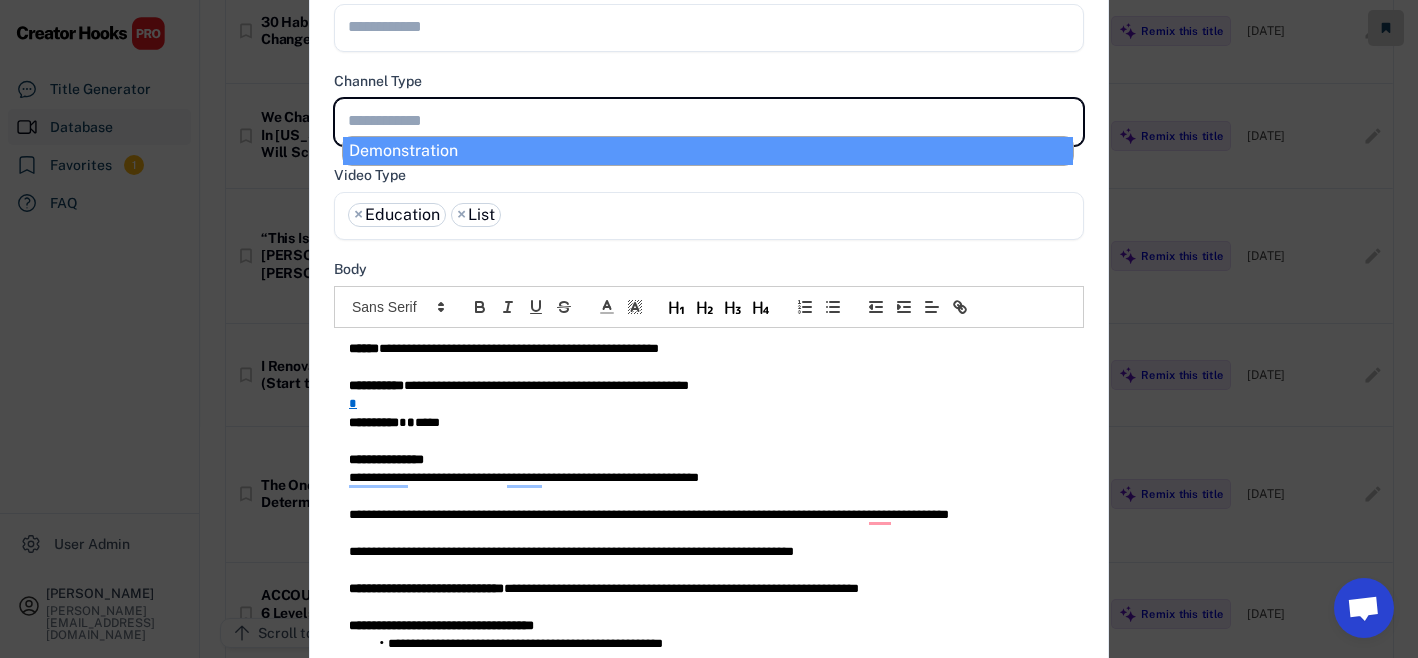 select on "**********" 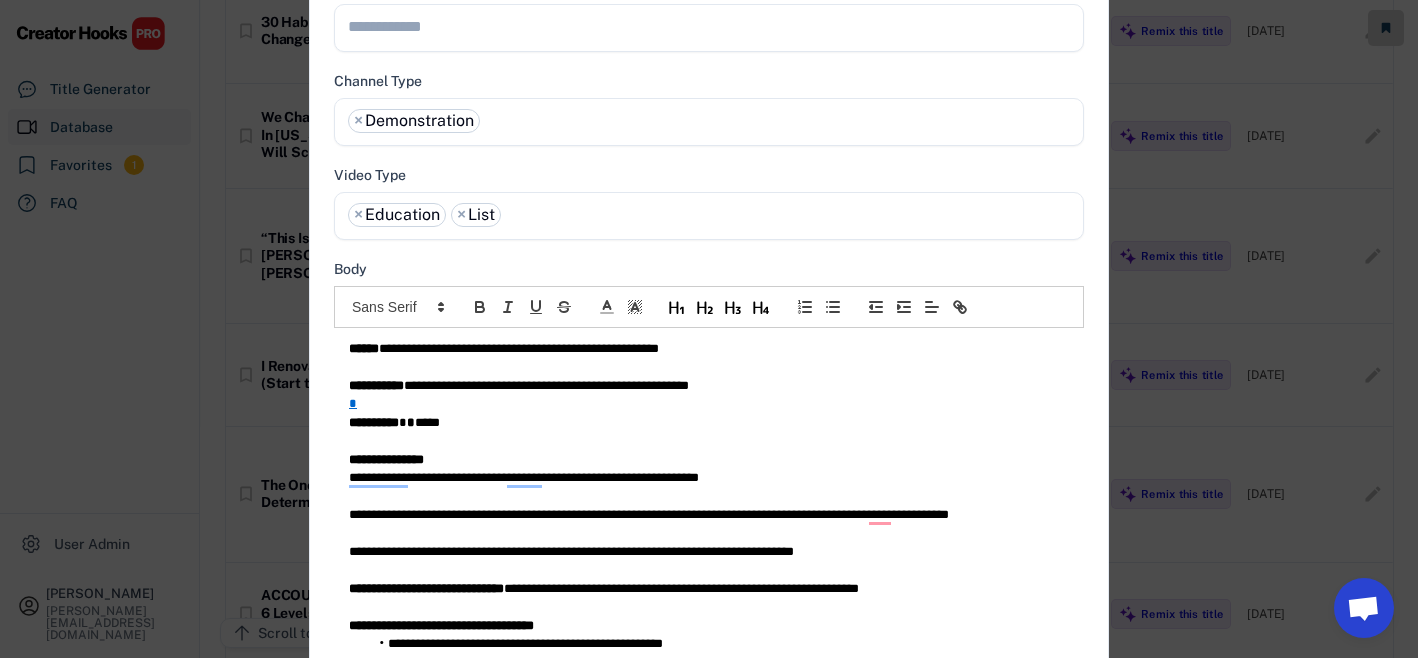 scroll, scrollTop: 0, scrollLeft: 0, axis: both 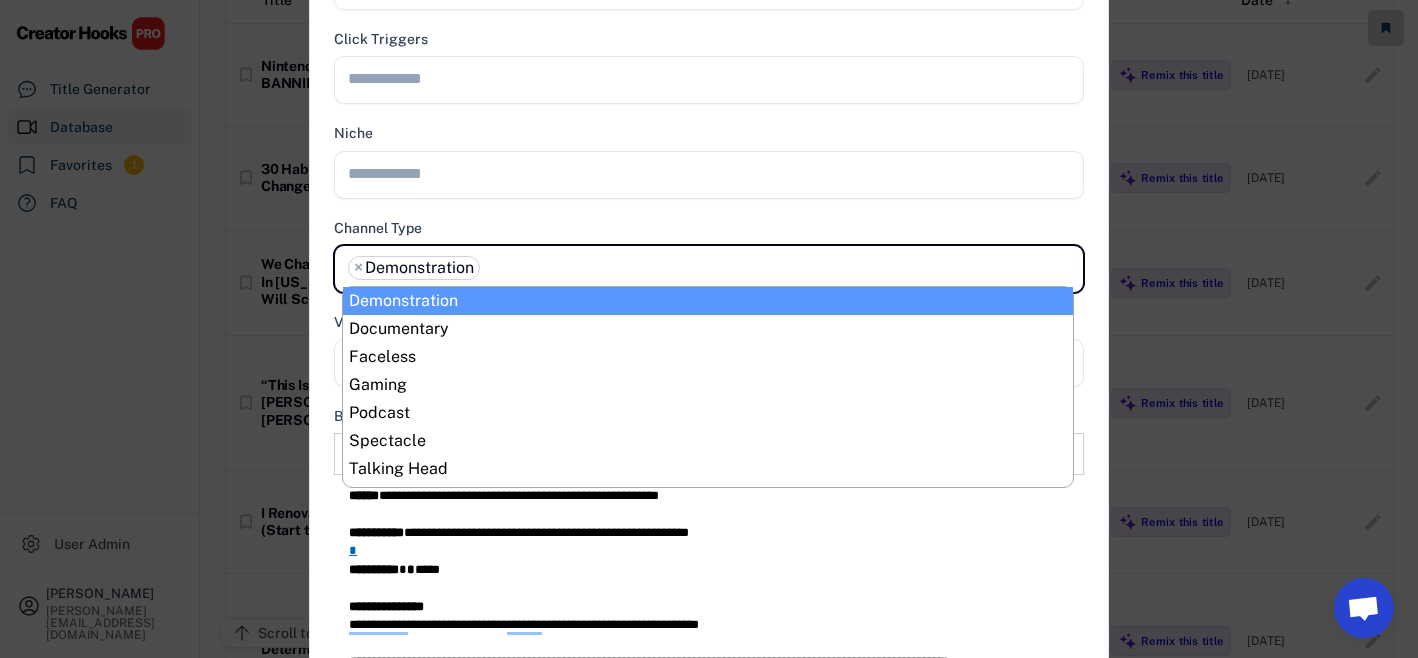 click at bounding box center [714, 173] 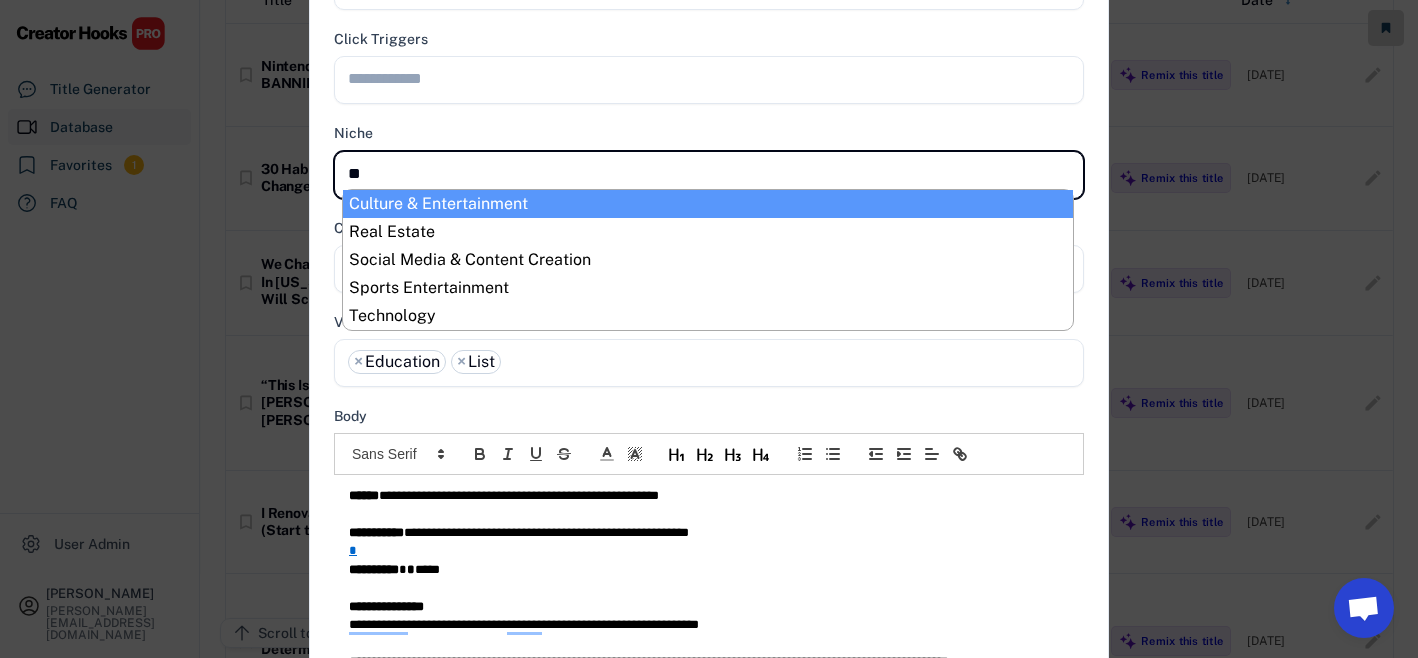 type on "***" 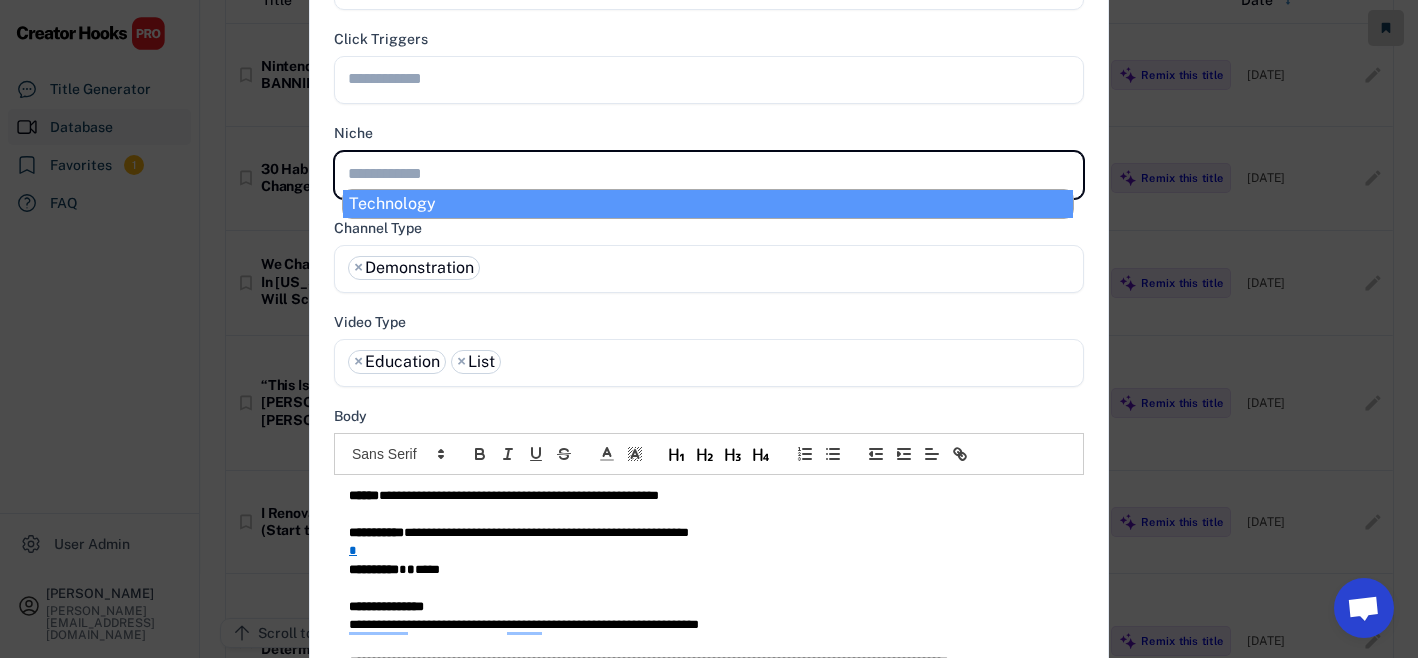 select on "**********" 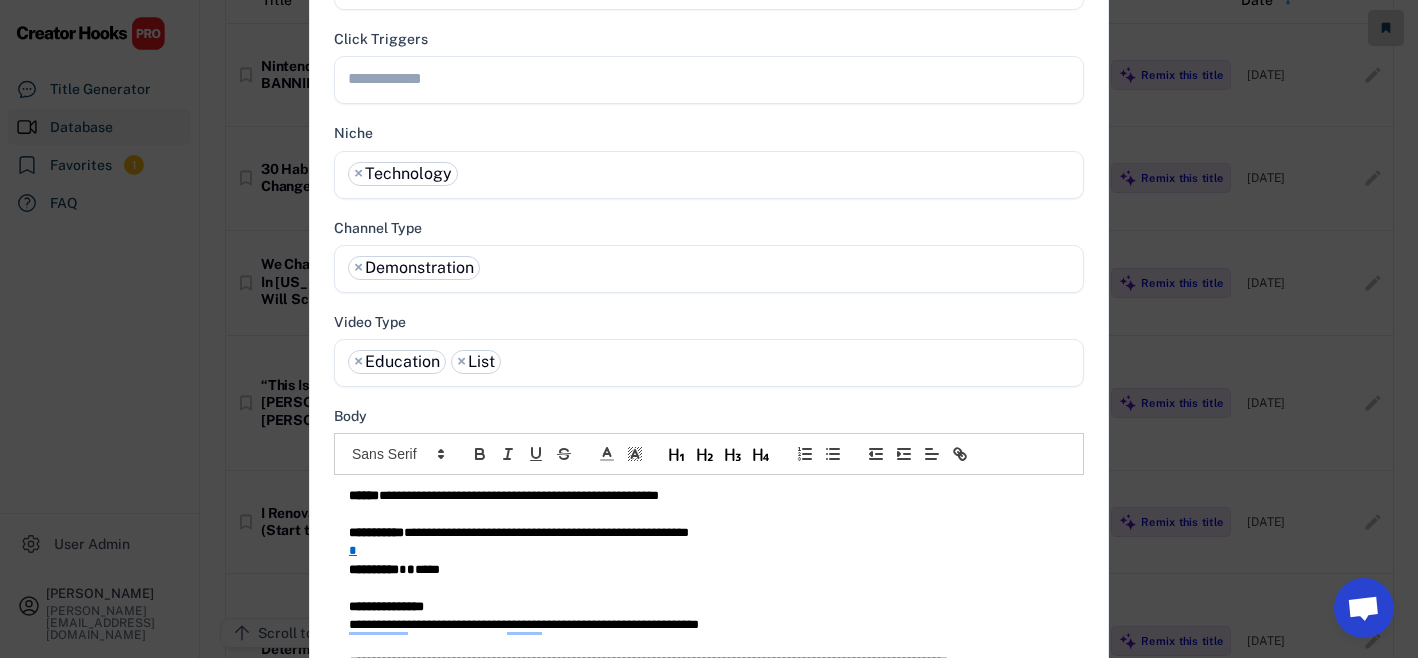 scroll, scrollTop: 0, scrollLeft: 0, axis: both 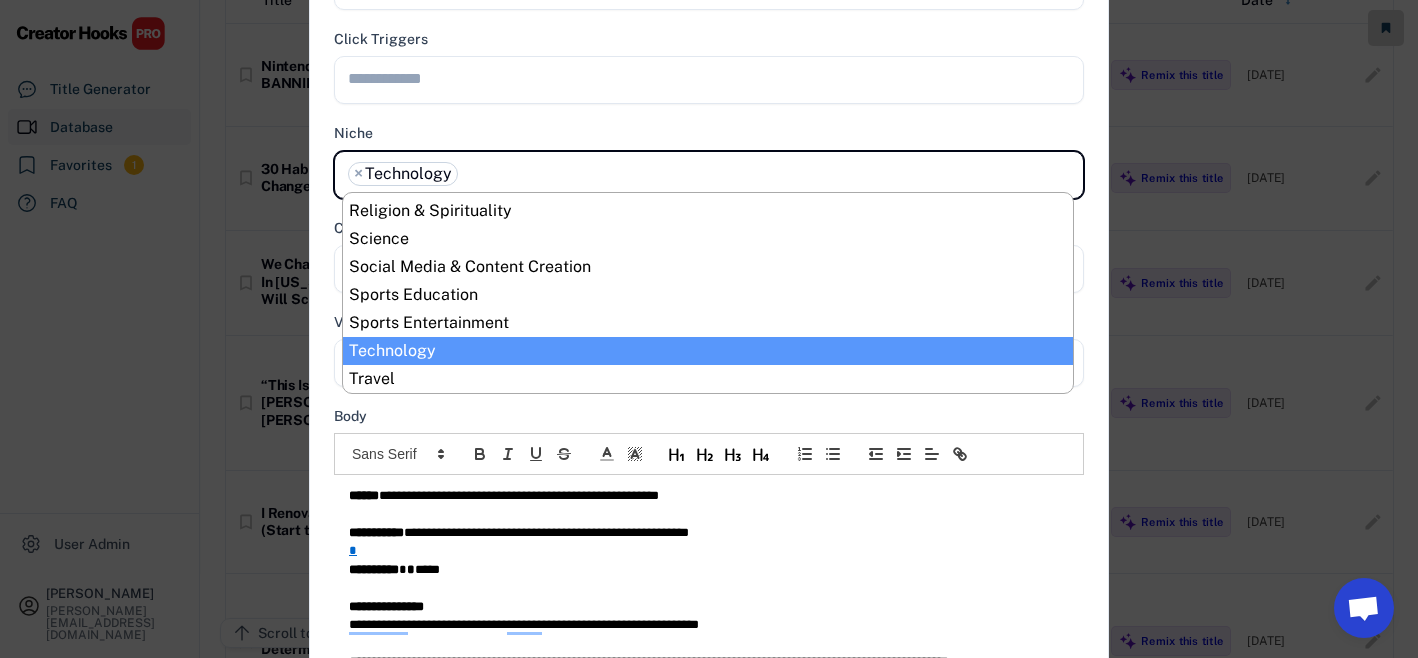 click at bounding box center [714, 78] 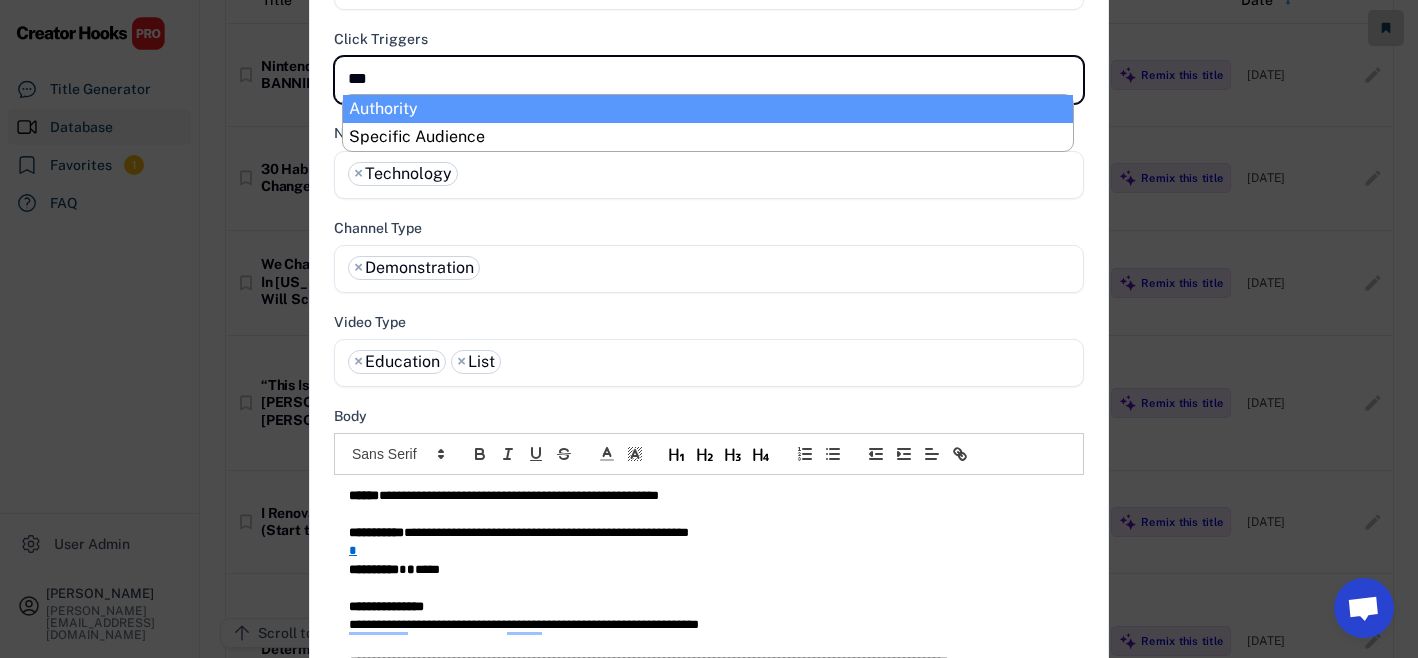 type on "****" 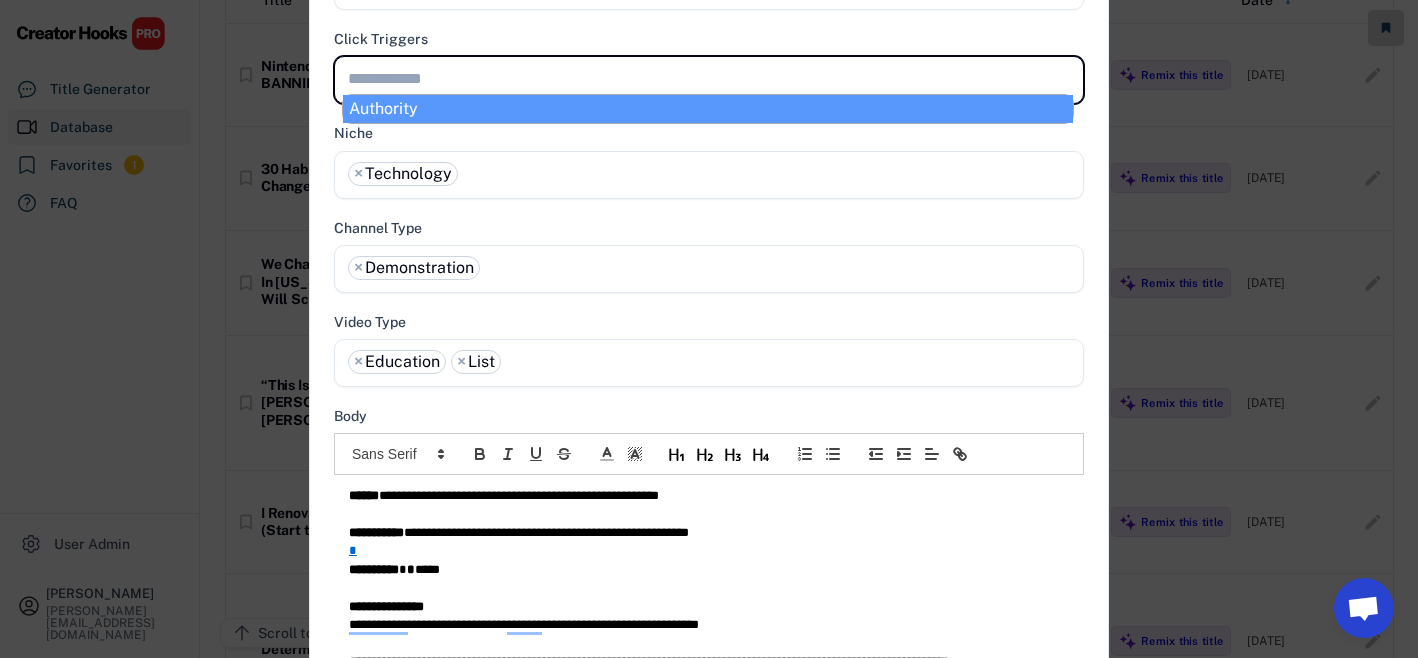 select on "**********" 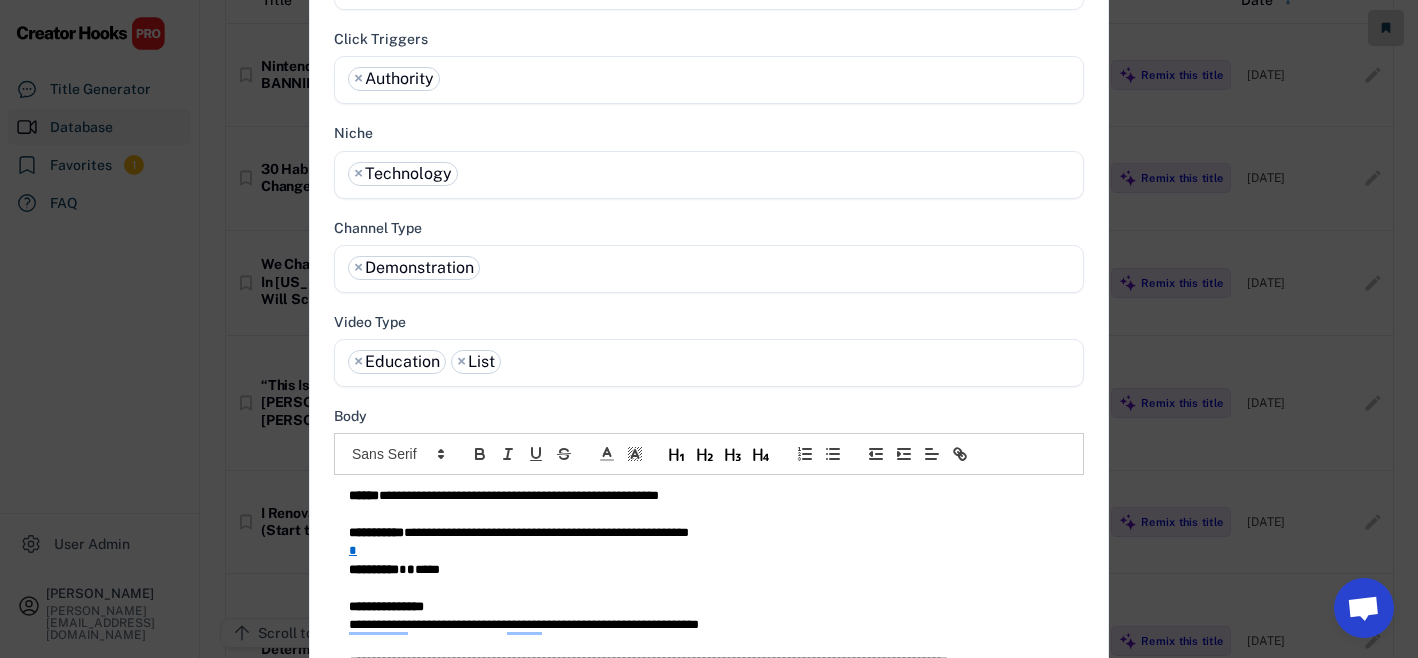 scroll, scrollTop: 0, scrollLeft: 0, axis: both 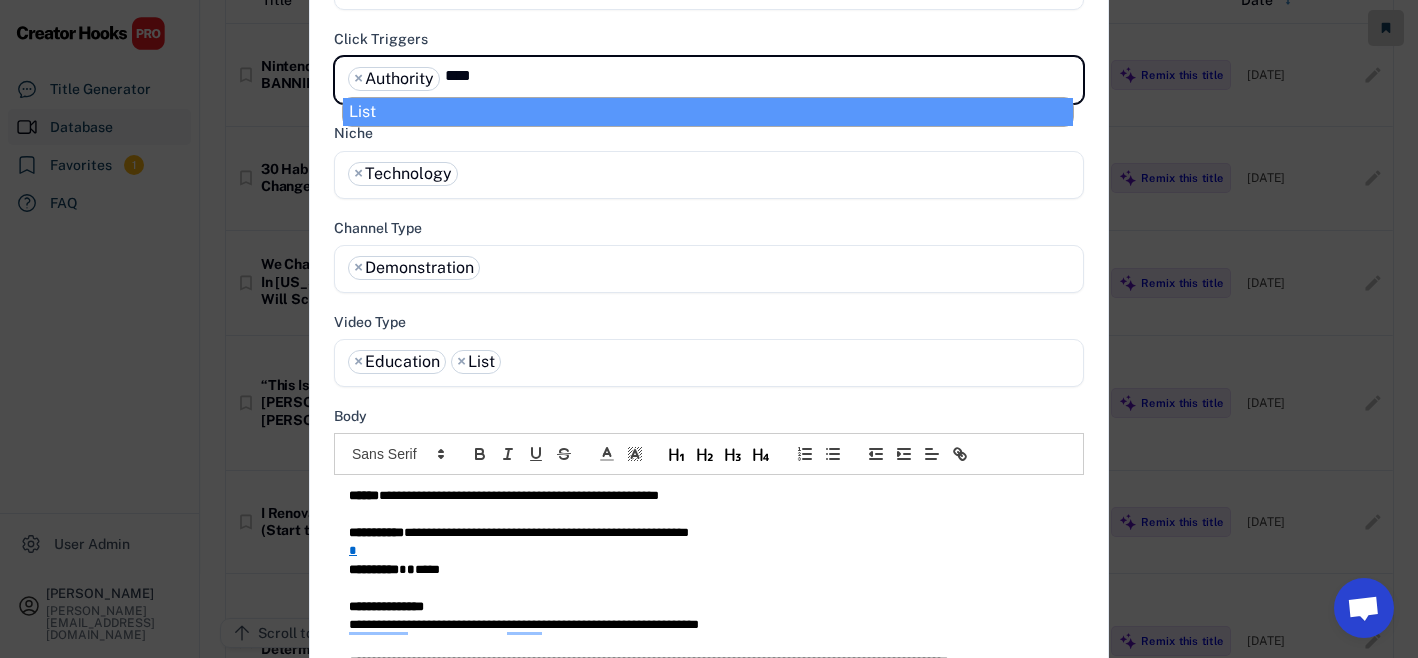 type on "****" 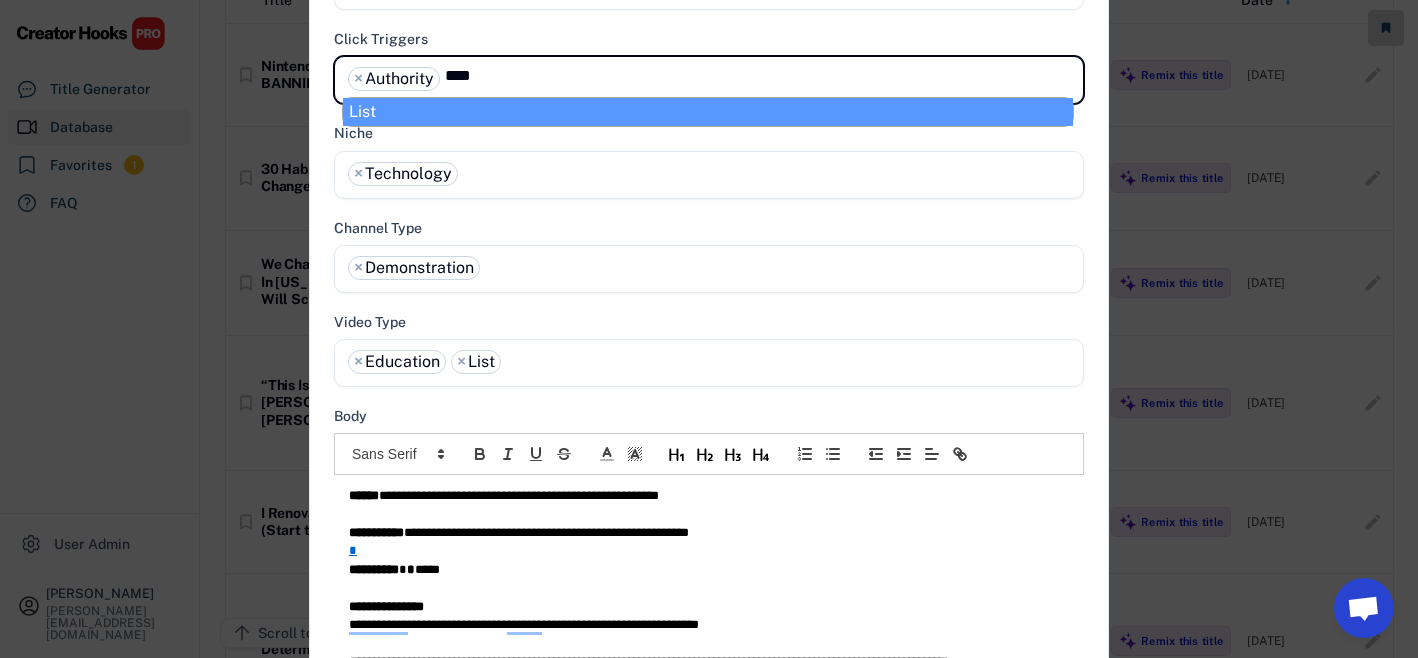 type 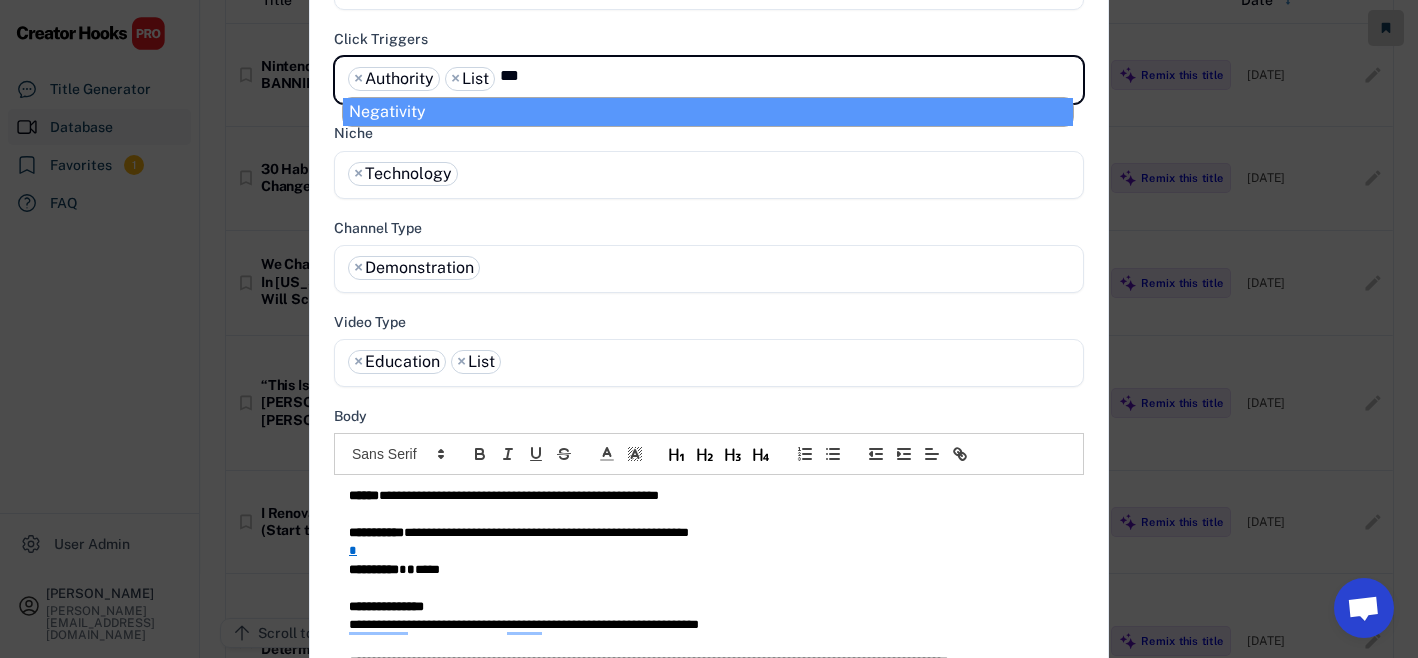 type on "***" 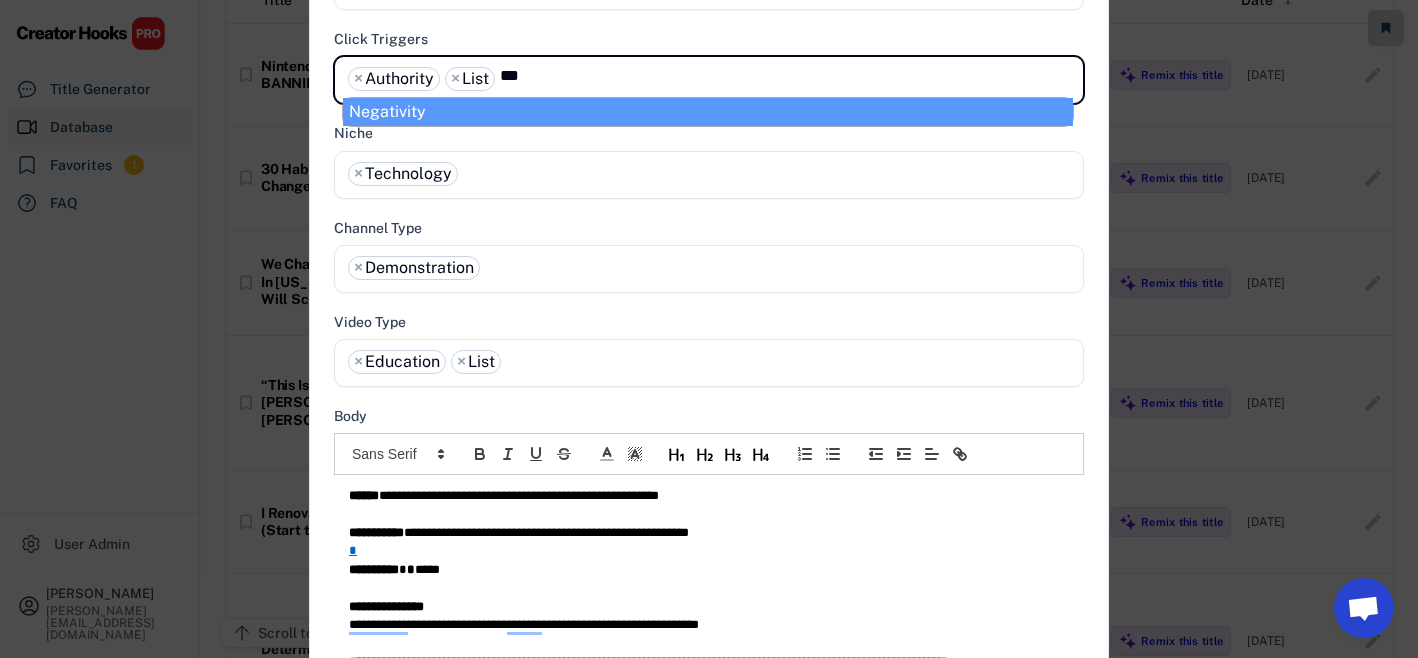 type 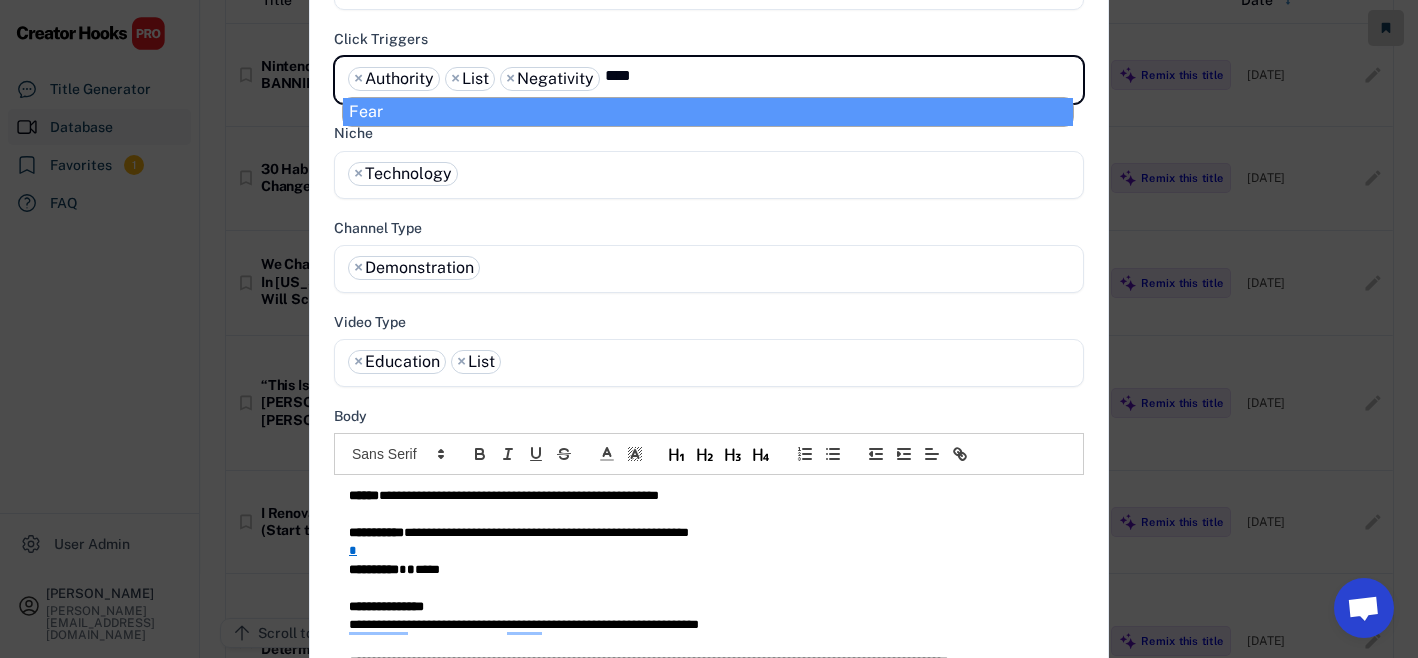 type on "****" 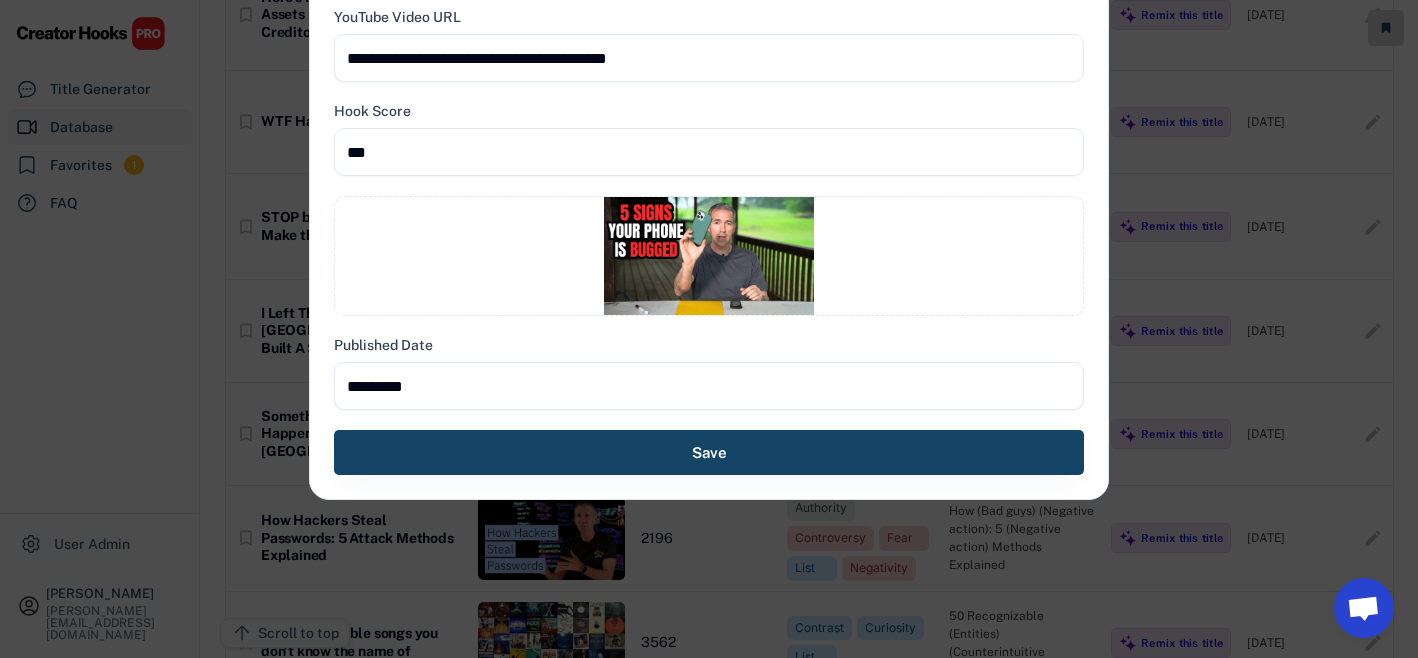 scroll, scrollTop: 1371, scrollLeft: 0, axis: vertical 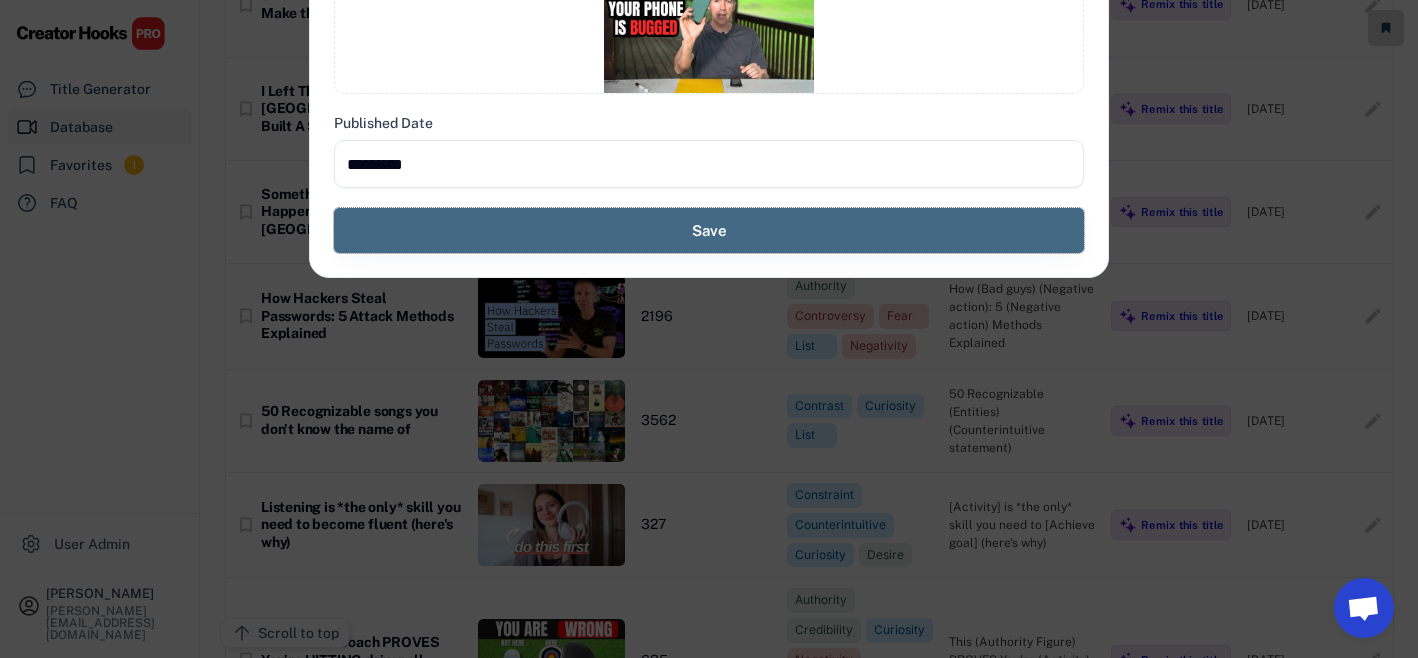 click on "Save" at bounding box center (709, 230) 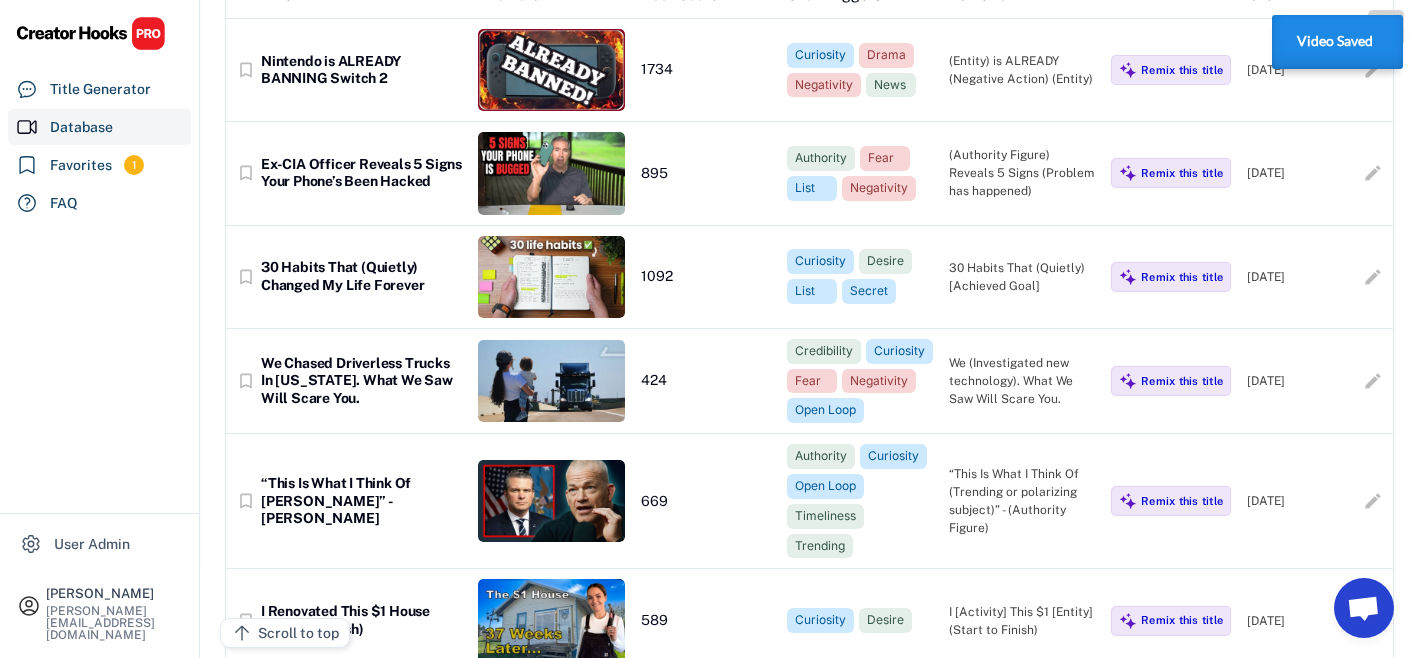 scroll, scrollTop: 0, scrollLeft: 0, axis: both 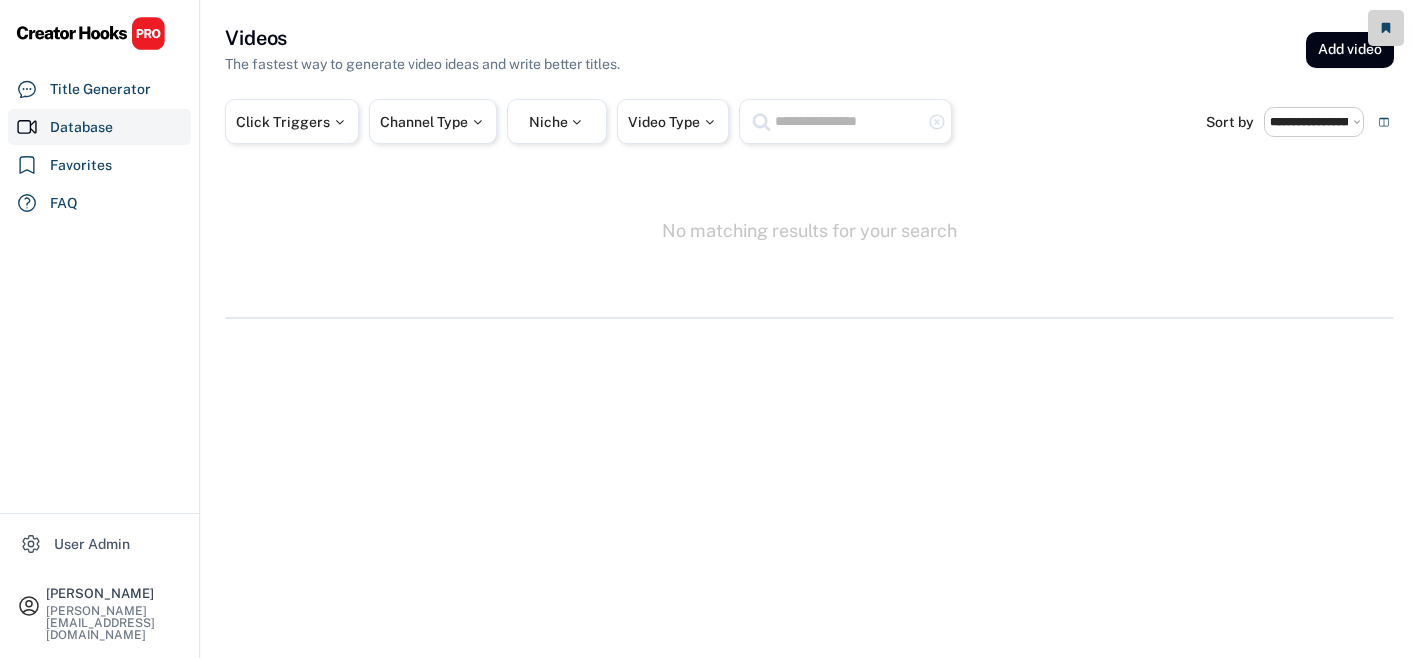 select on "**********" 